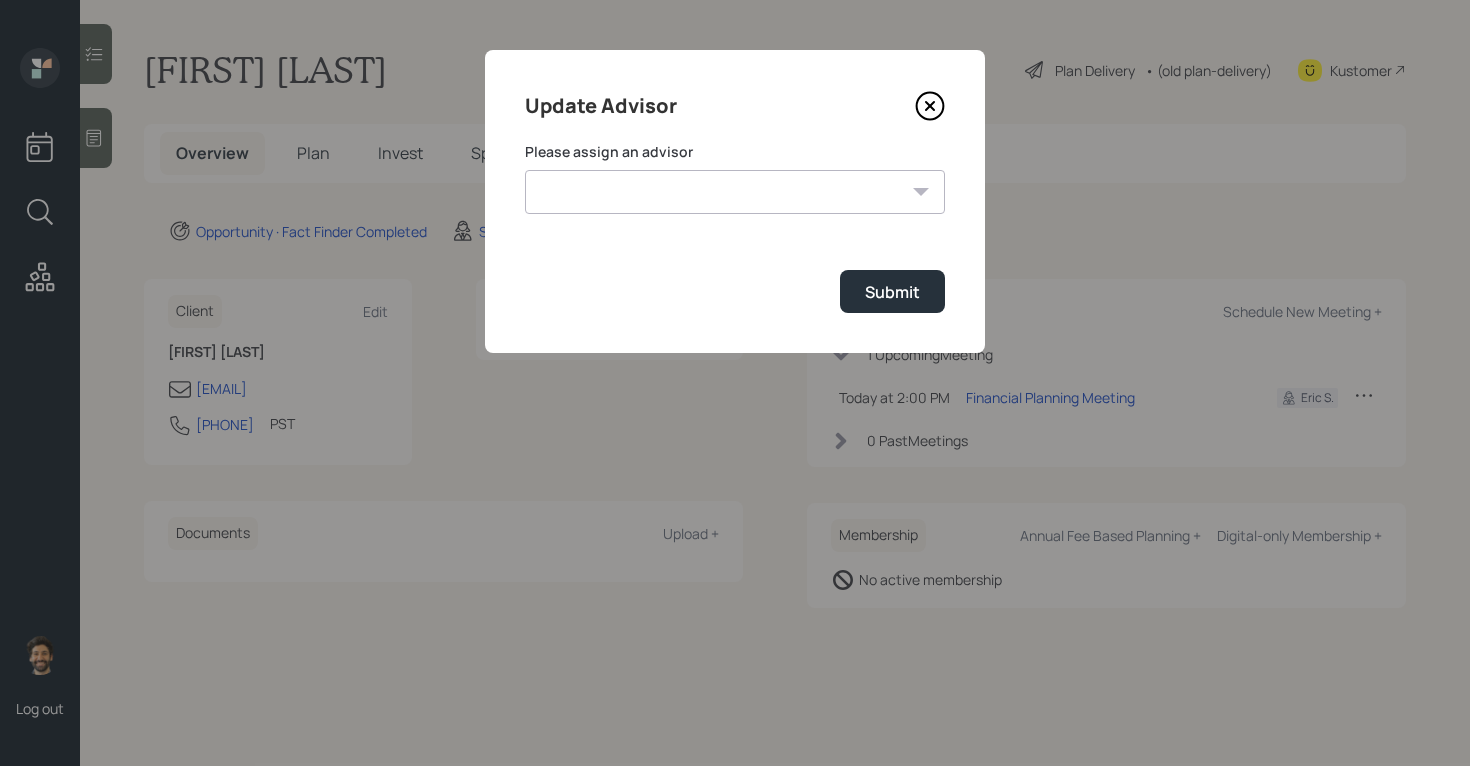 scroll, scrollTop: 0, scrollLeft: 0, axis: both 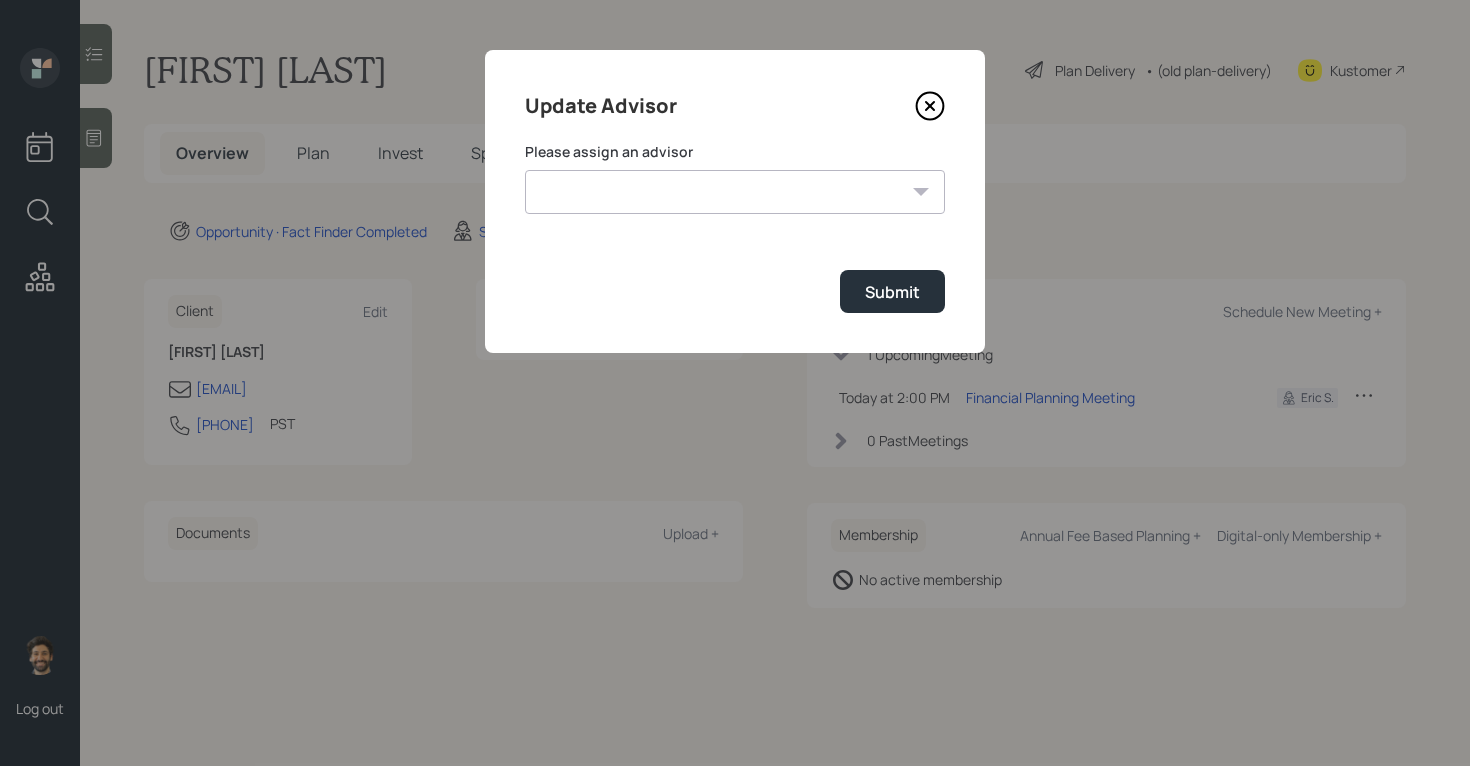 click on "[FIRST] [LAST] [FIRST] [LAST] [FIRST] [LAST] [FIRST] [LAST] [FIRST] [LAST] [FIRST] [LAST] [FIRST] [LAST] [FIRST] [LAST]" at bounding box center [735, 192] 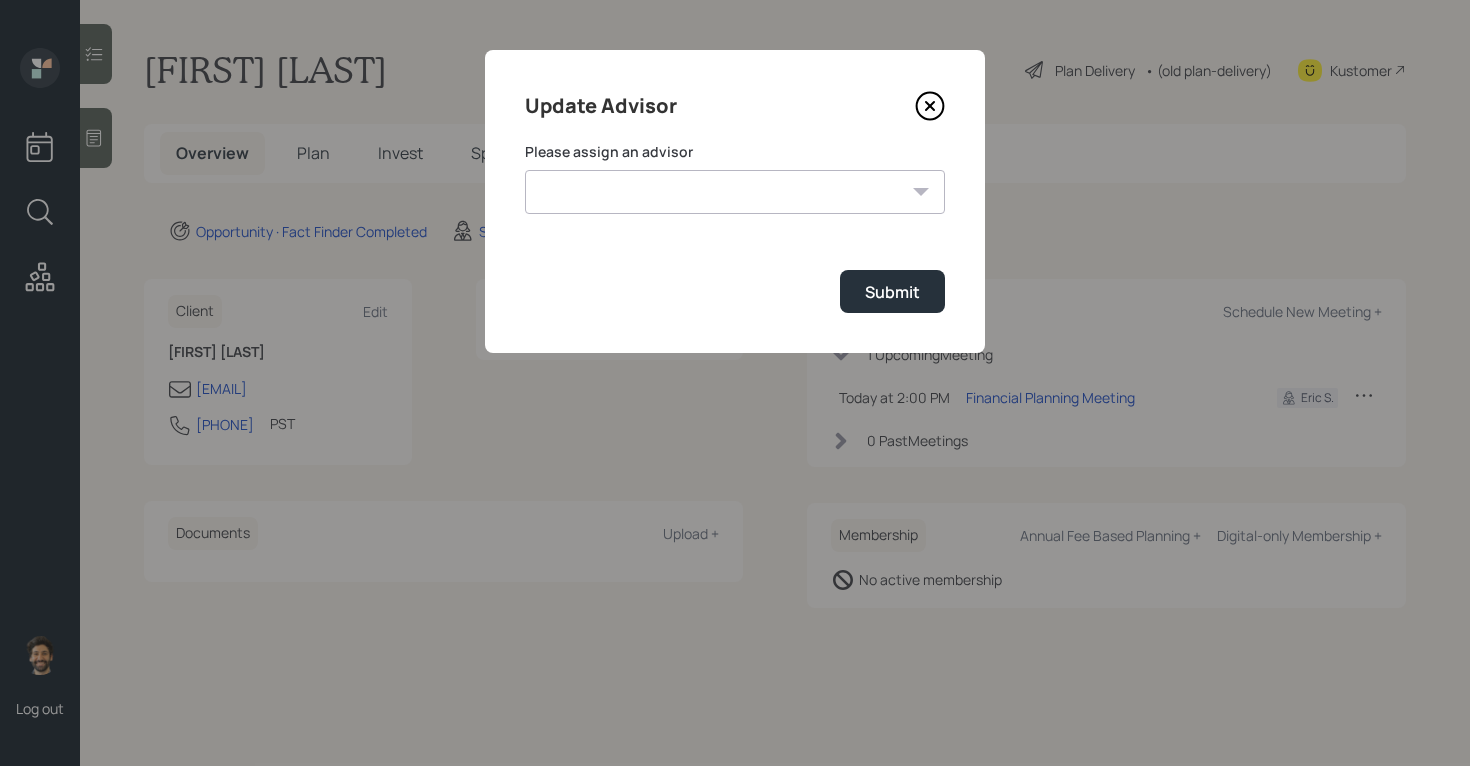 select on "f14b762f-c7c2-4b89-9227-8fa891345eea" 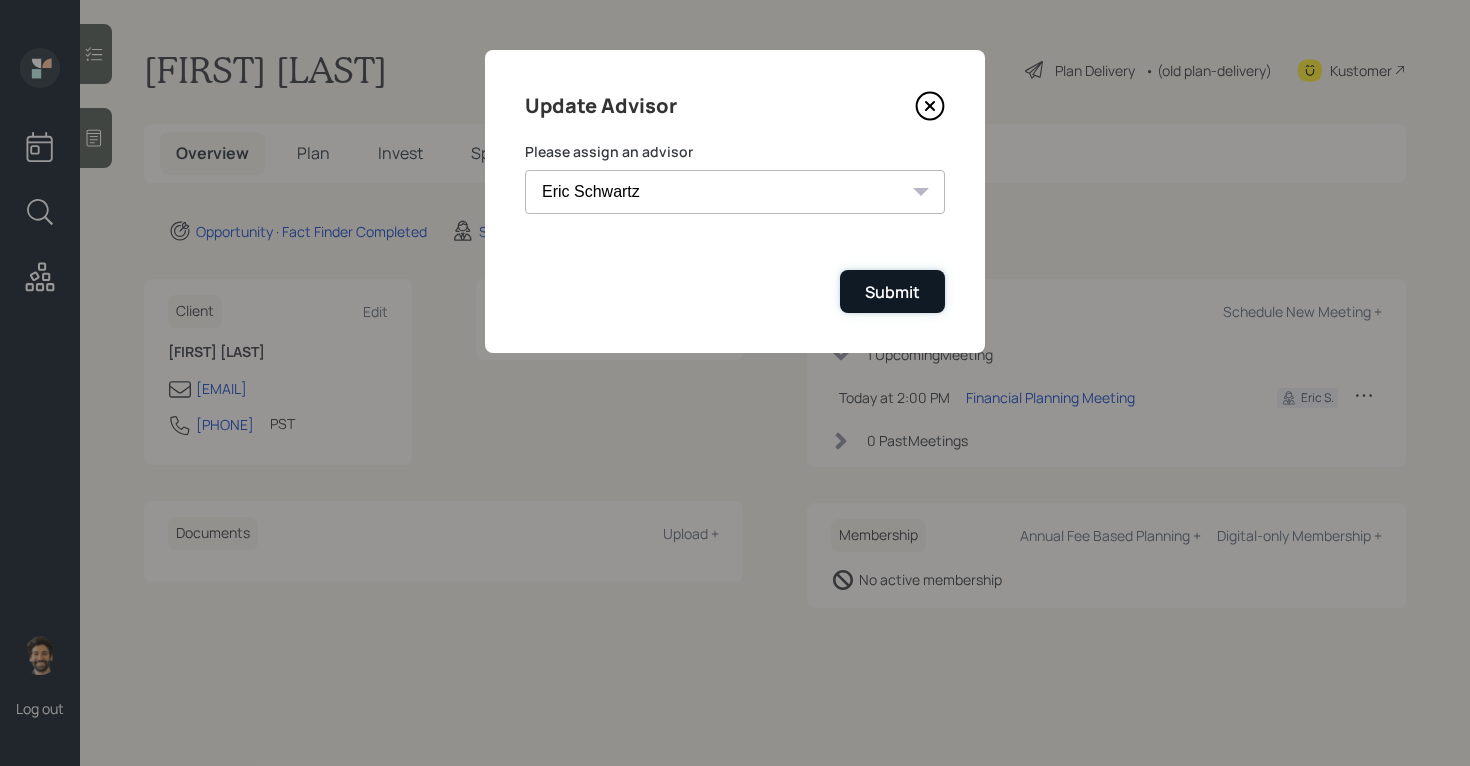 click on "Submit" at bounding box center (892, 292) 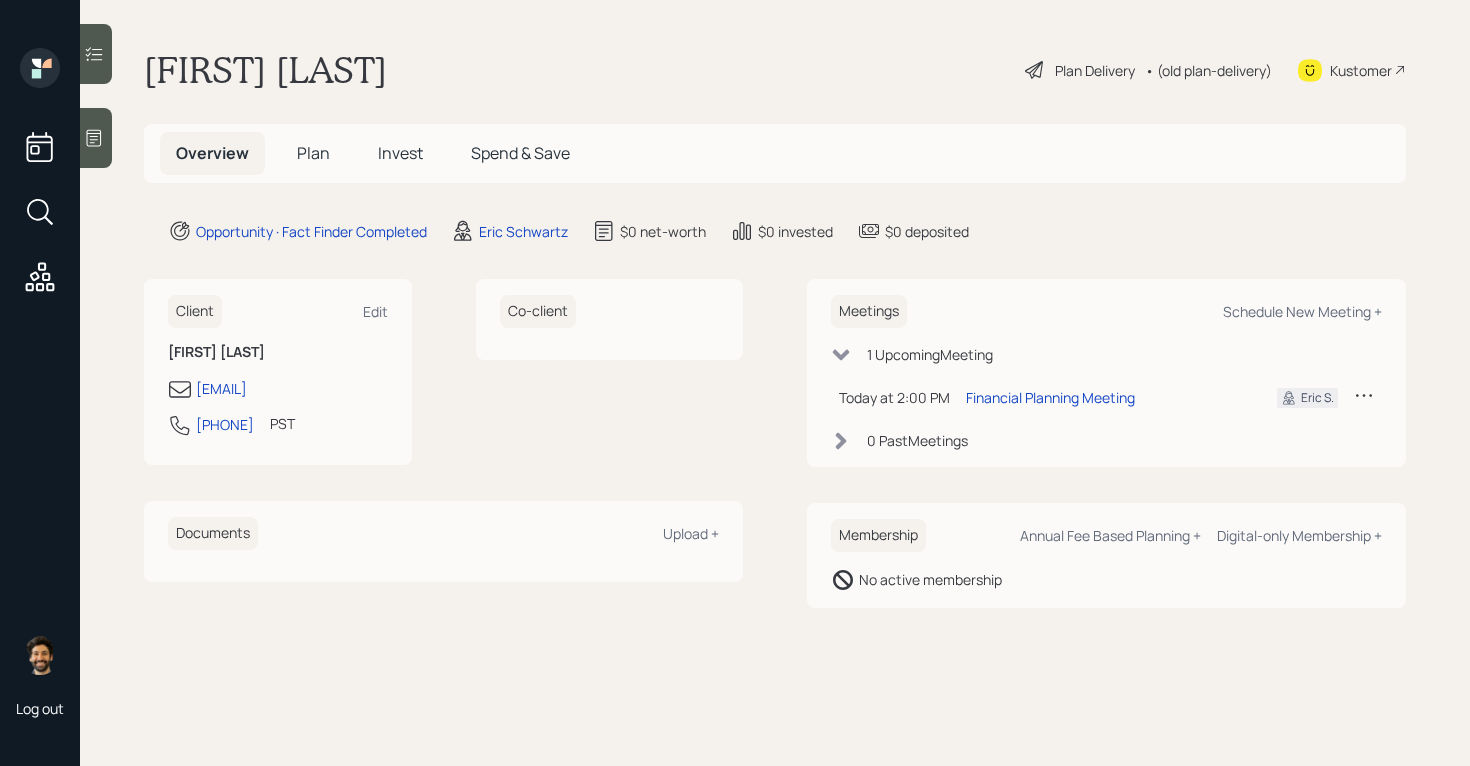 click on "Plan" at bounding box center [313, 153] 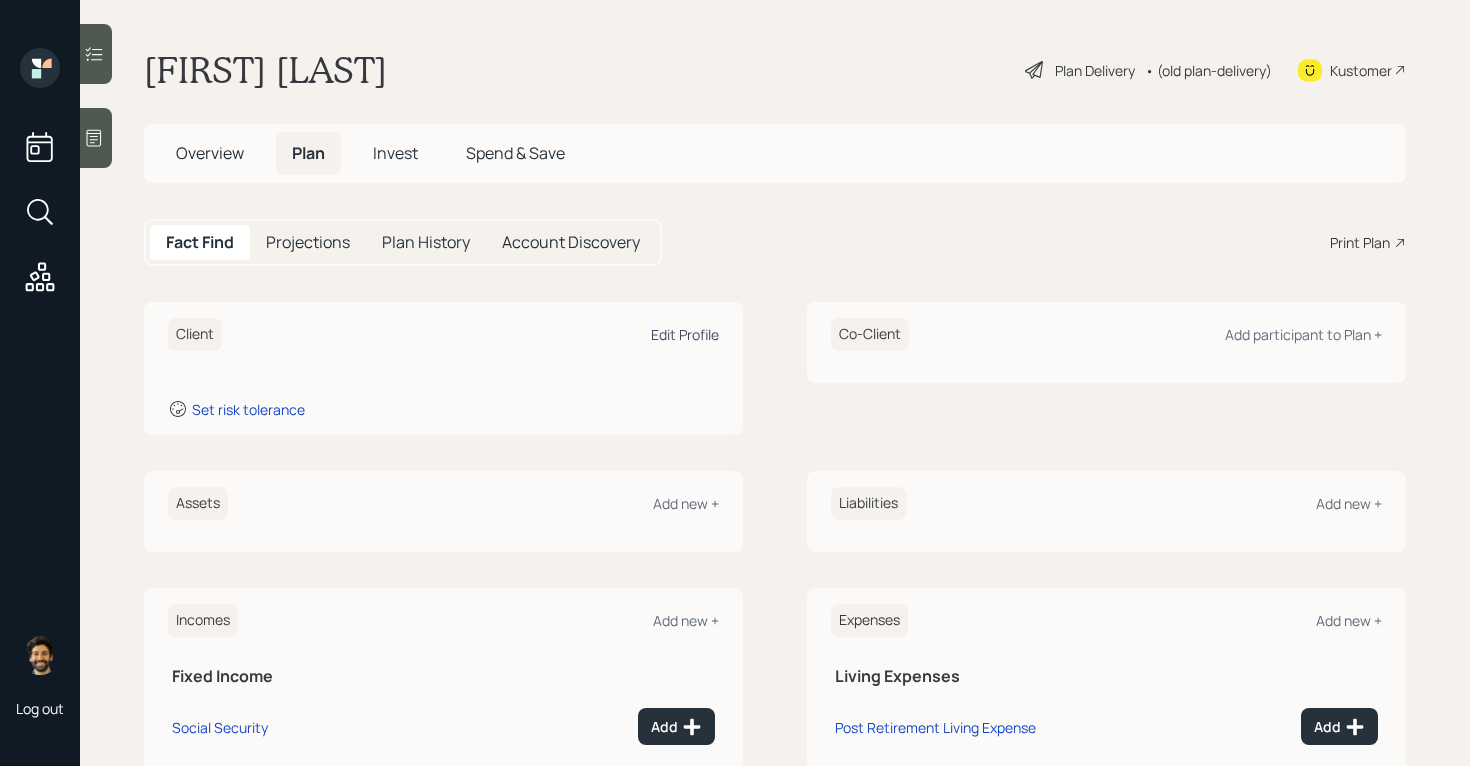 click on "Edit Profile" at bounding box center (685, 334) 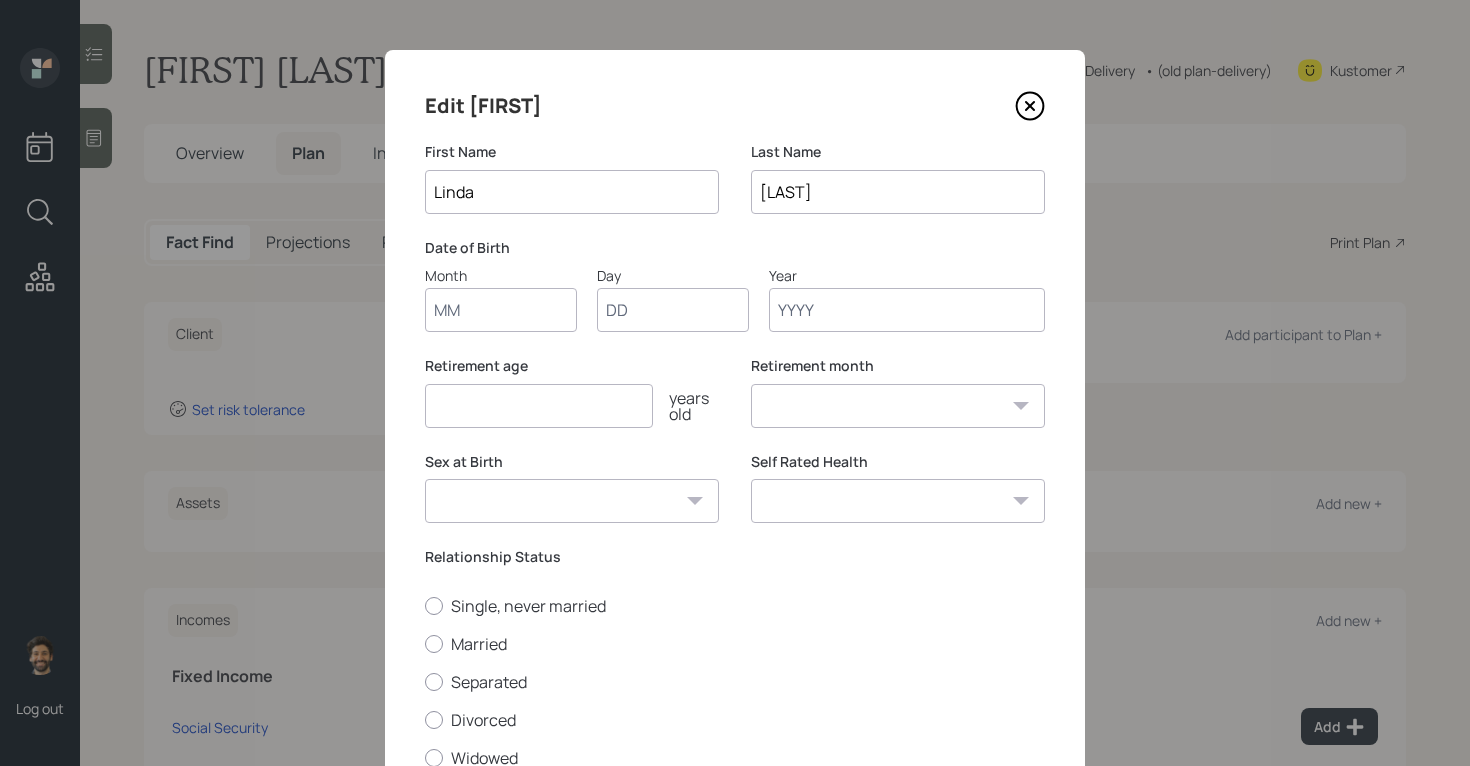 click on "Month" at bounding box center [501, 310] 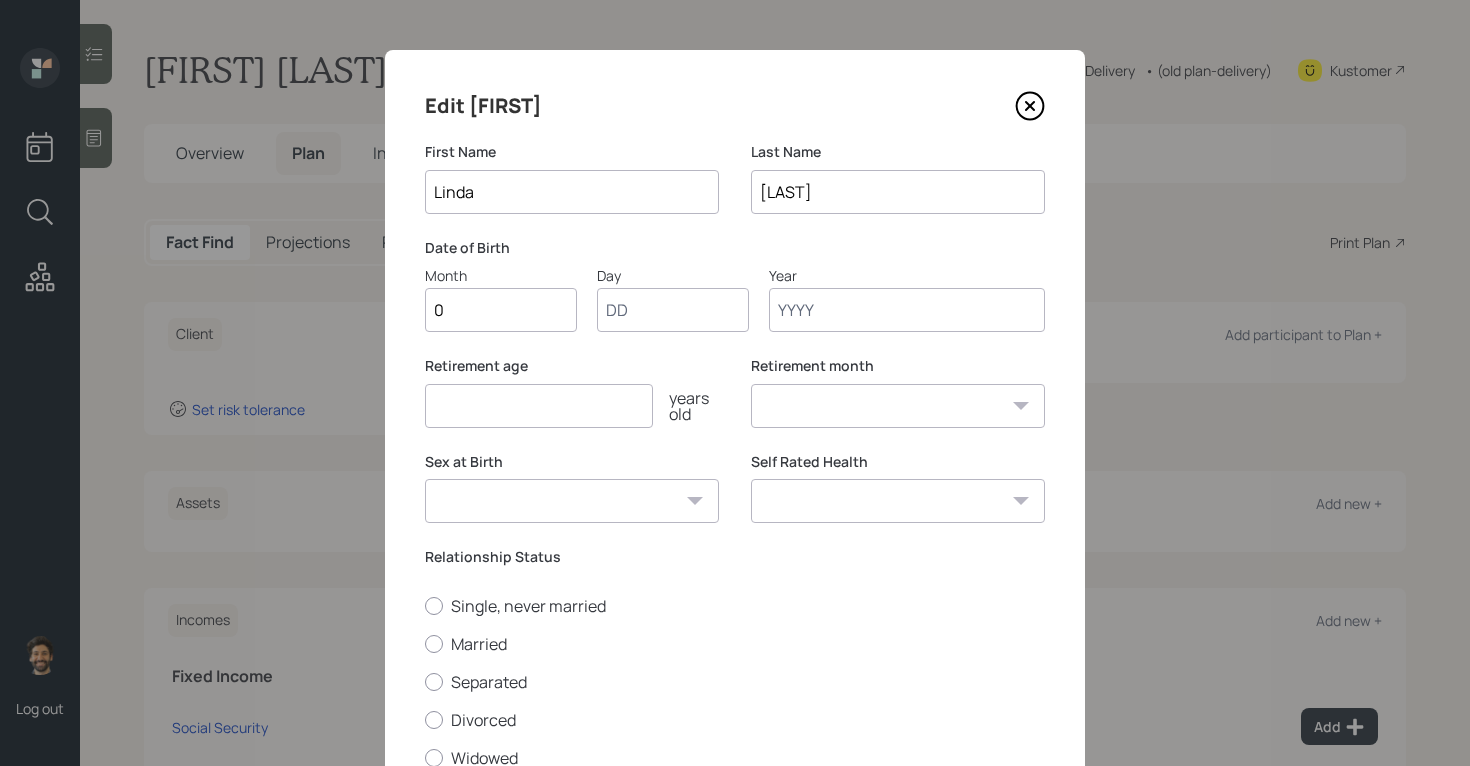 type on "01" 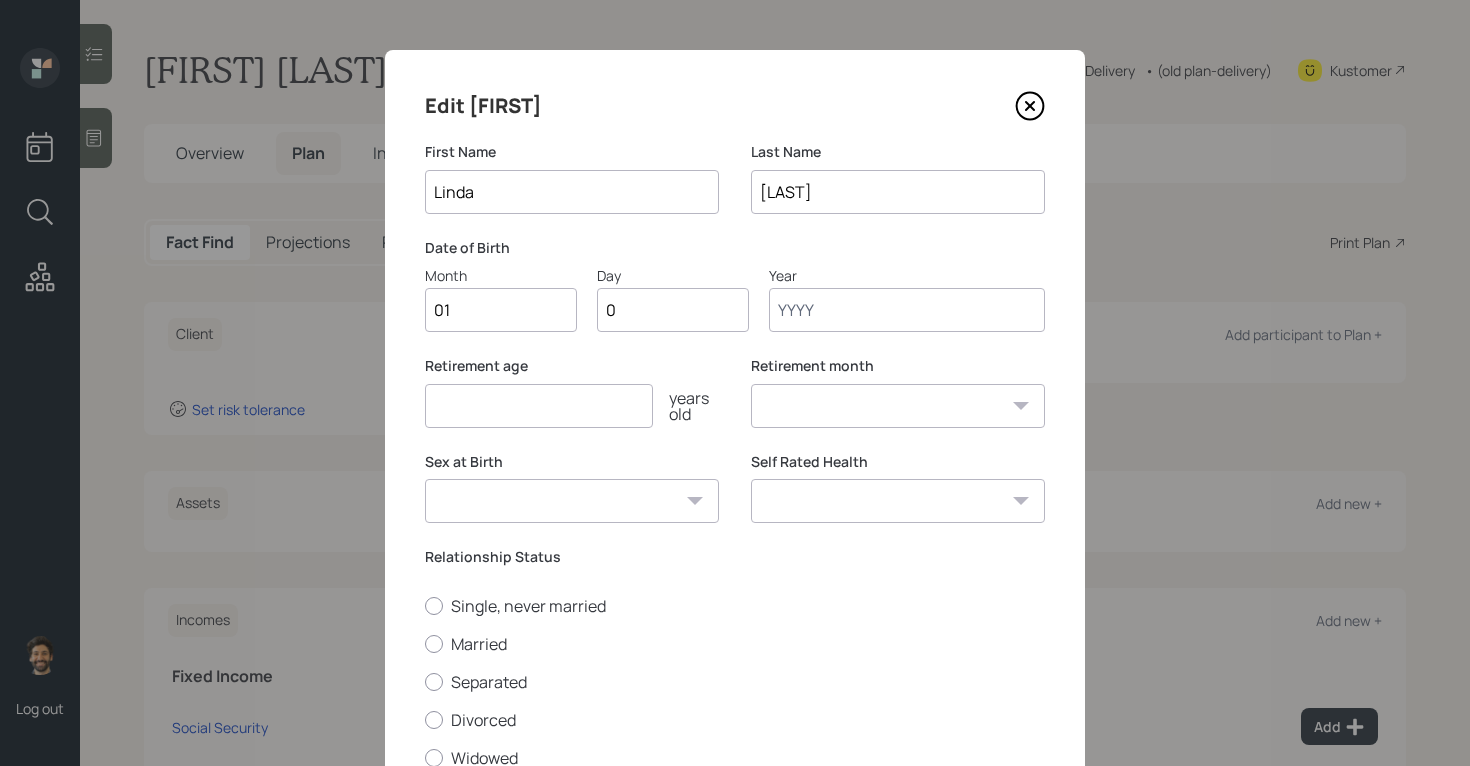 type on "01" 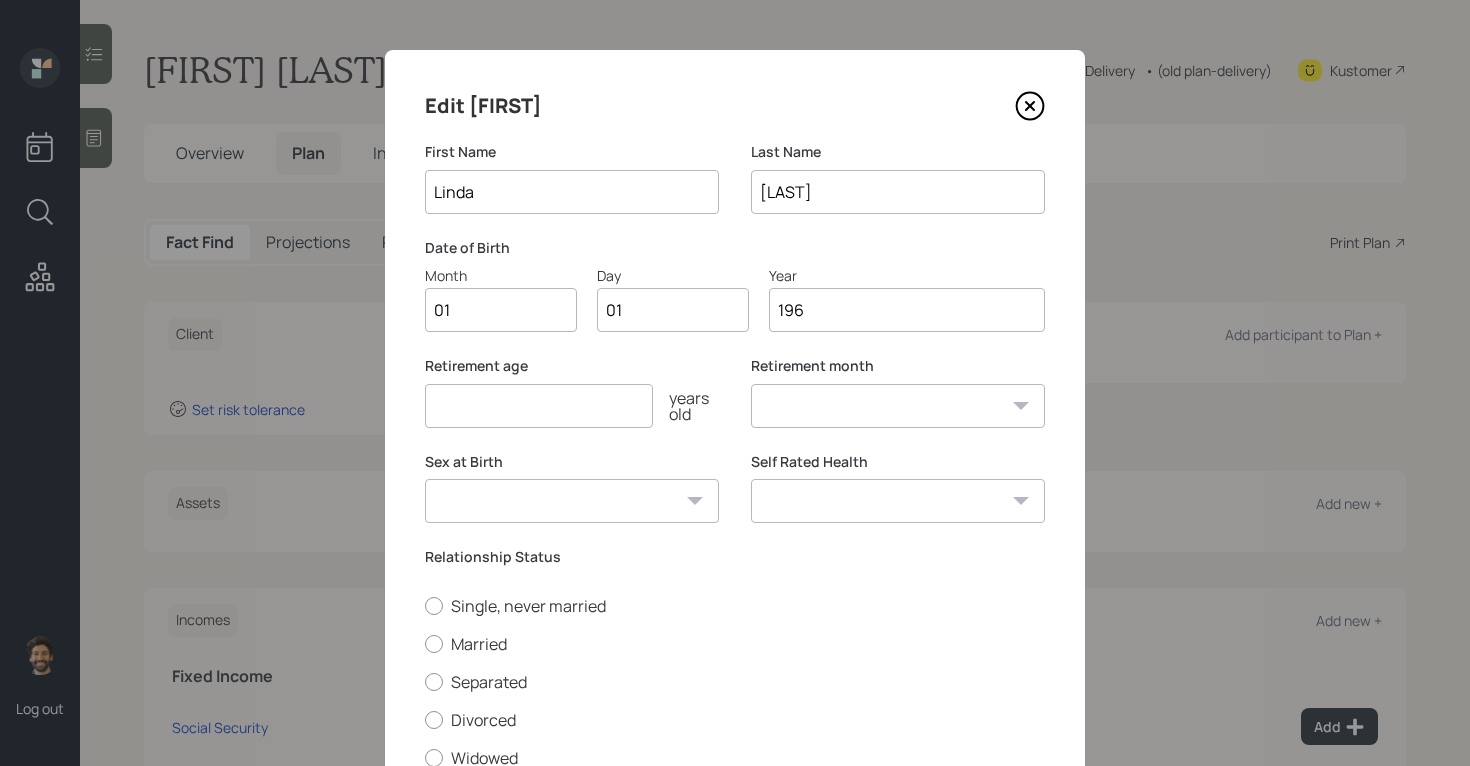 type on "1960" 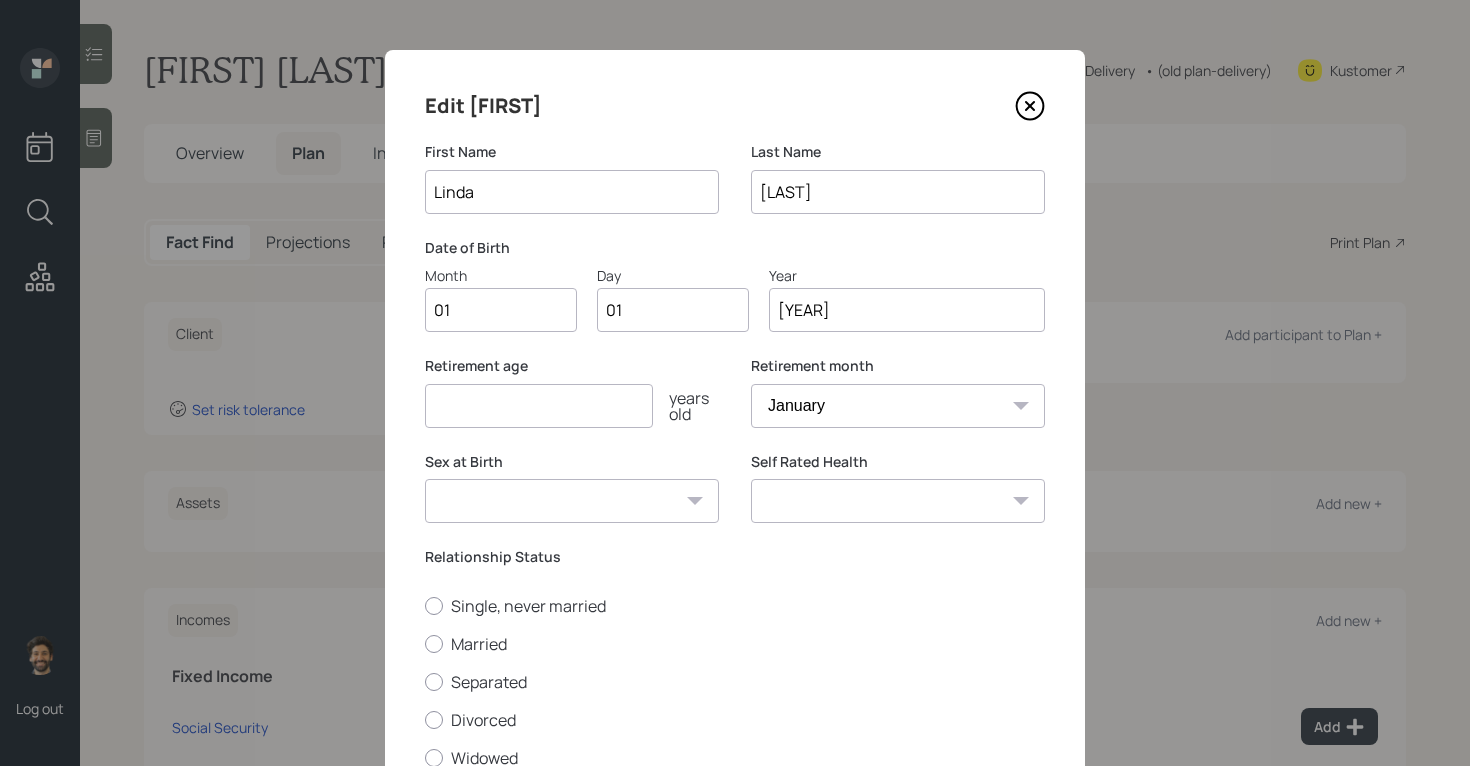 scroll, scrollTop: 161, scrollLeft: 0, axis: vertical 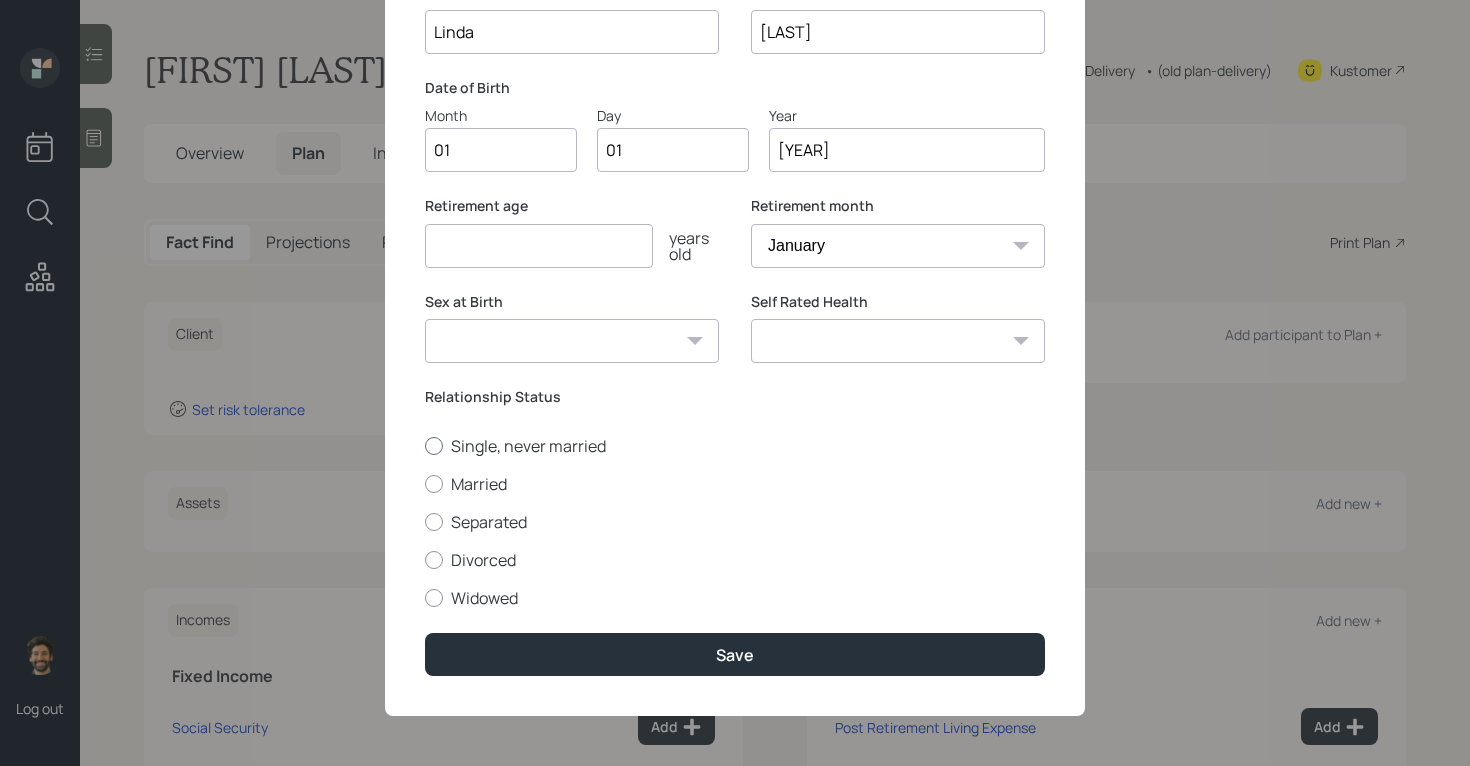 type on "1964" 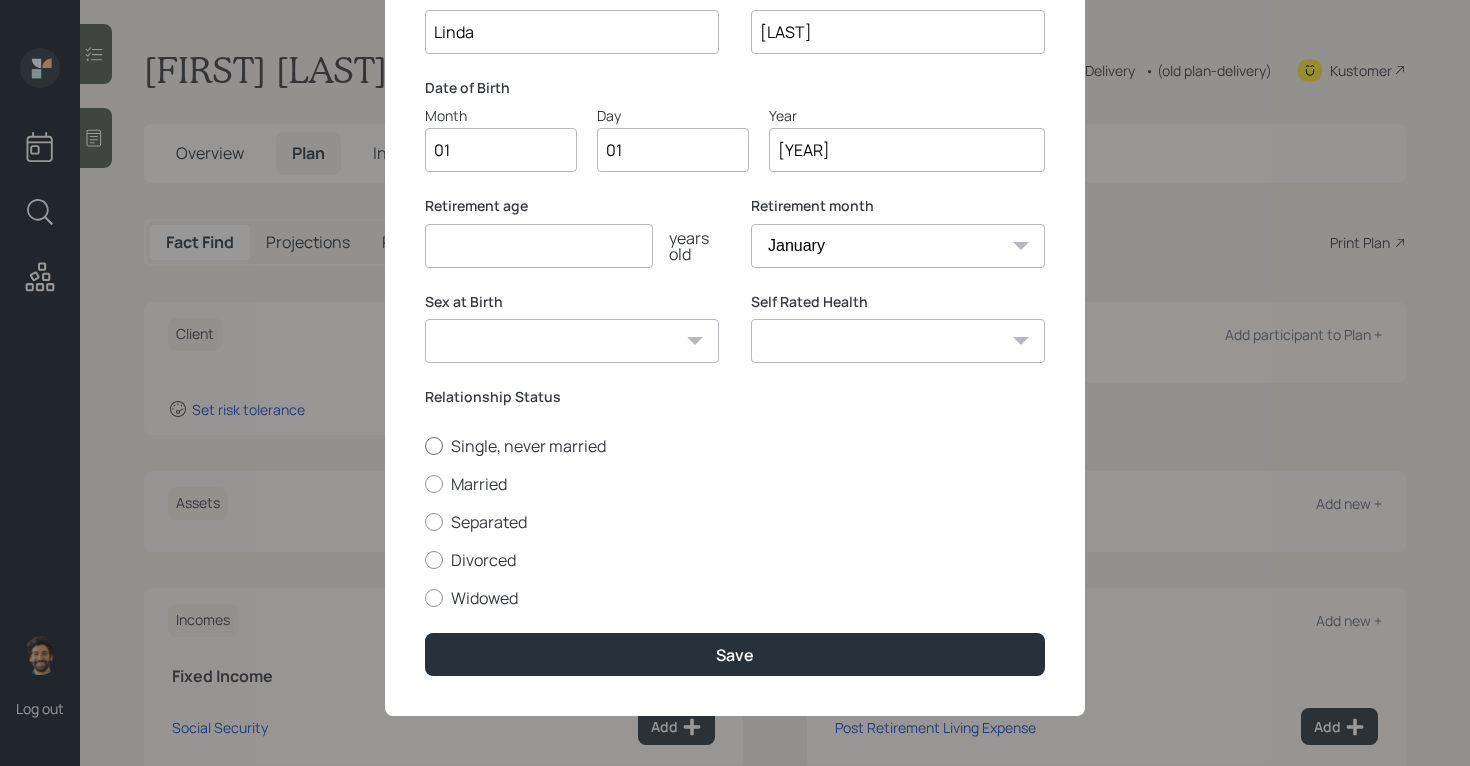 radio on "true" 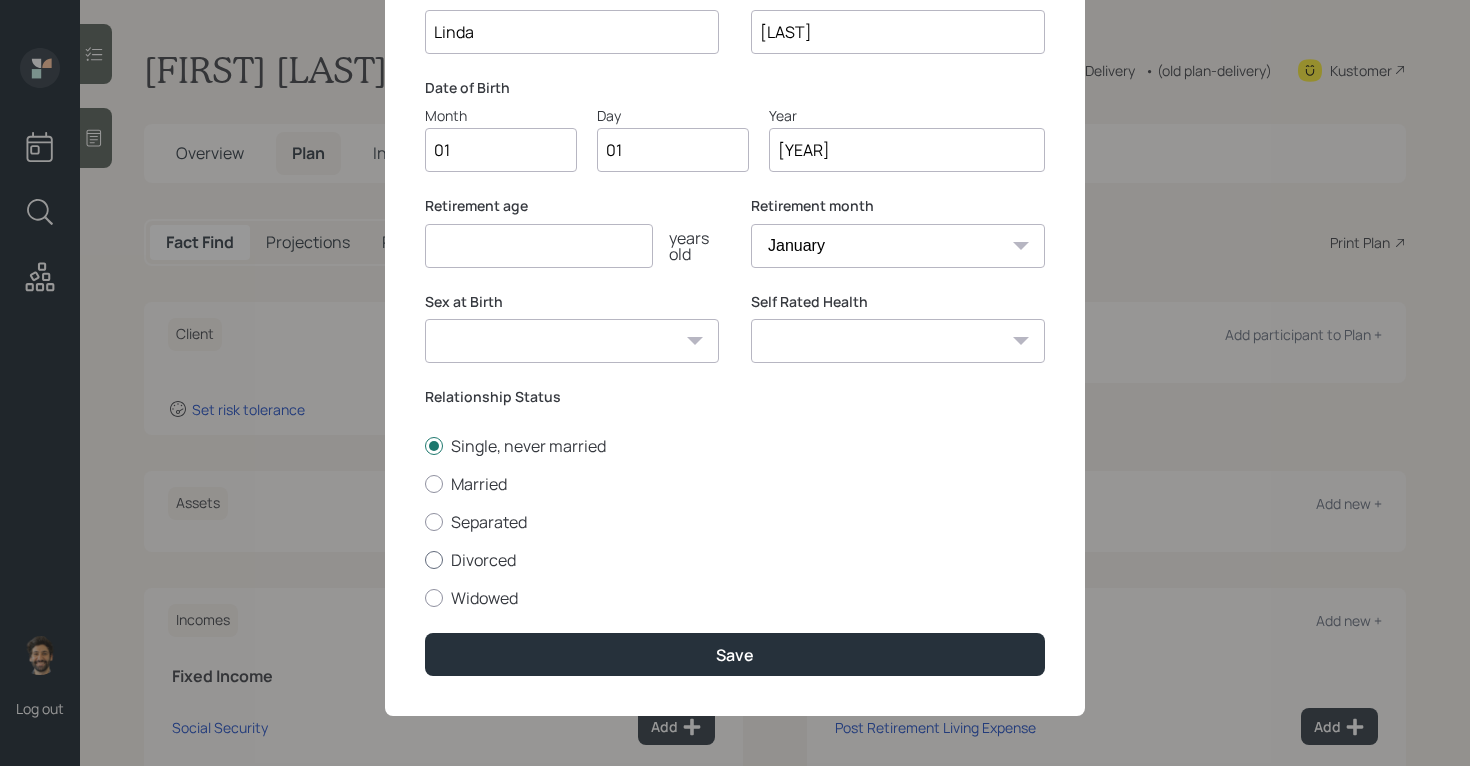 click on "Divorced" at bounding box center (735, 560) 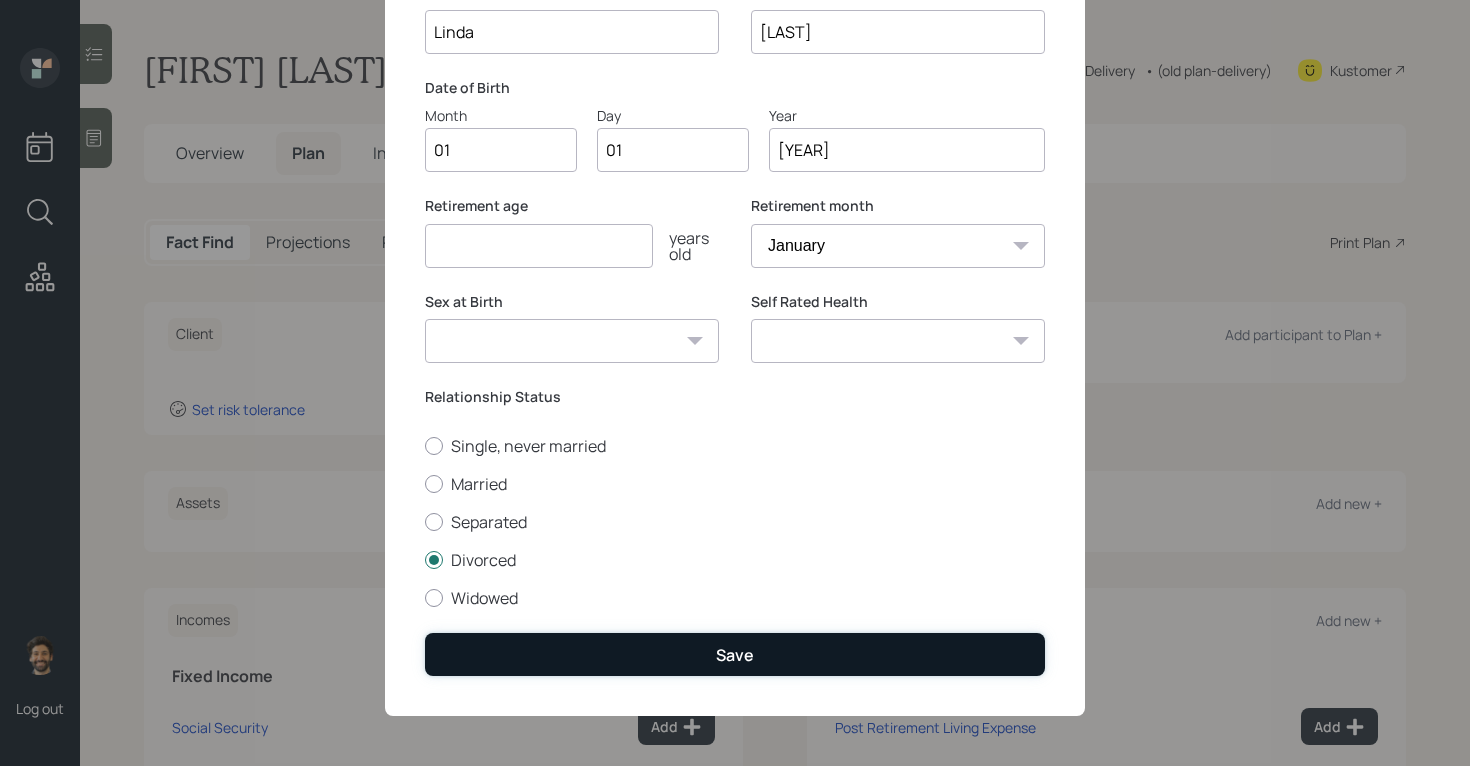click on "Save" at bounding box center (735, 654) 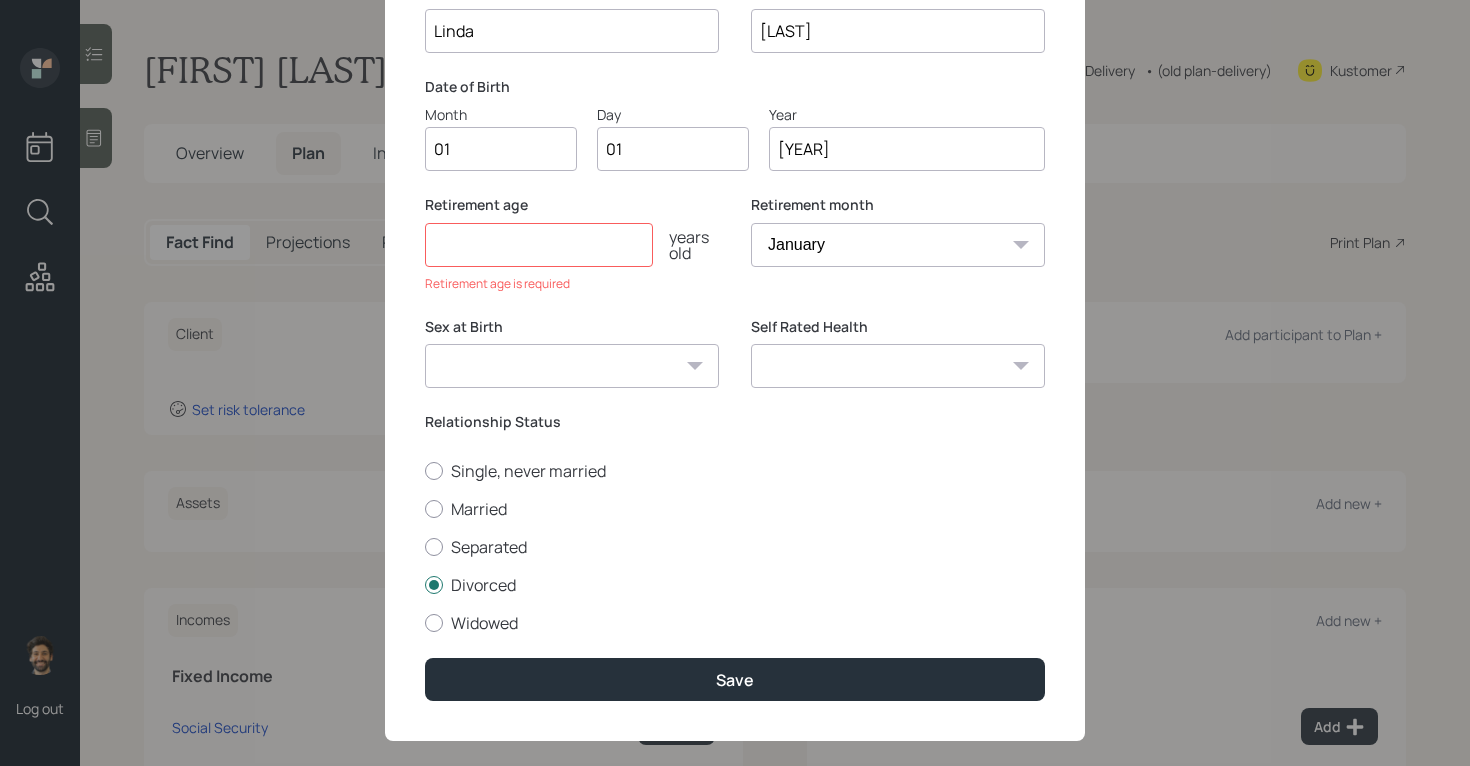 click at bounding box center [539, 245] 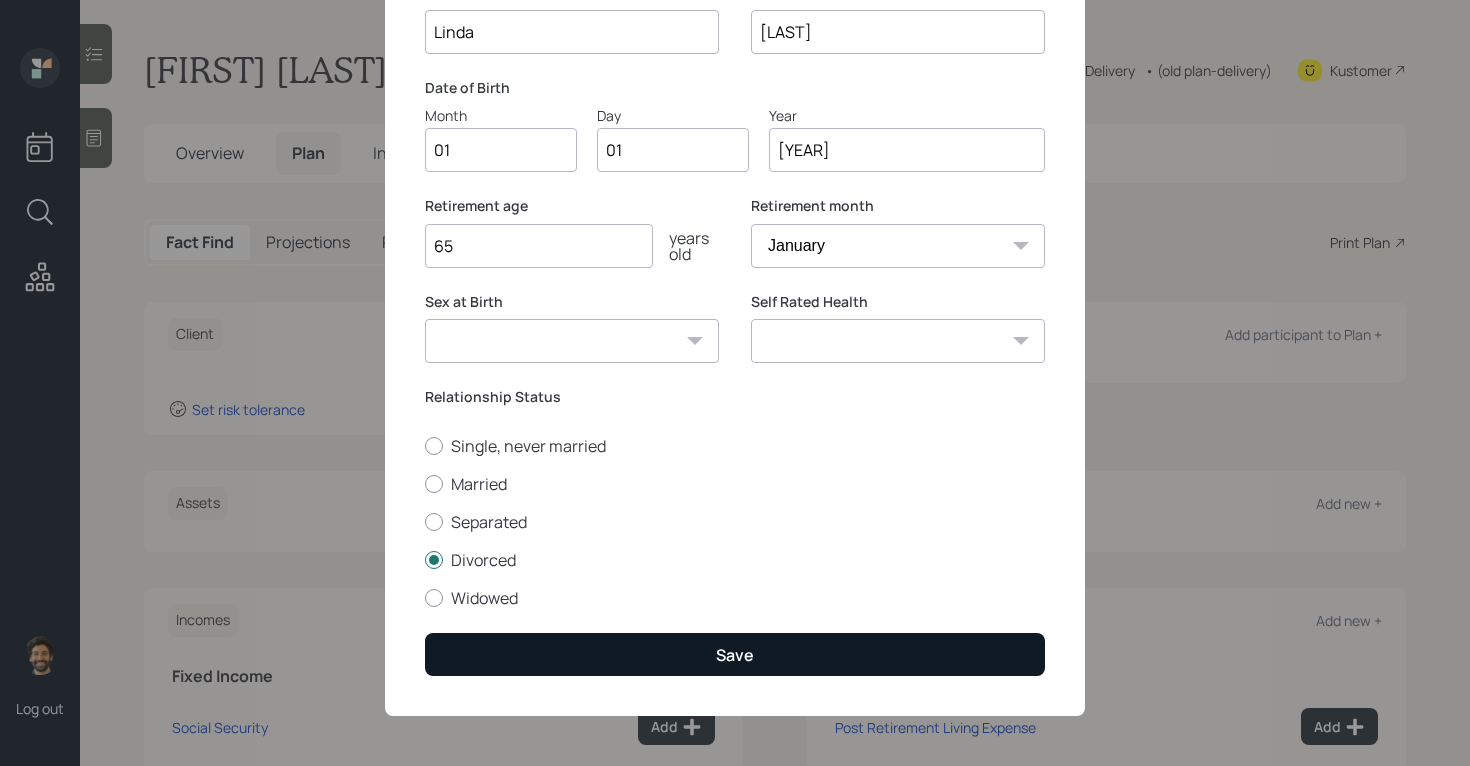 type on "65" 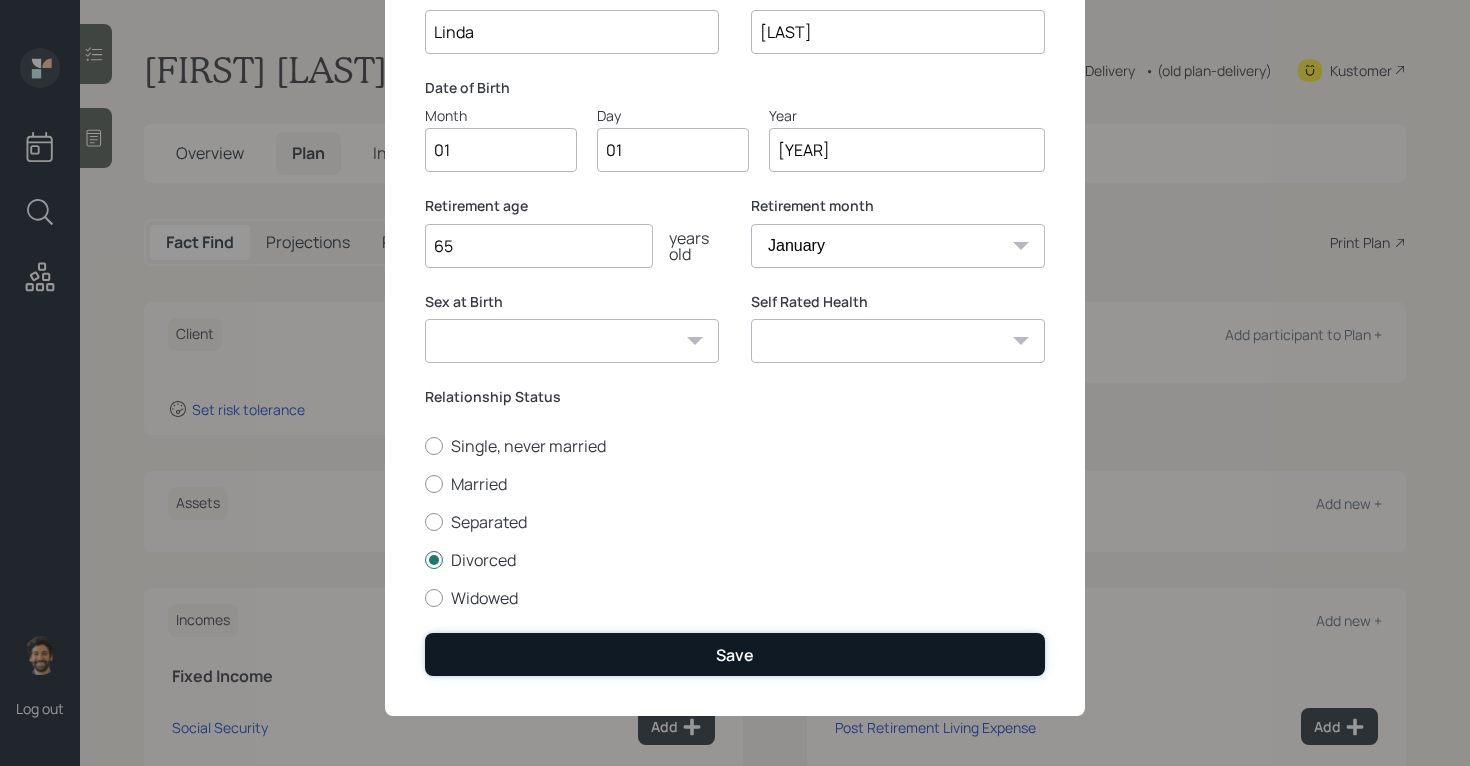 click on "Save" at bounding box center (735, 654) 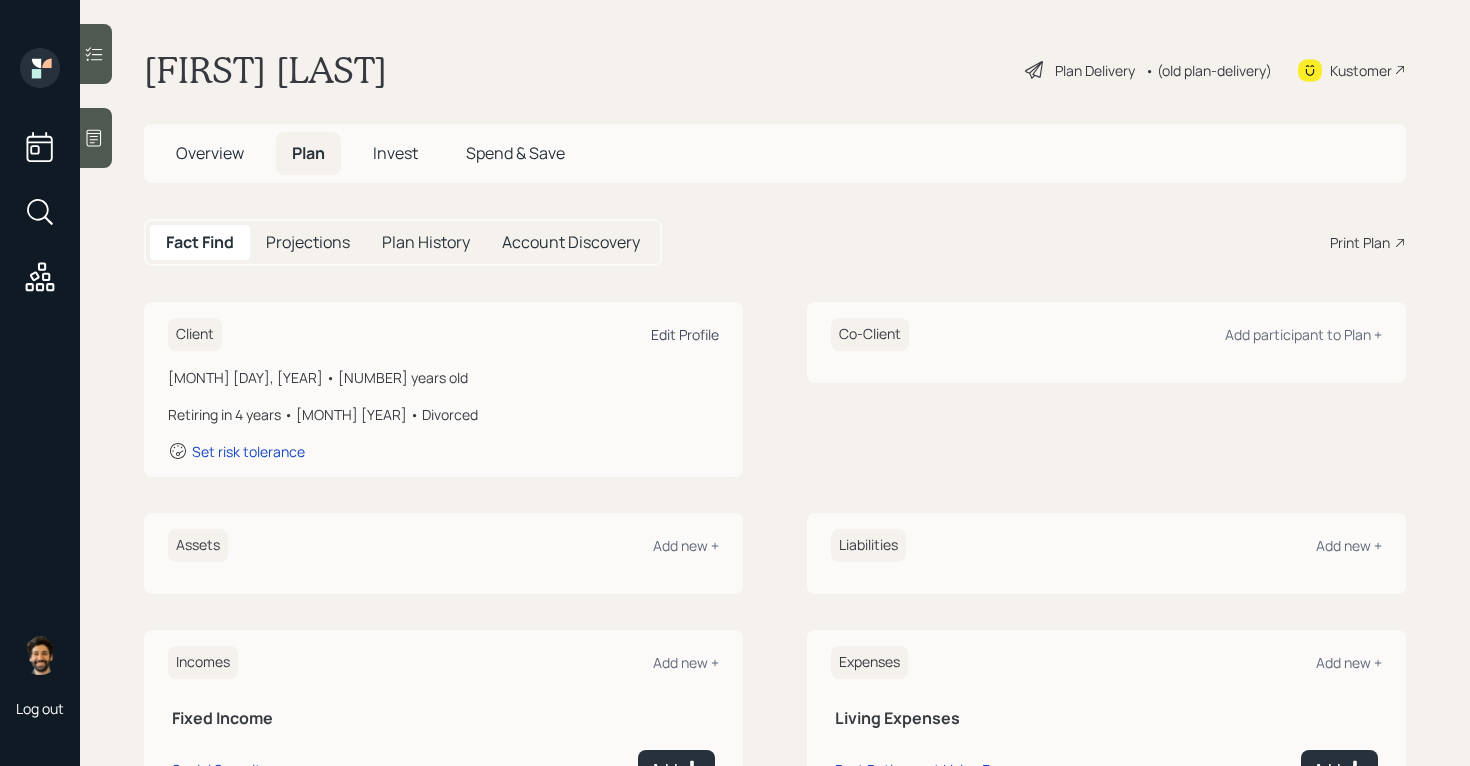 click on "Edit Profile" at bounding box center [685, 334] 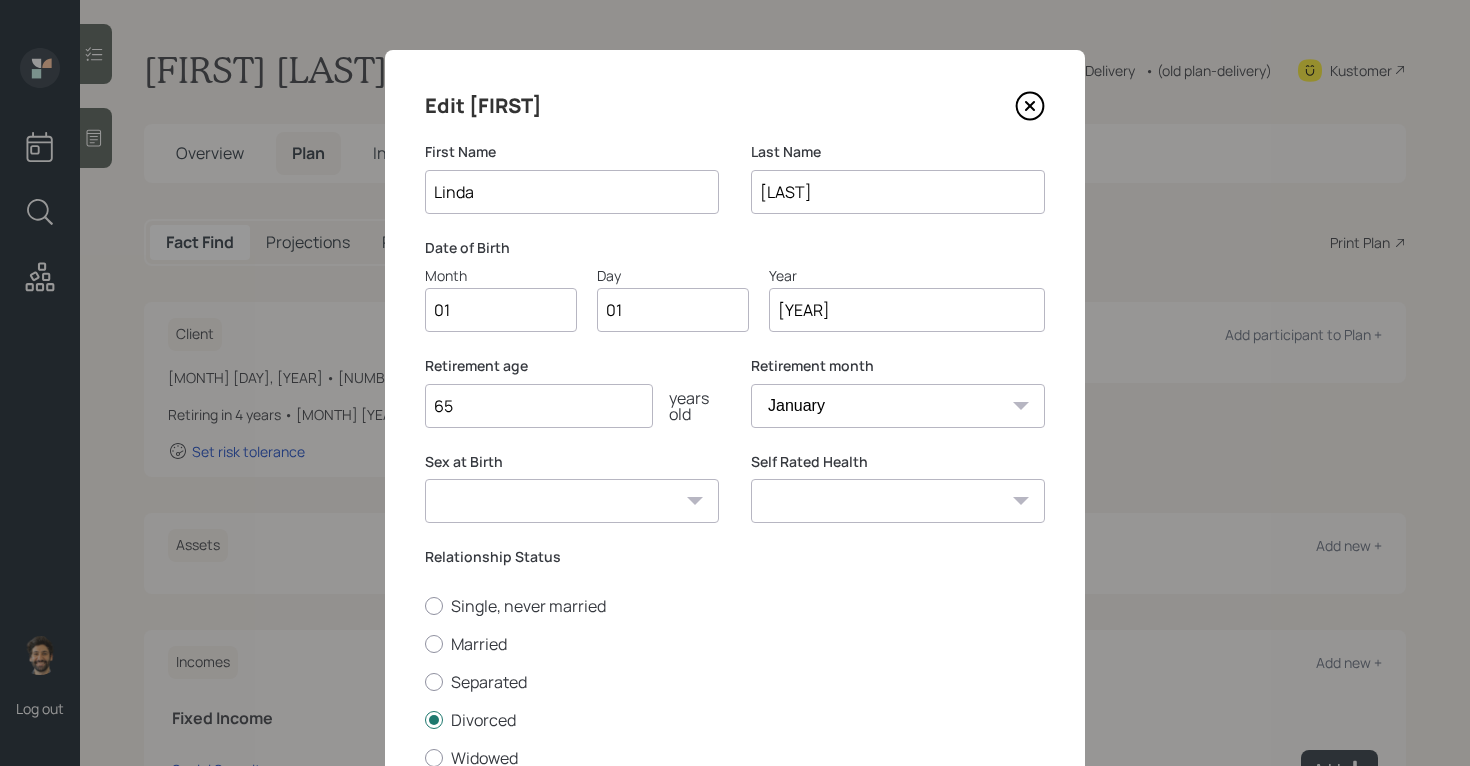 click on "1964" at bounding box center [907, 310] 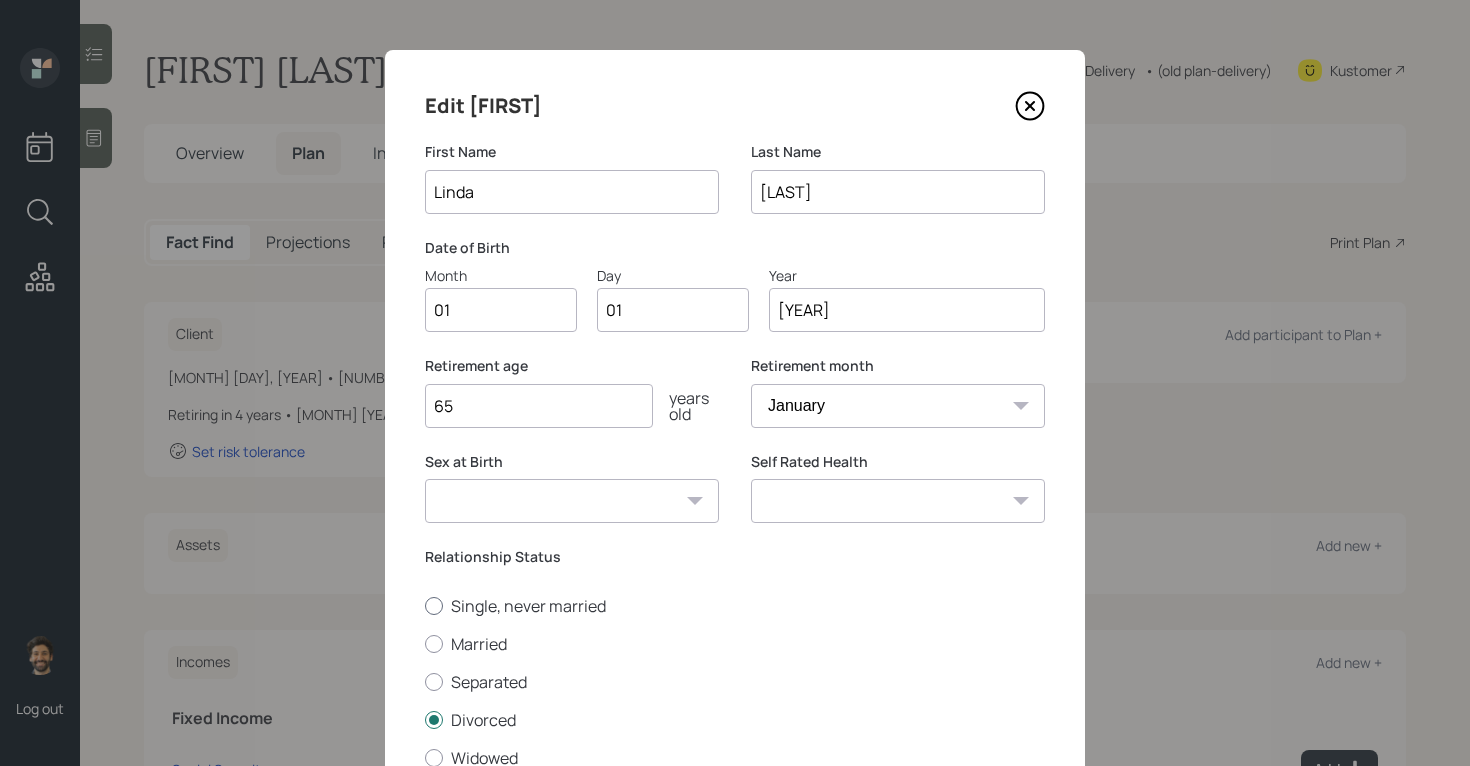 scroll, scrollTop: 161, scrollLeft: 0, axis: vertical 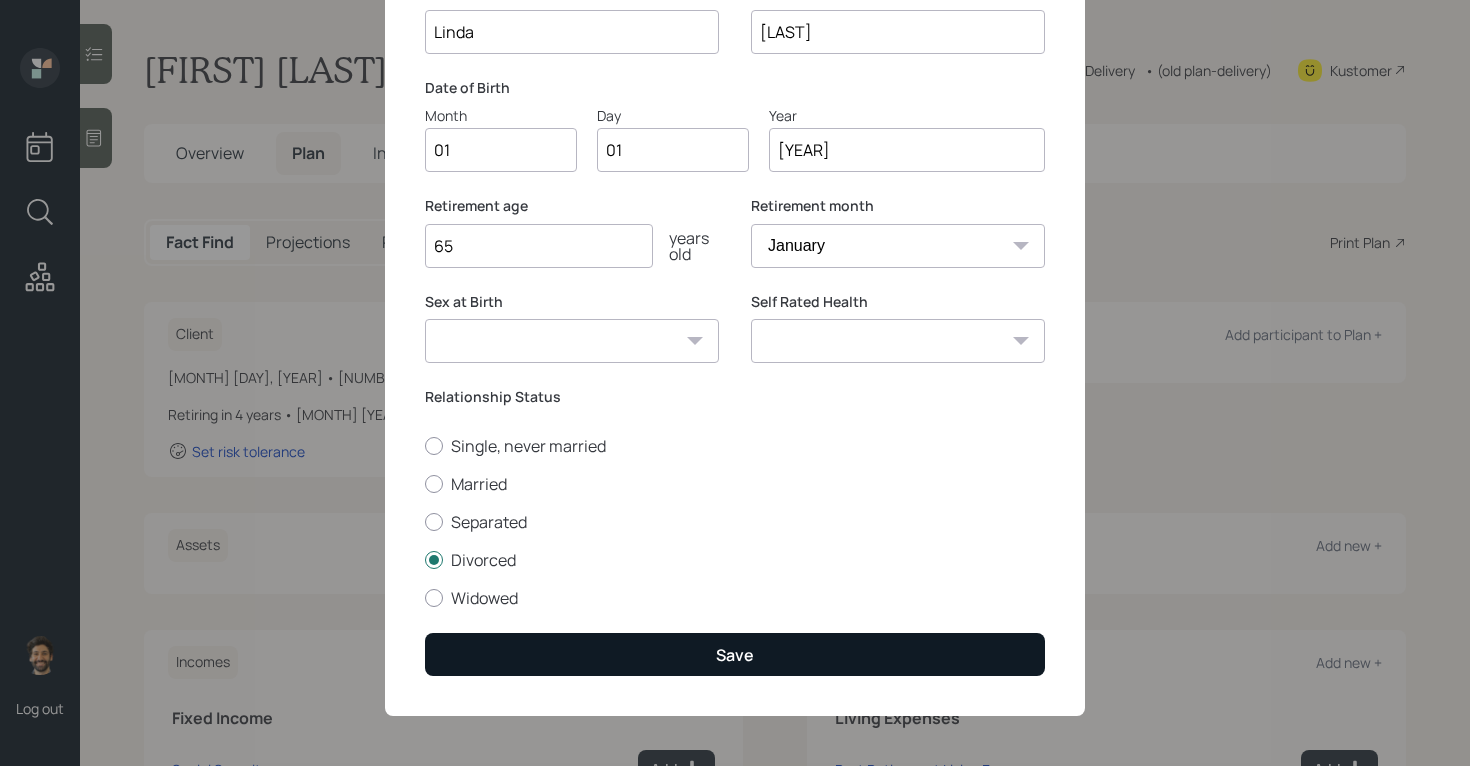 type on "1965" 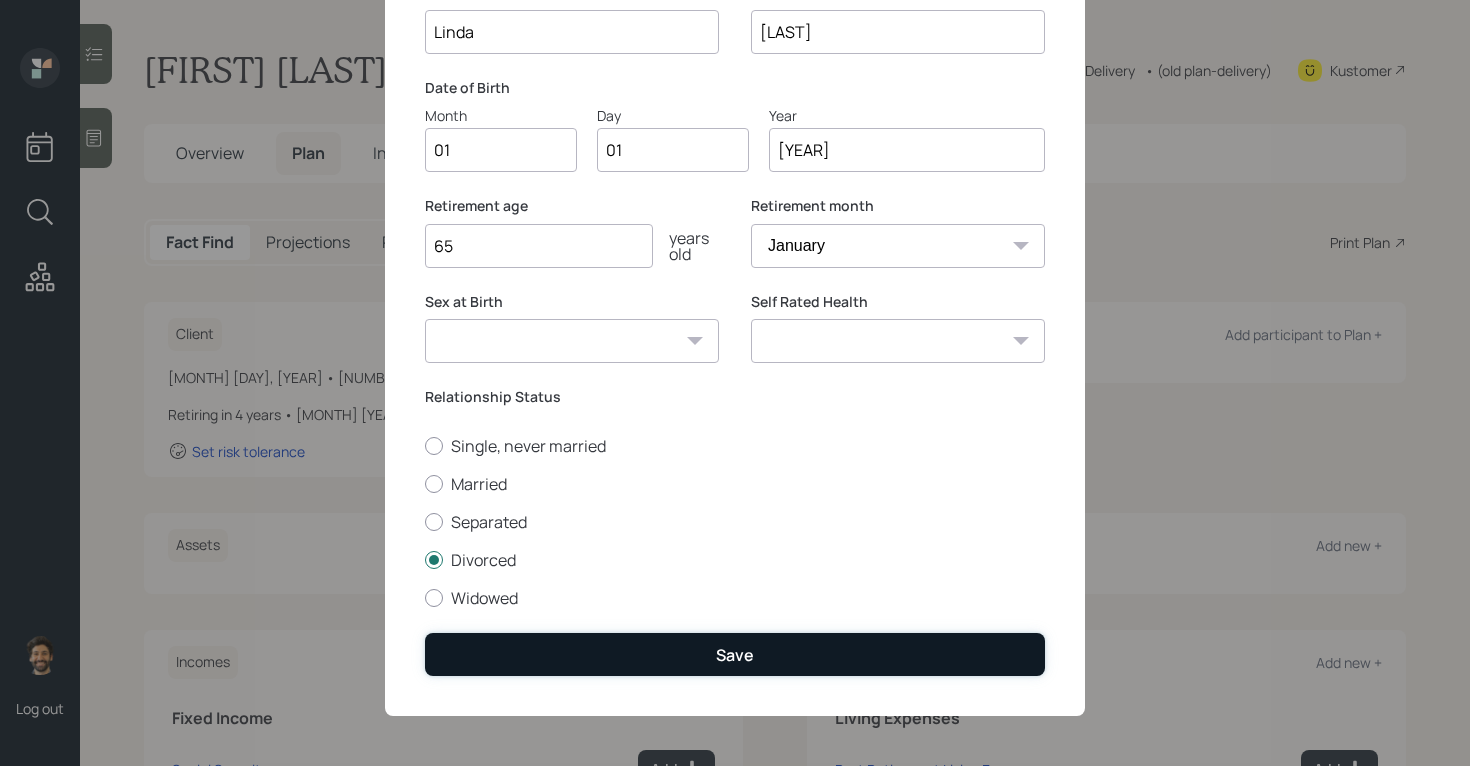 click on "Save" at bounding box center [735, 654] 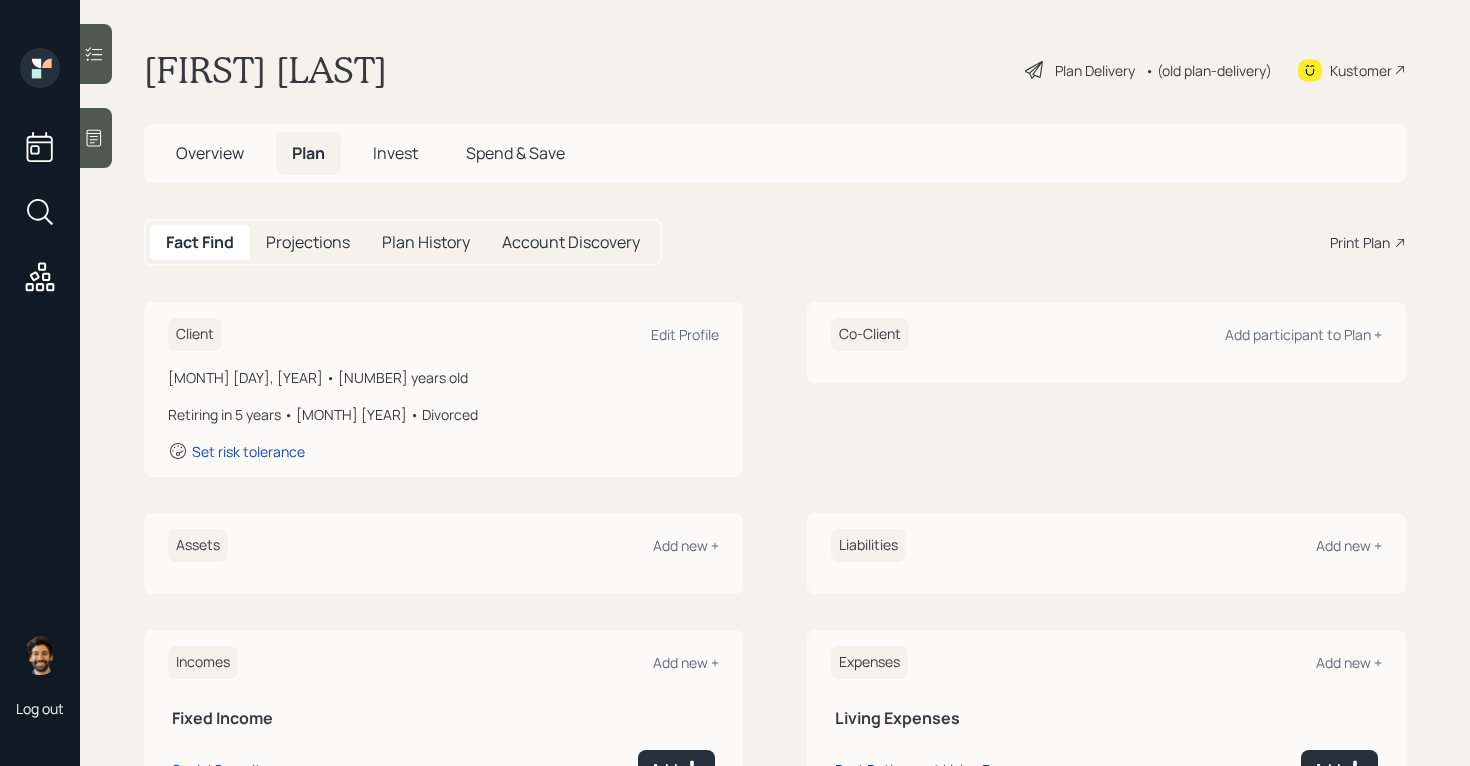 scroll, scrollTop: 41, scrollLeft: 0, axis: vertical 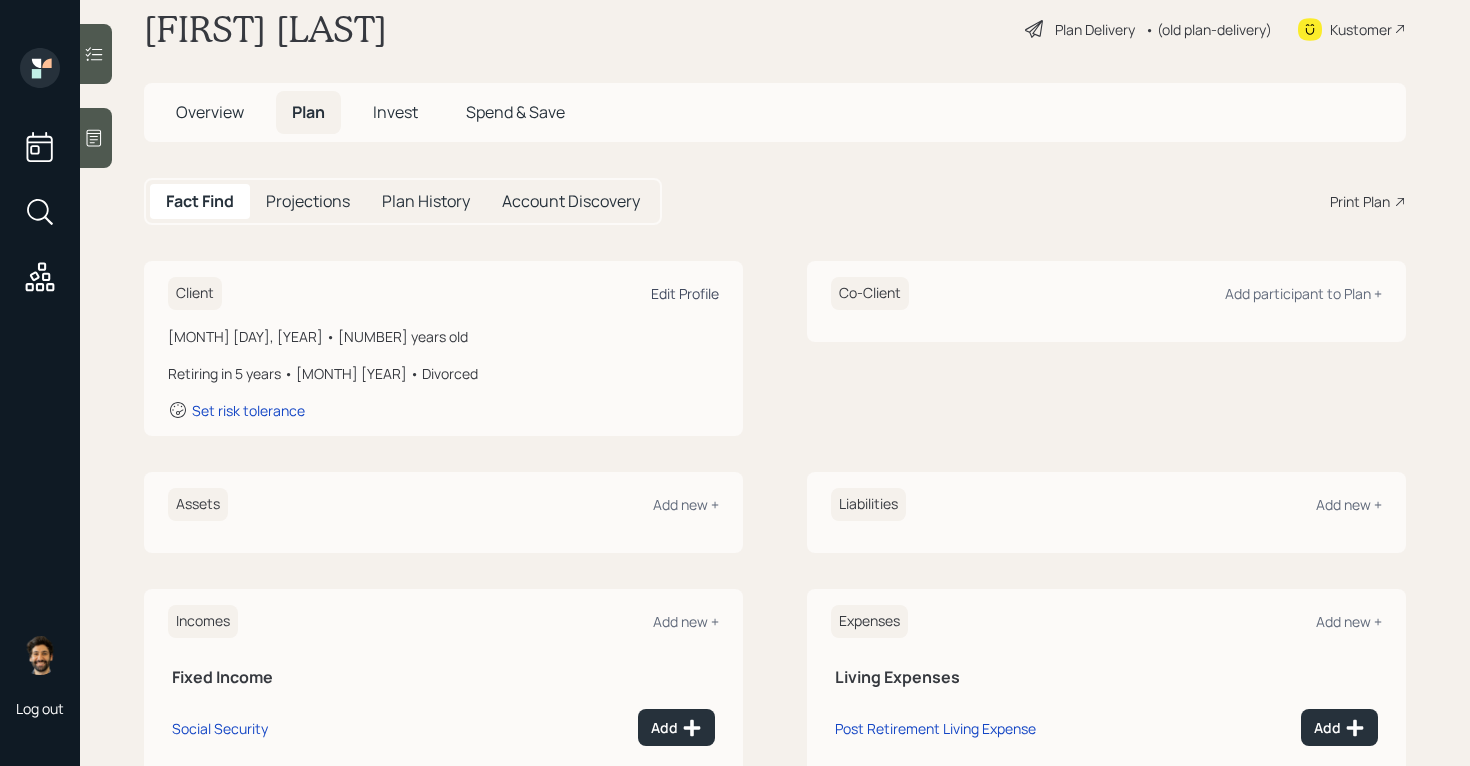 click on "Edit Profile" at bounding box center (685, 293) 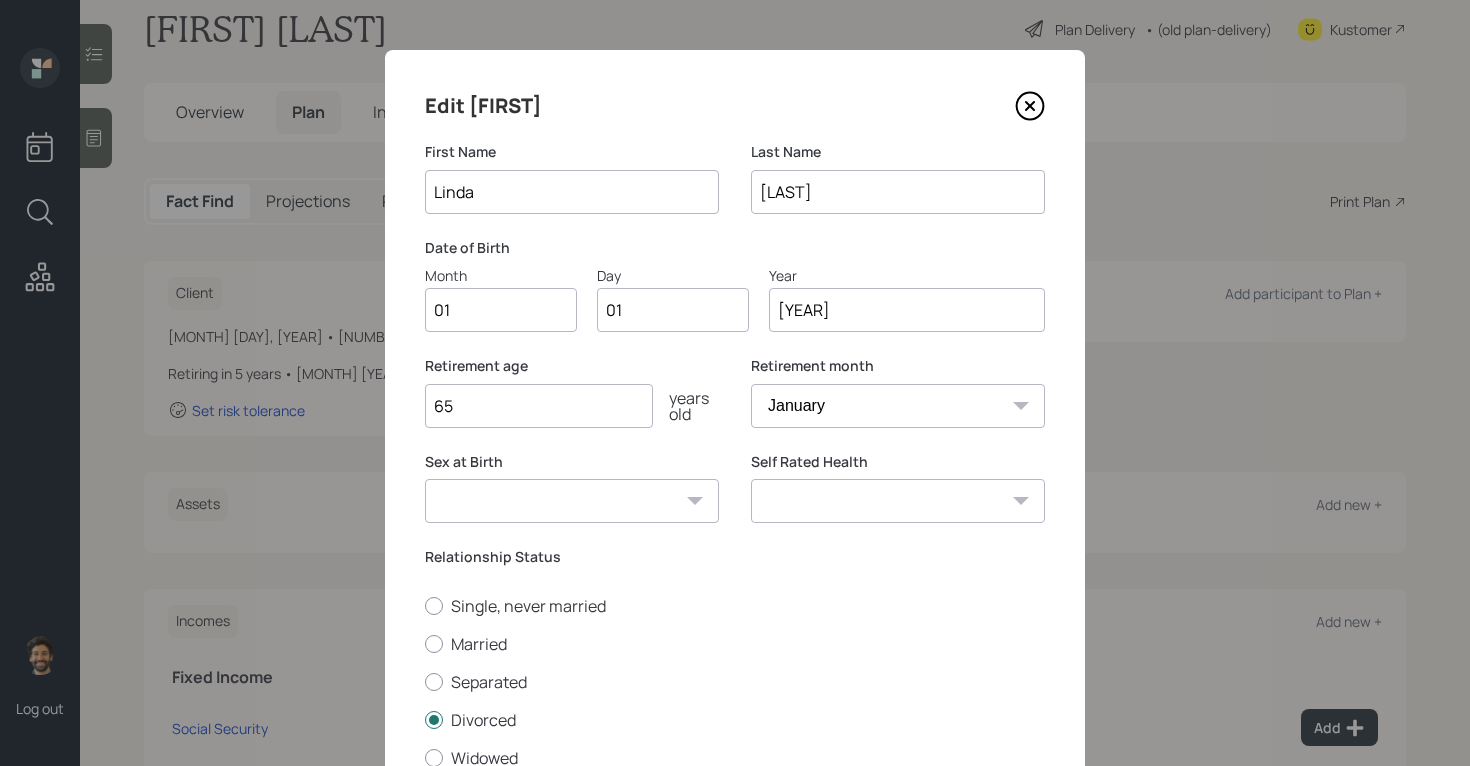 click on "1965" at bounding box center [907, 310] 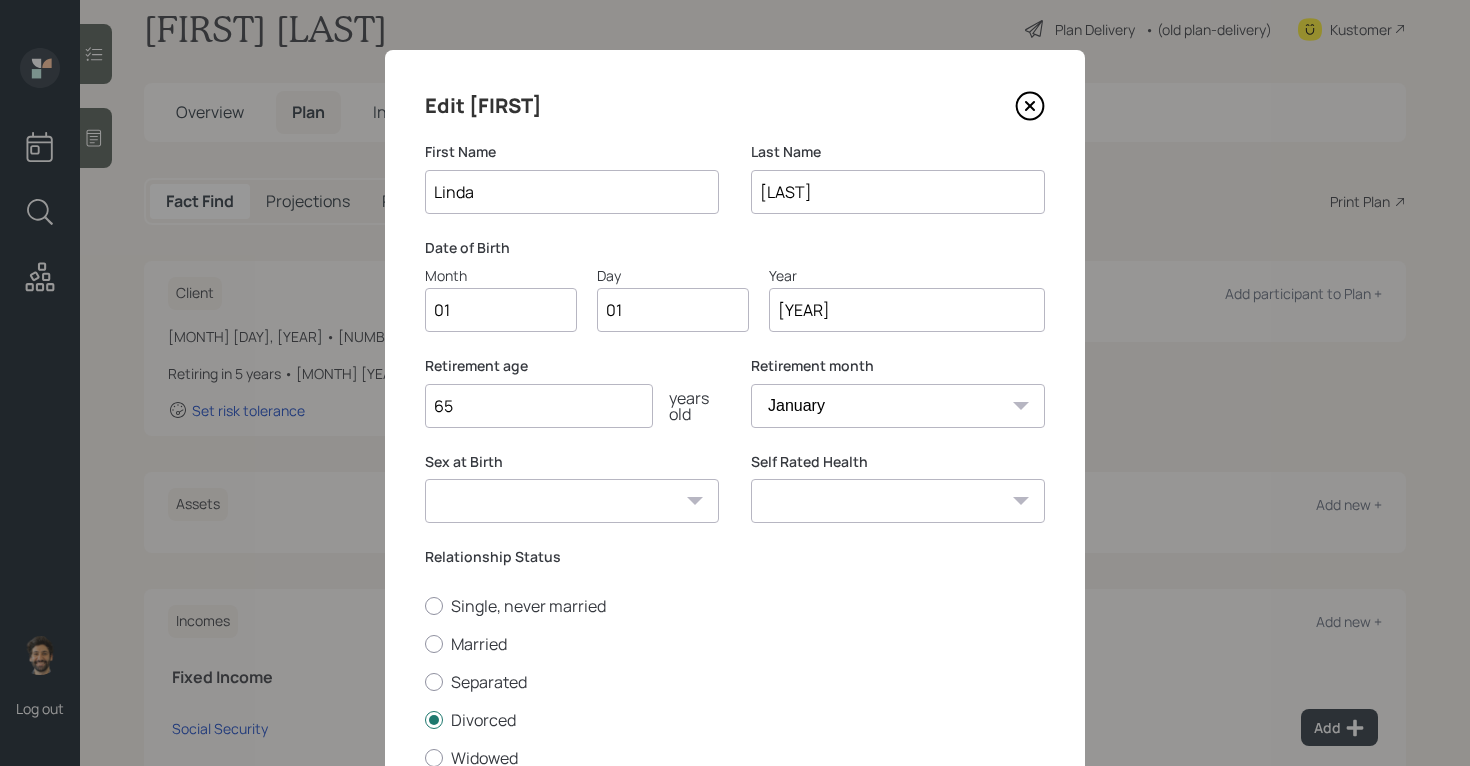 scroll, scrollTop: 161, scrollLeft: 0, axis: vertical 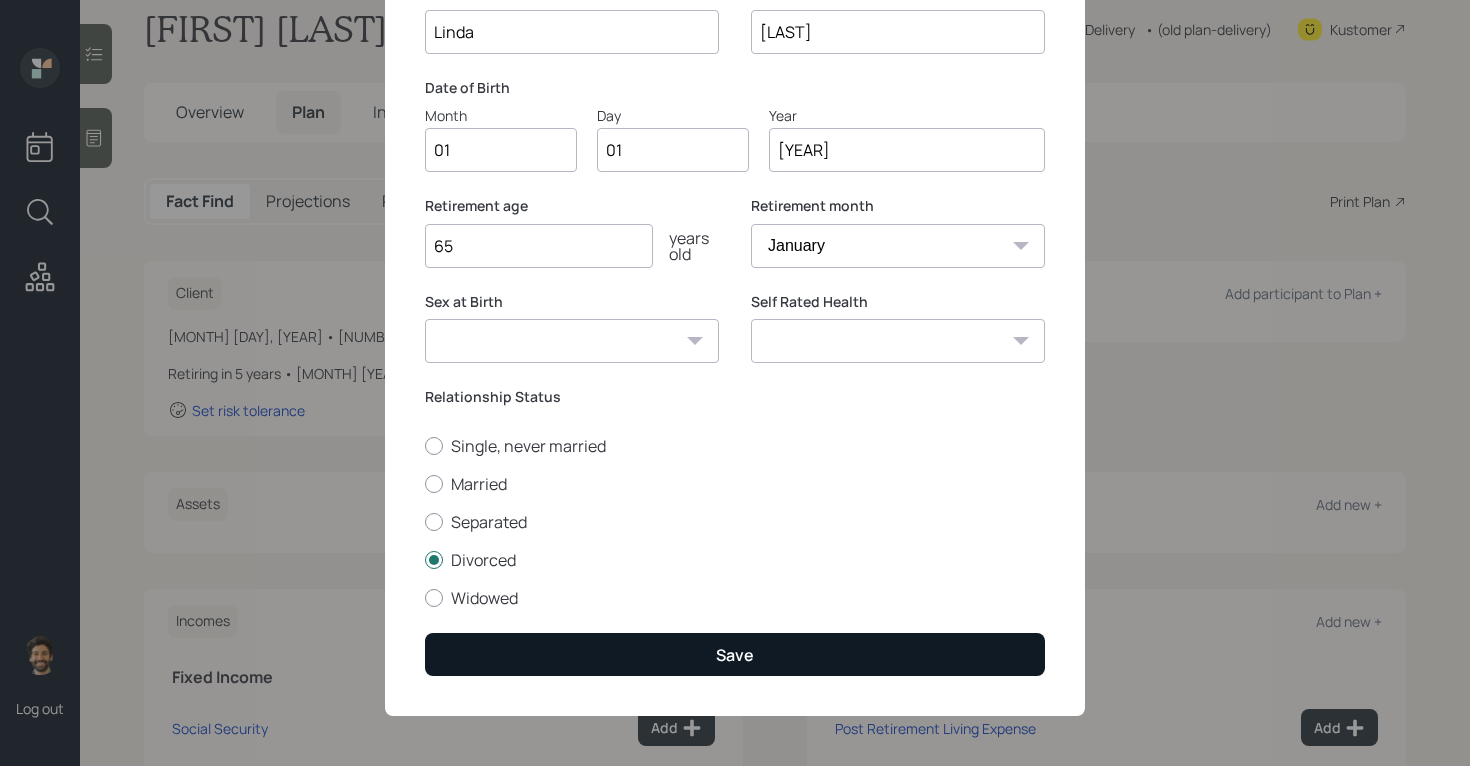 type on "1963" 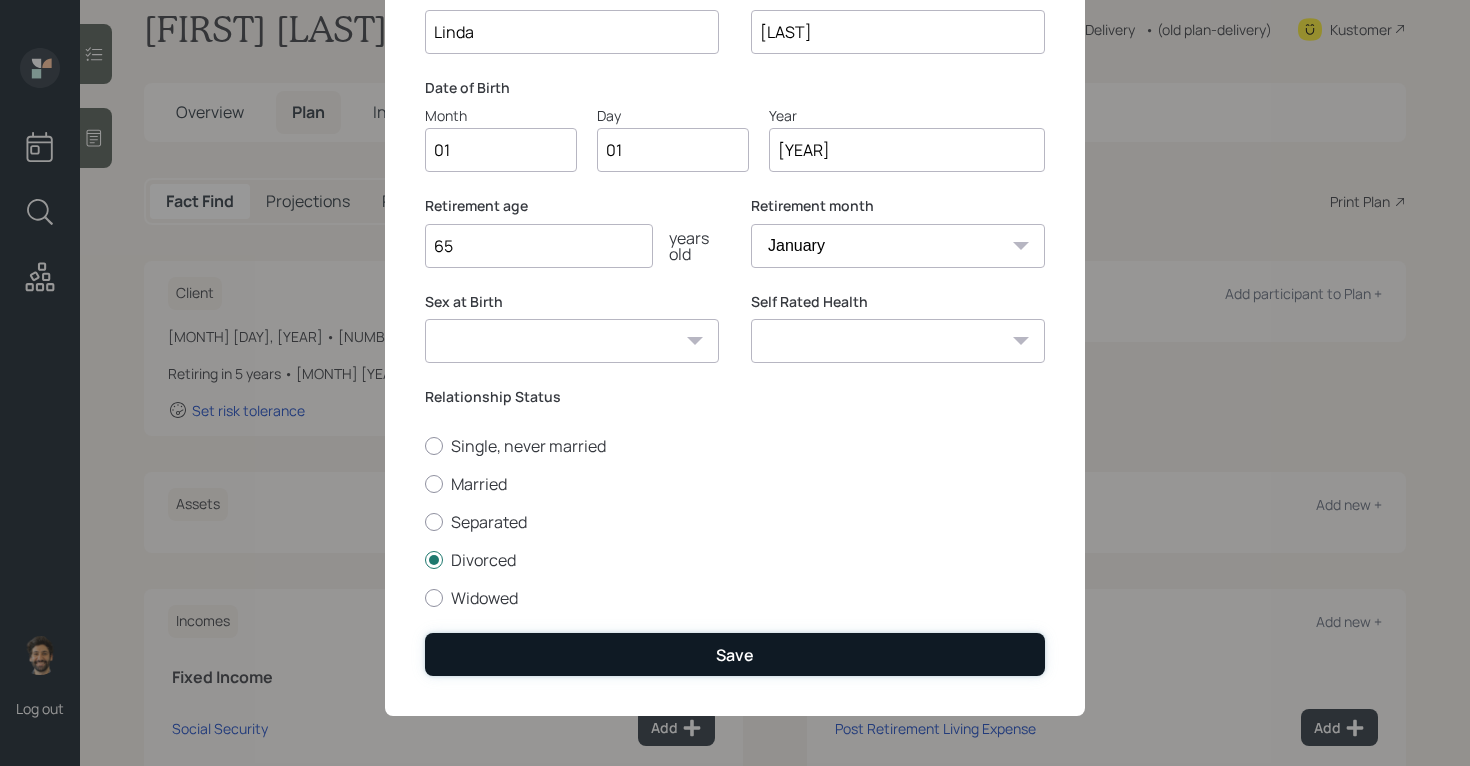 click on "Save" at bounding box center [735, 654] 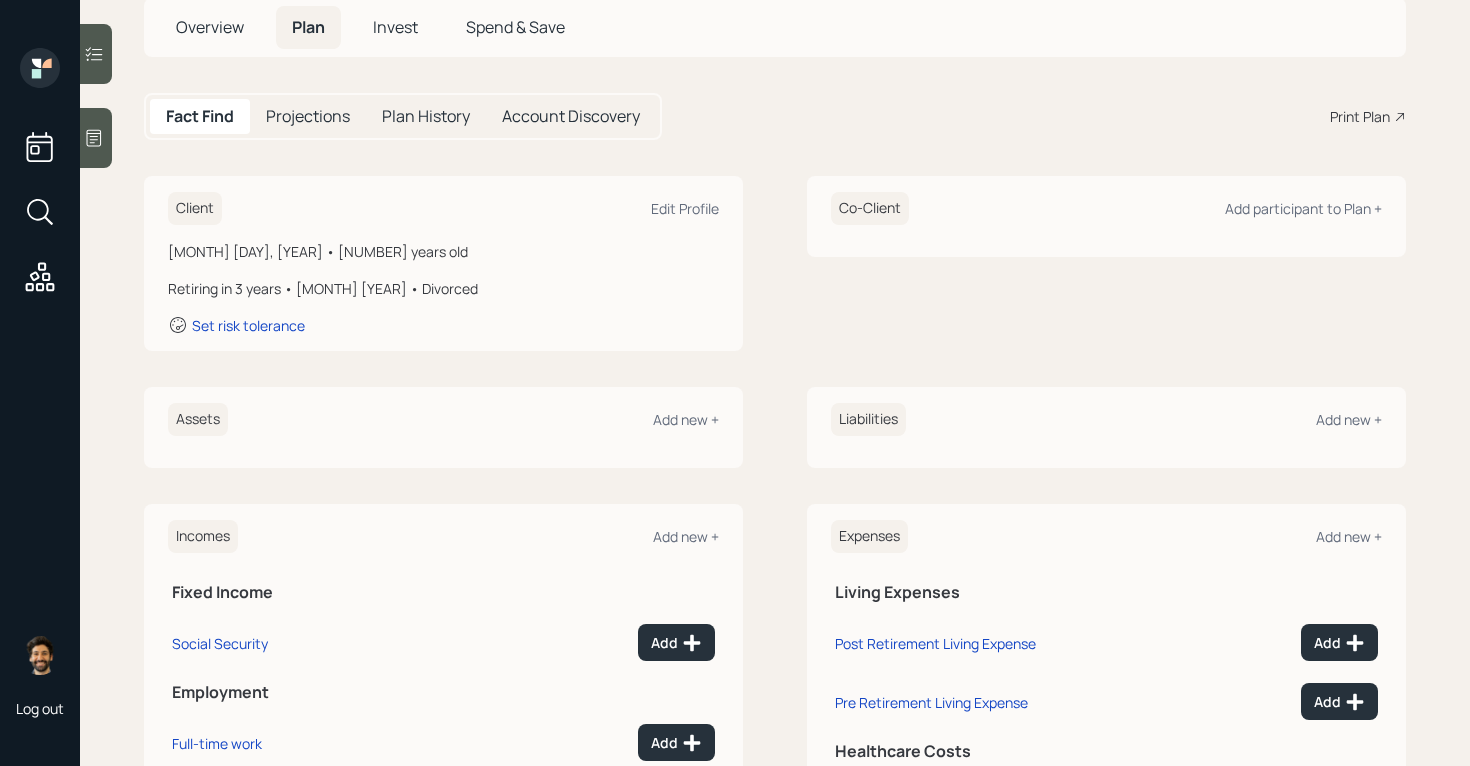scroll, scrollTop: 97, scrollLeft: 0, axis: vertical 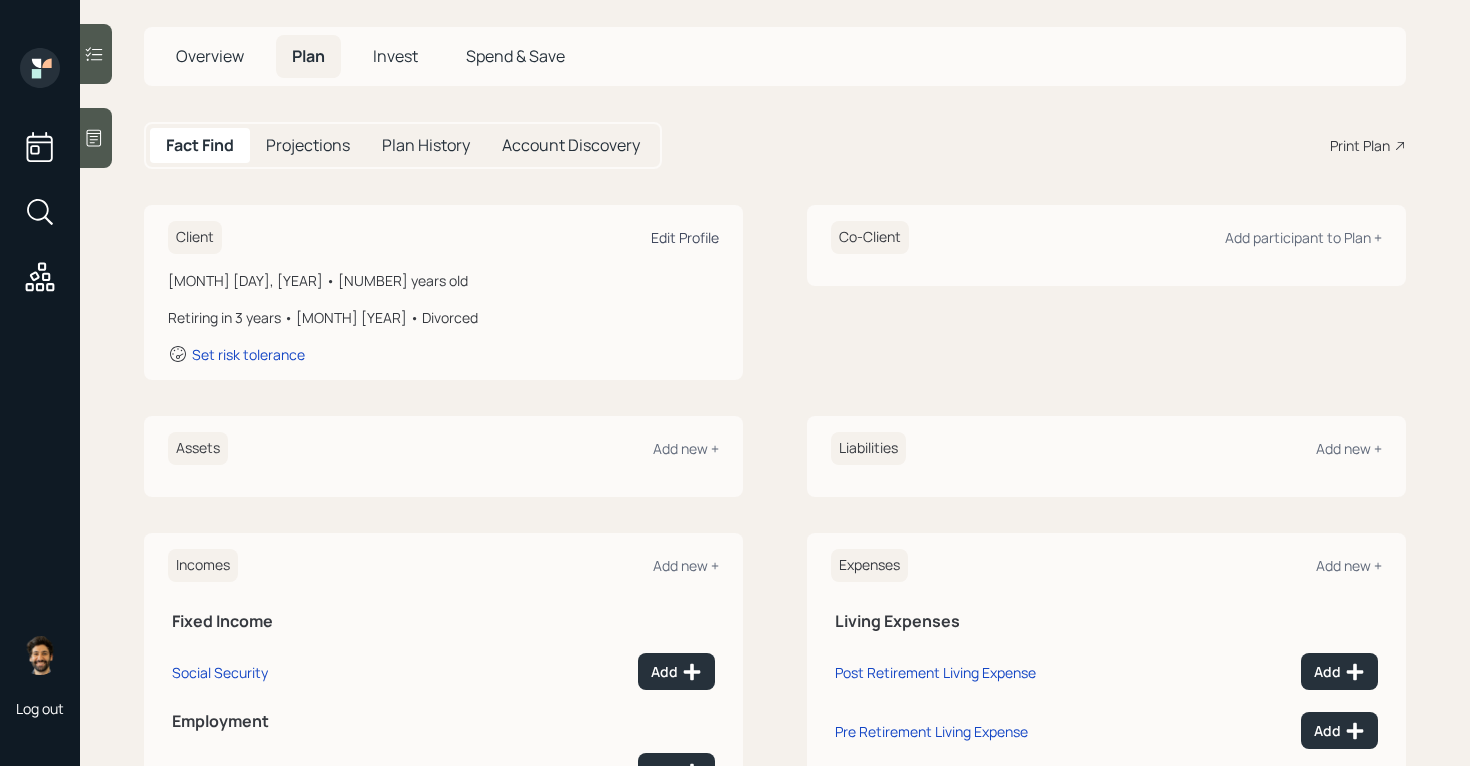 click on "Edit Profile" at bounding box center (685, 237) 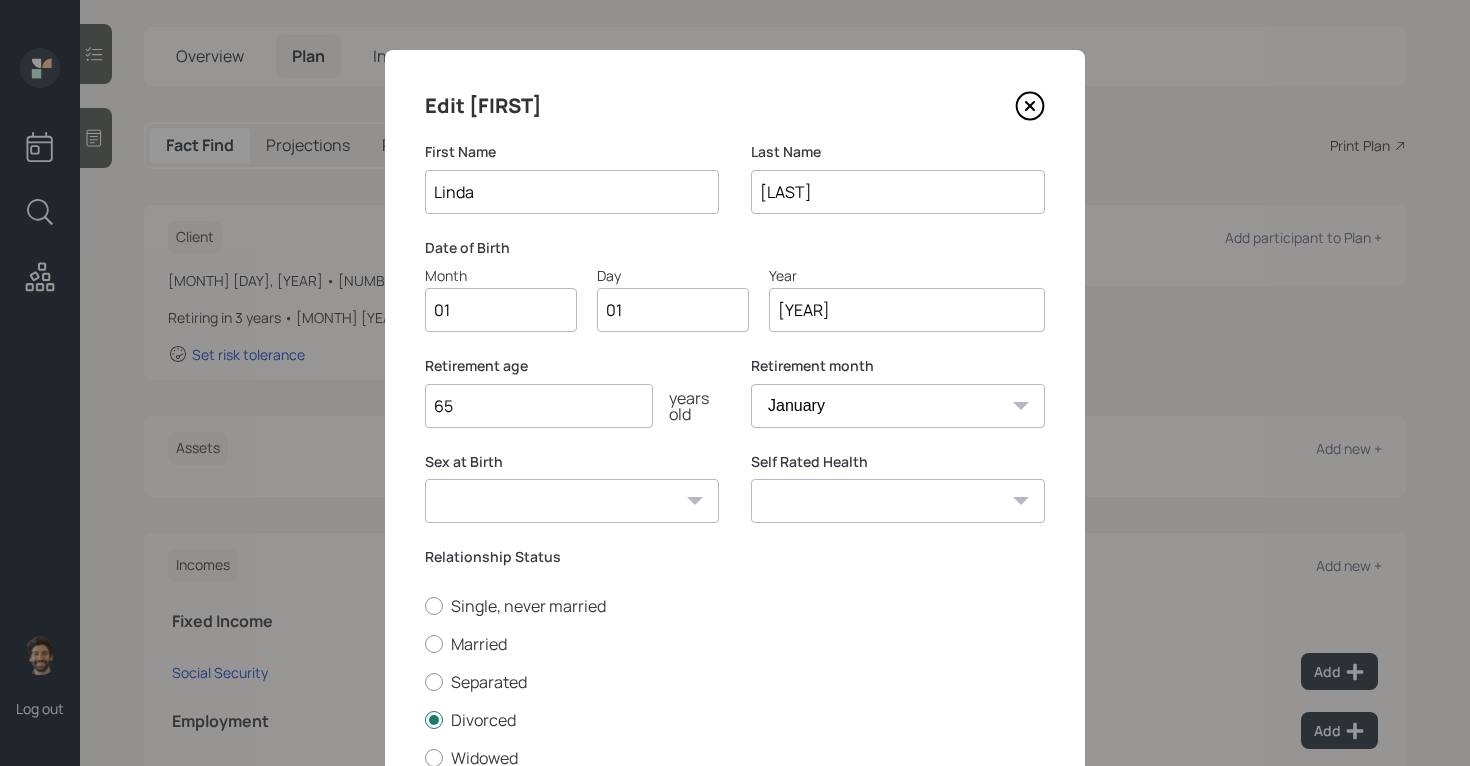 click on "65" at bounding box center (539, 406) 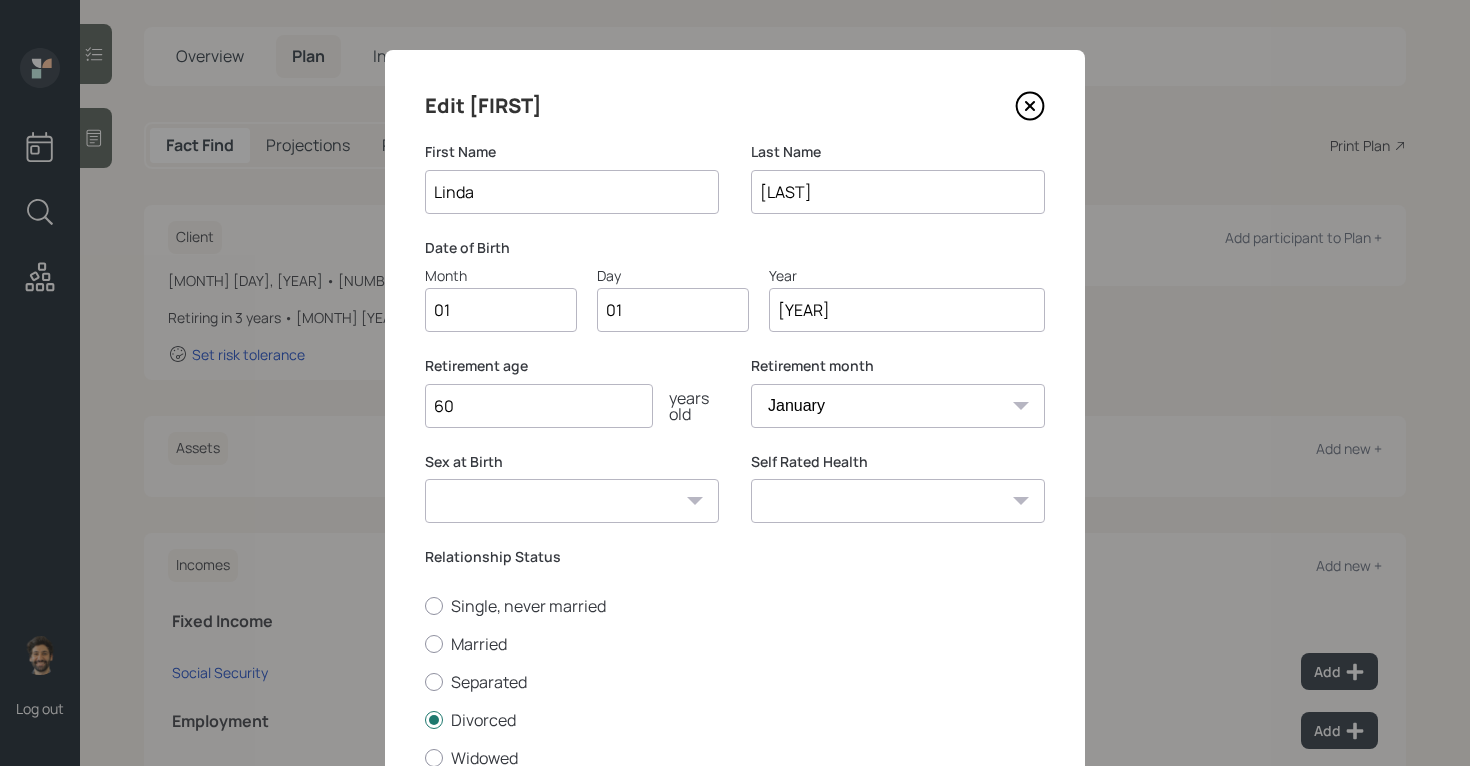 scroll, scrollTop: 161, scrollLeft: 0, axis: vertical 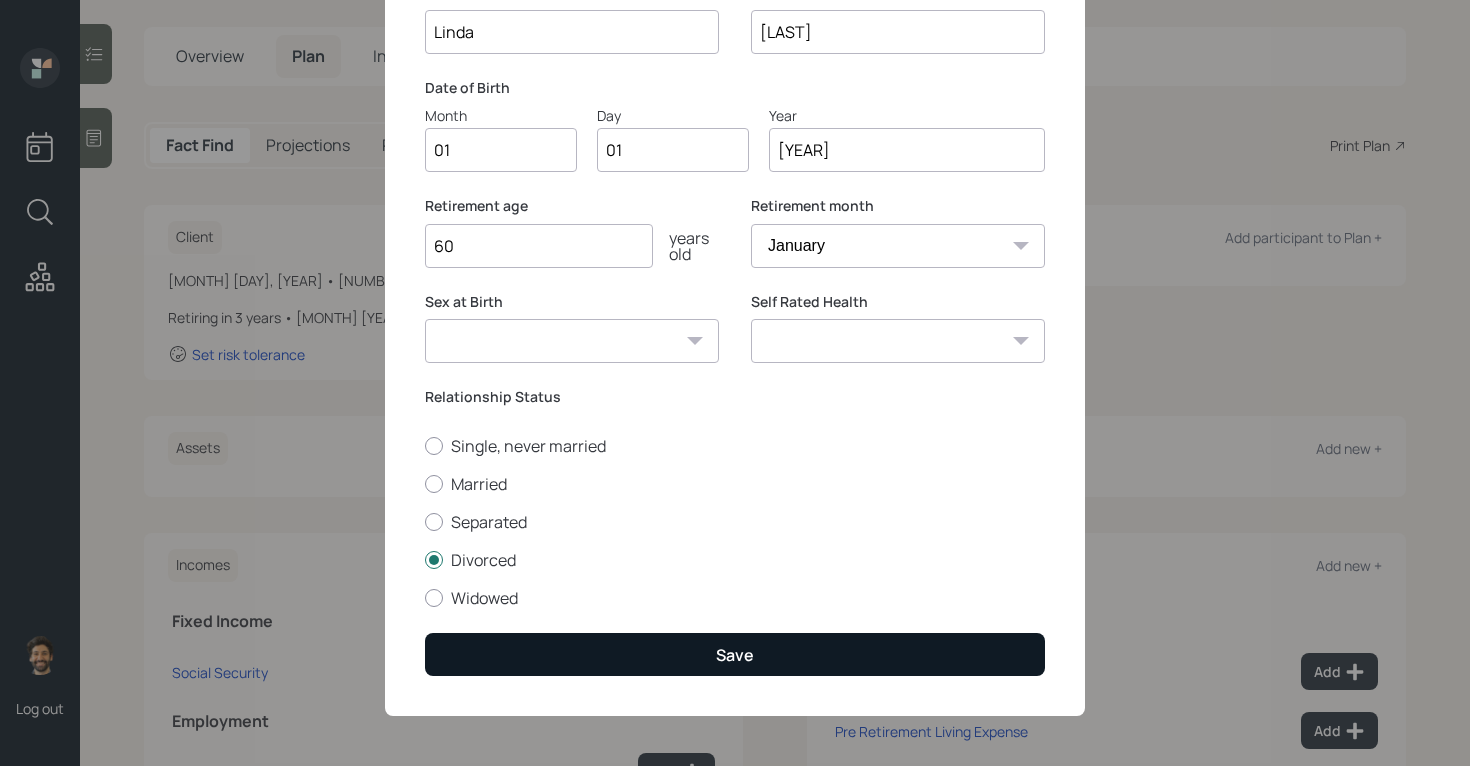 type on "60" 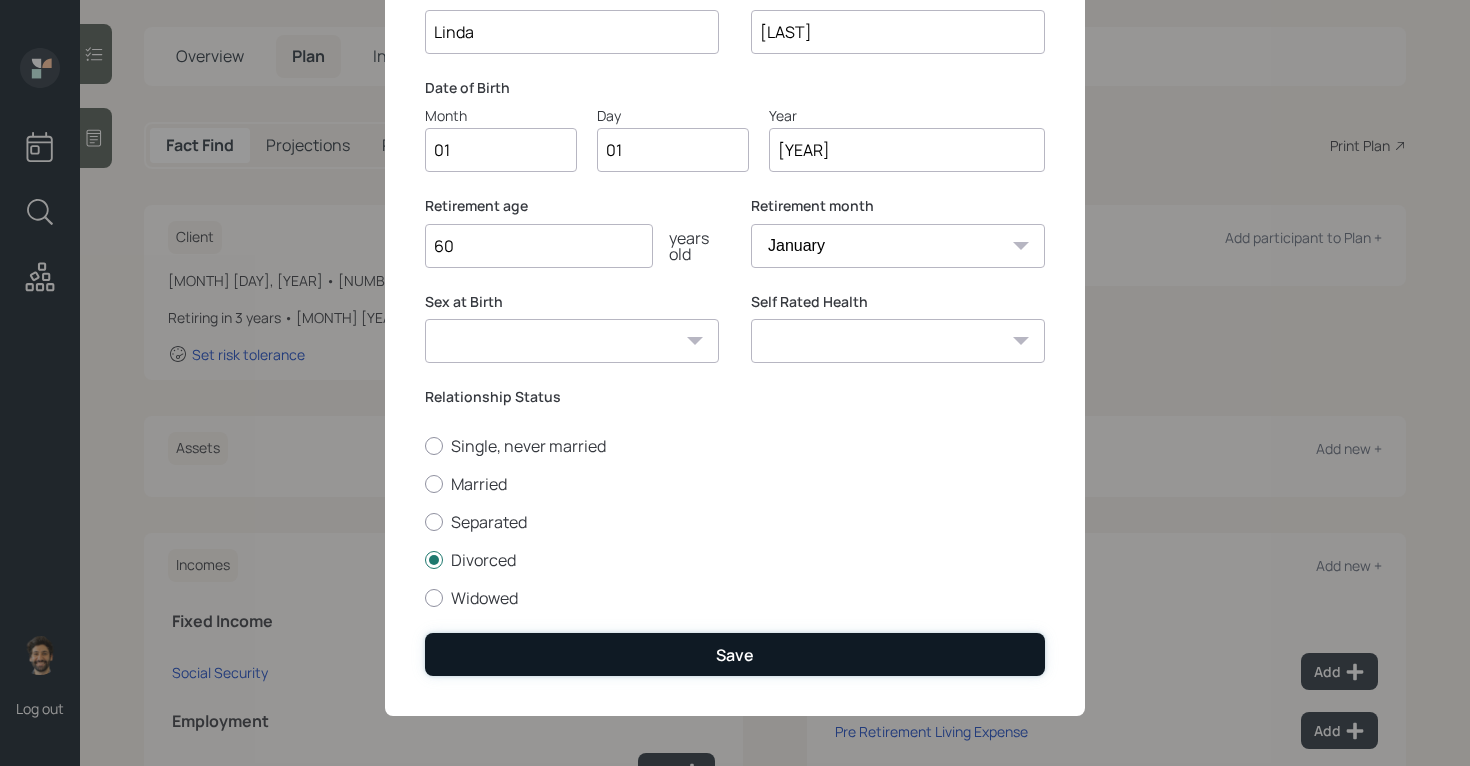 click on "Save" at bounding box center (735, 654) 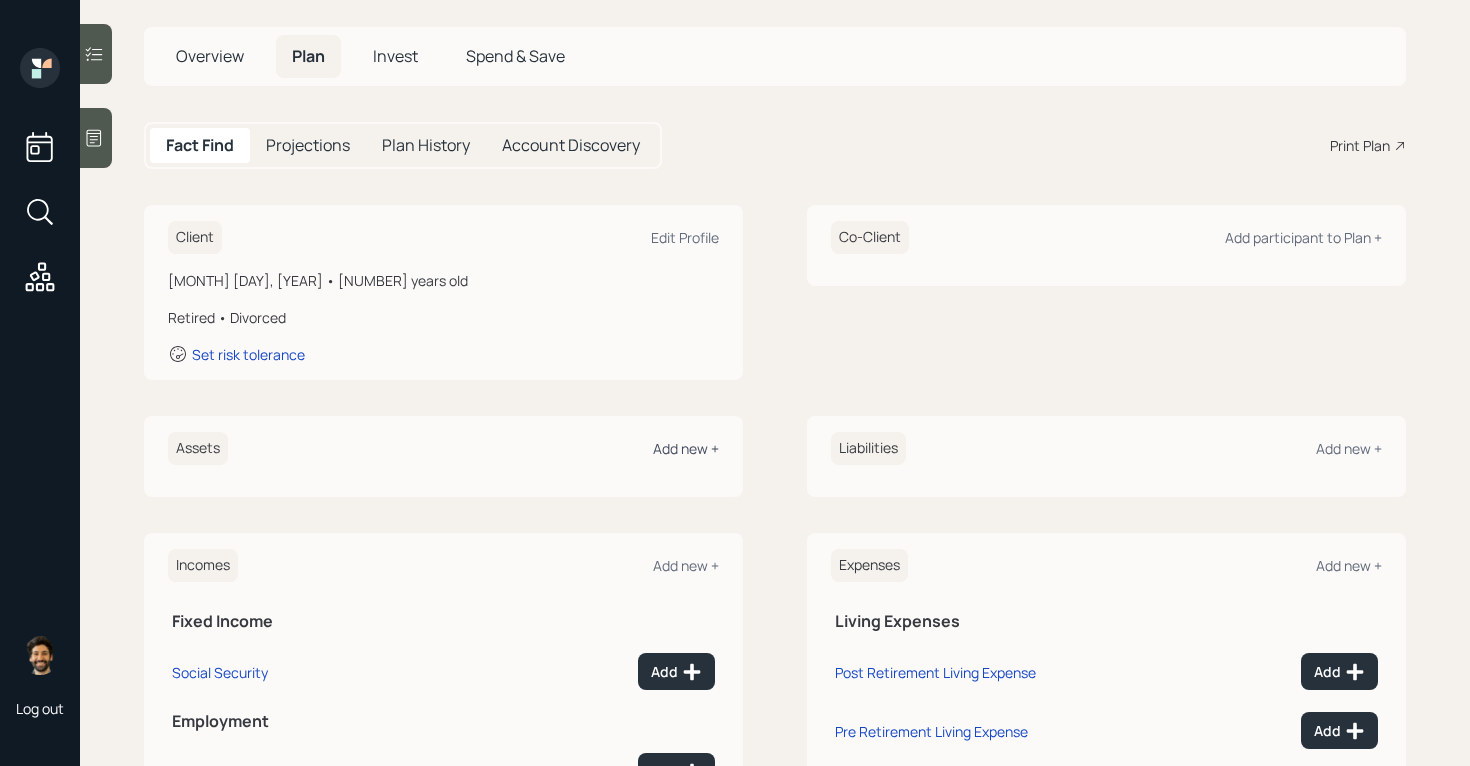 click on "Add new +" at bounding box center (686, 448) 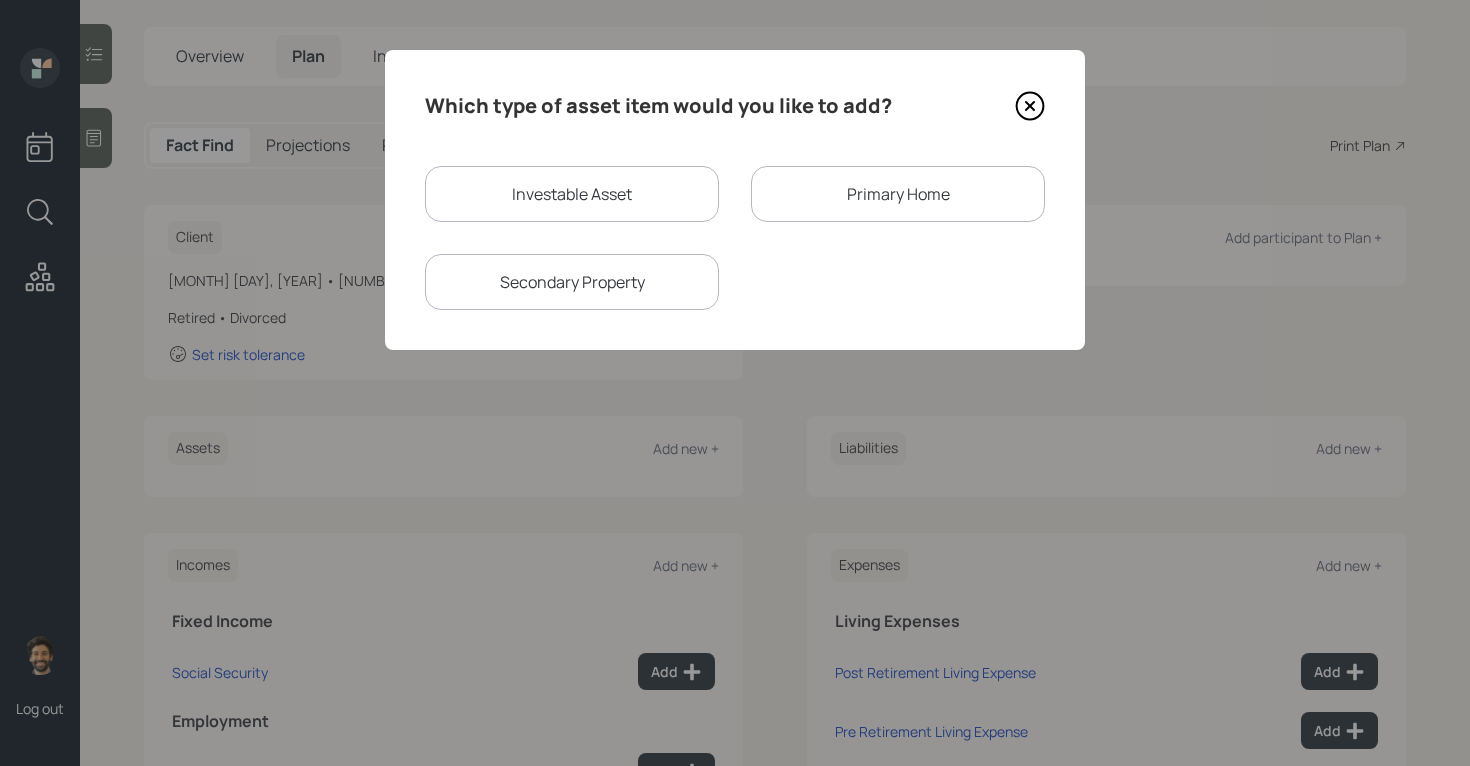 click on "Investable Asset" at bounding box center [572, 194] 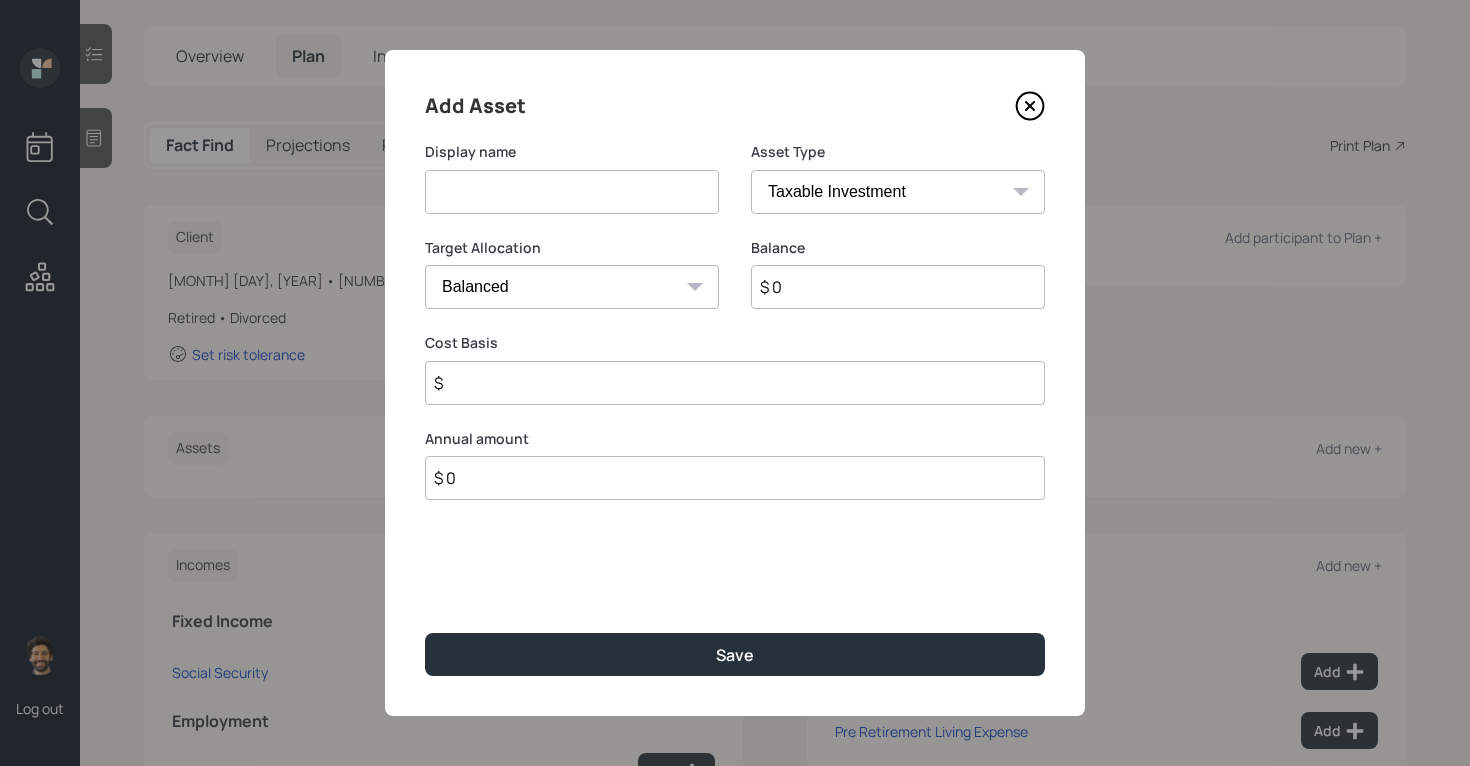 click at bounding box center (572, 192) 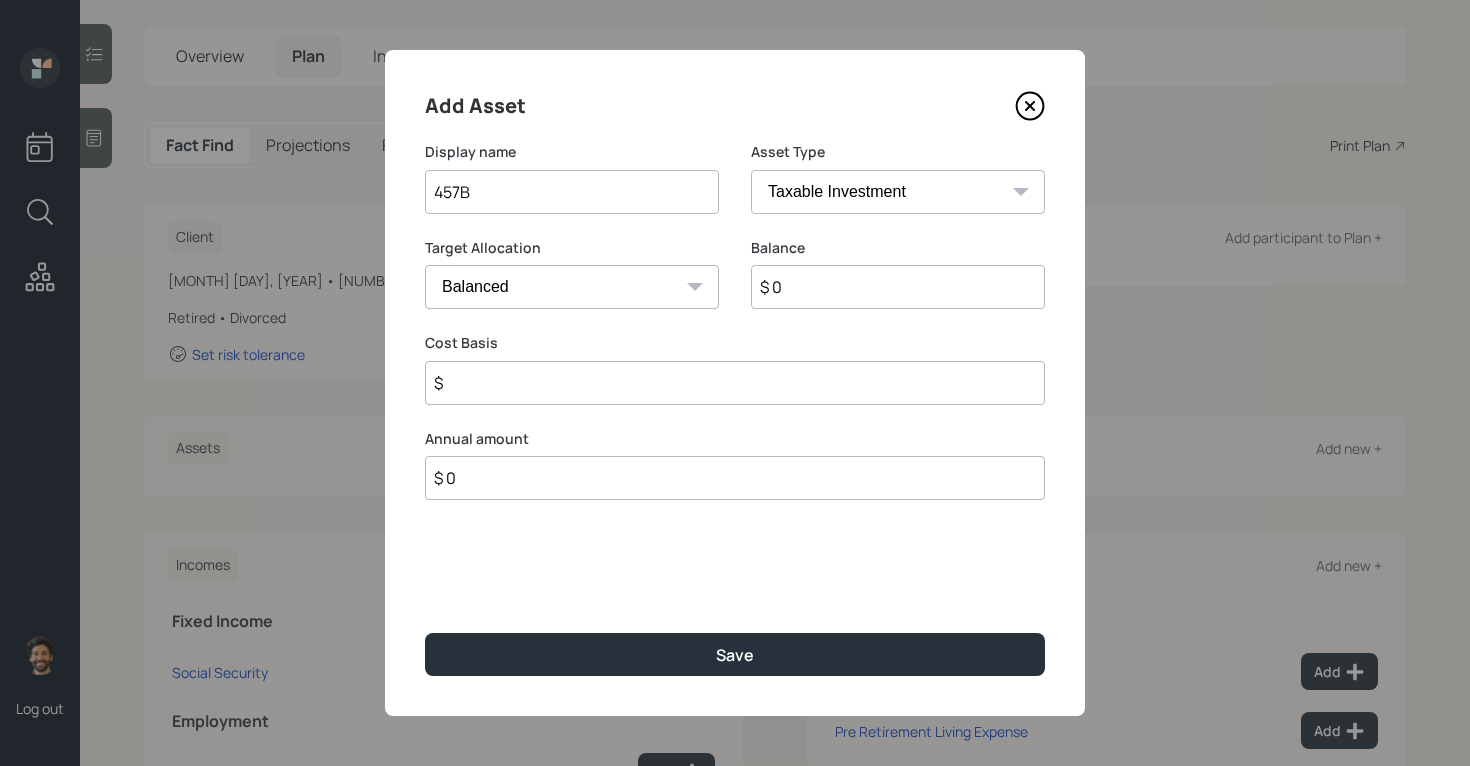 type on "457B" 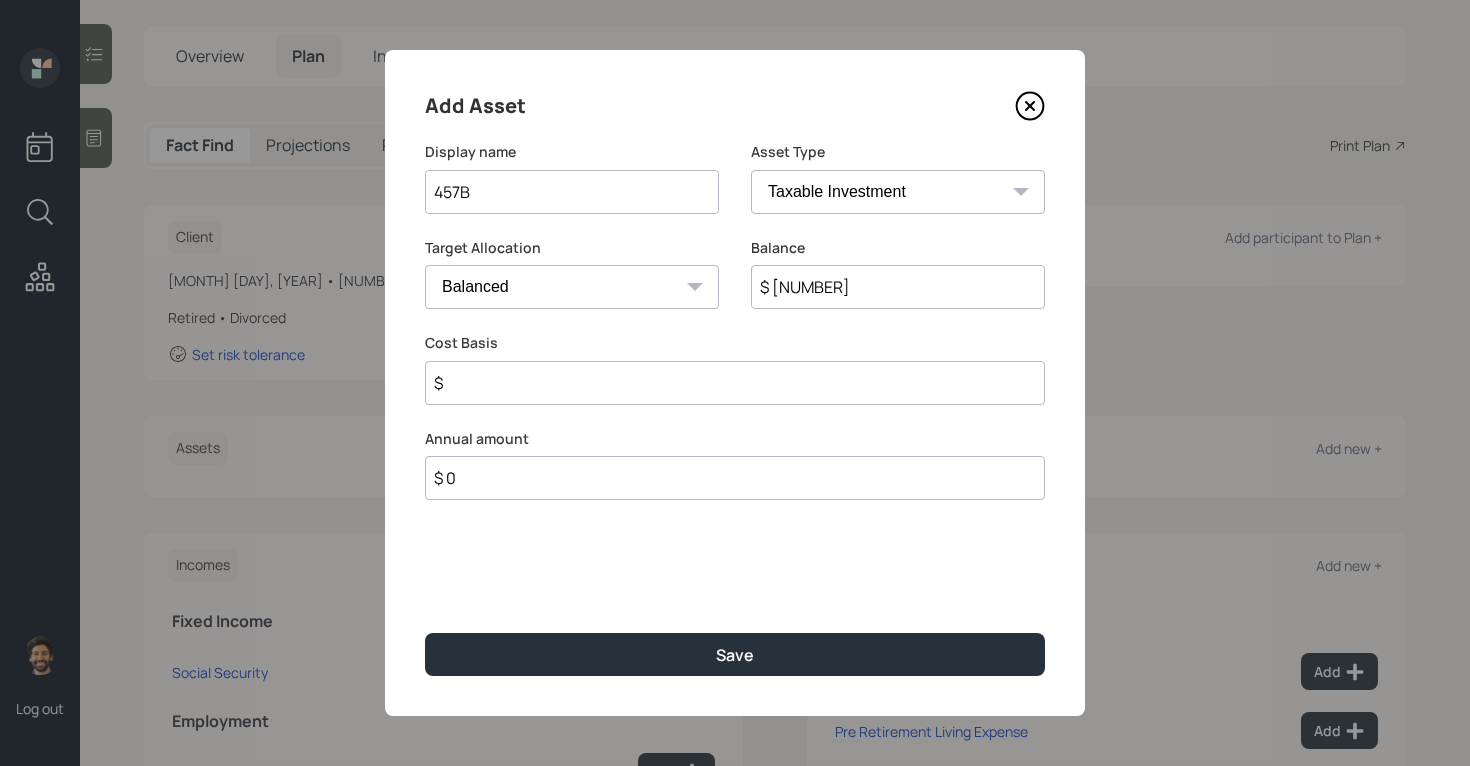 type on "$ 800,000" 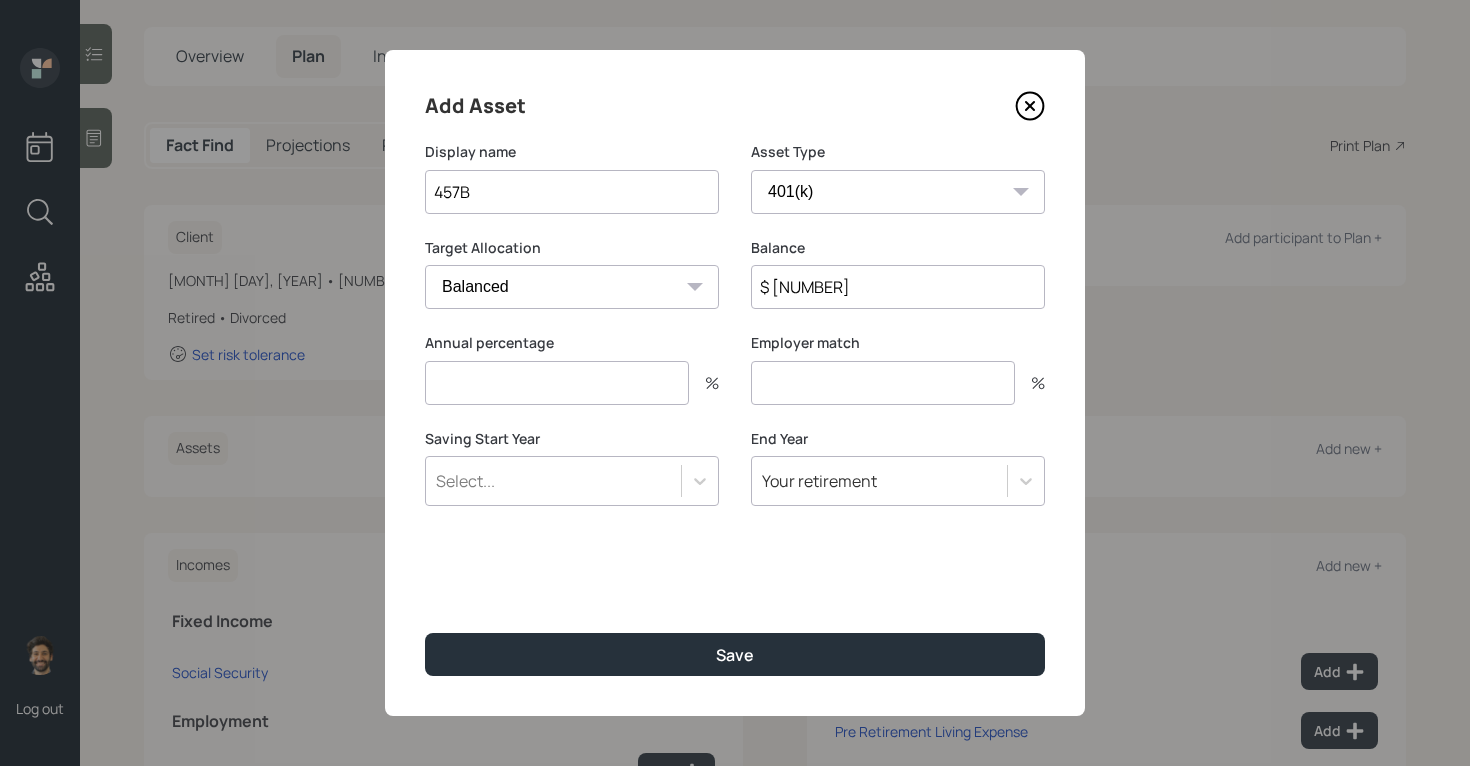 click at bounding box center [557, 383] 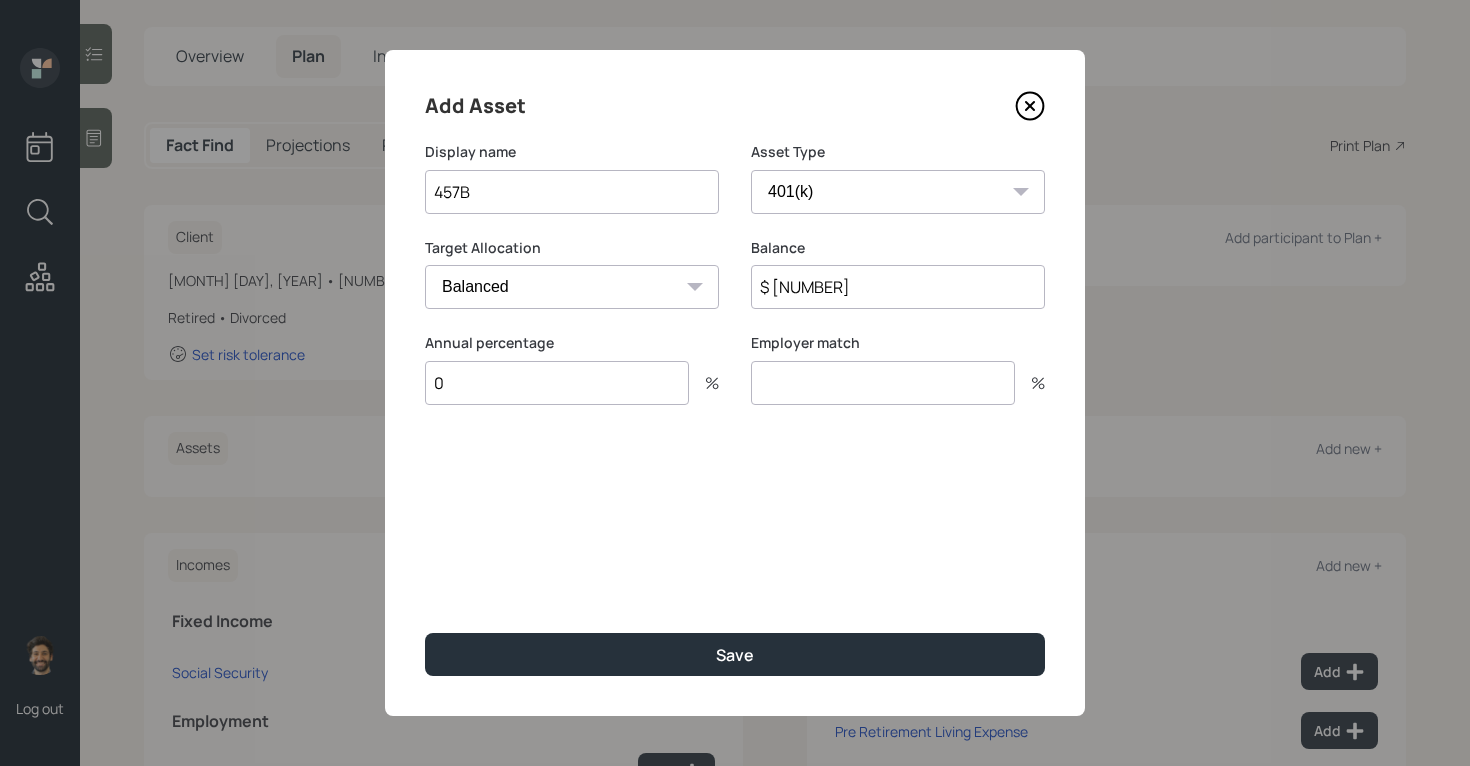 type on "0" 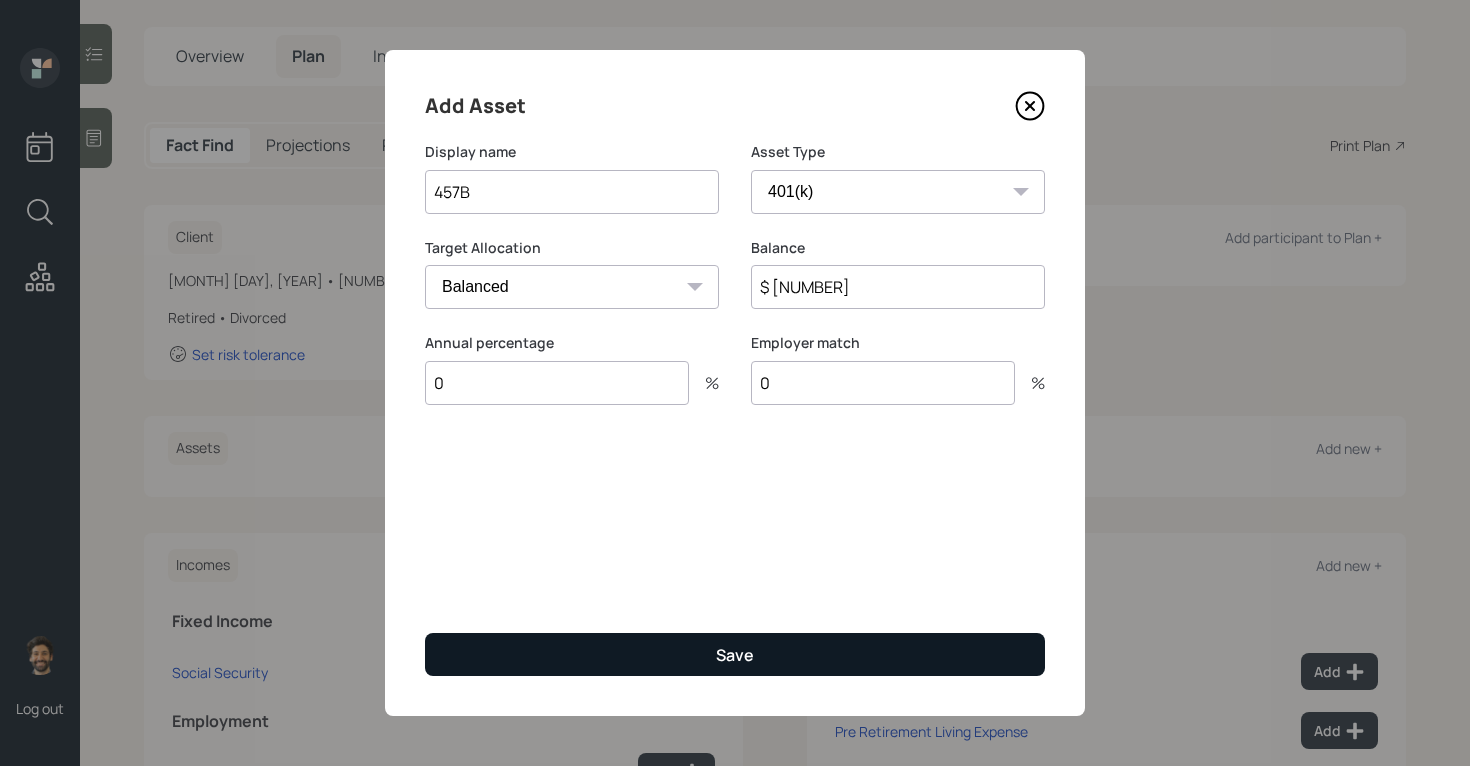 type on "0" 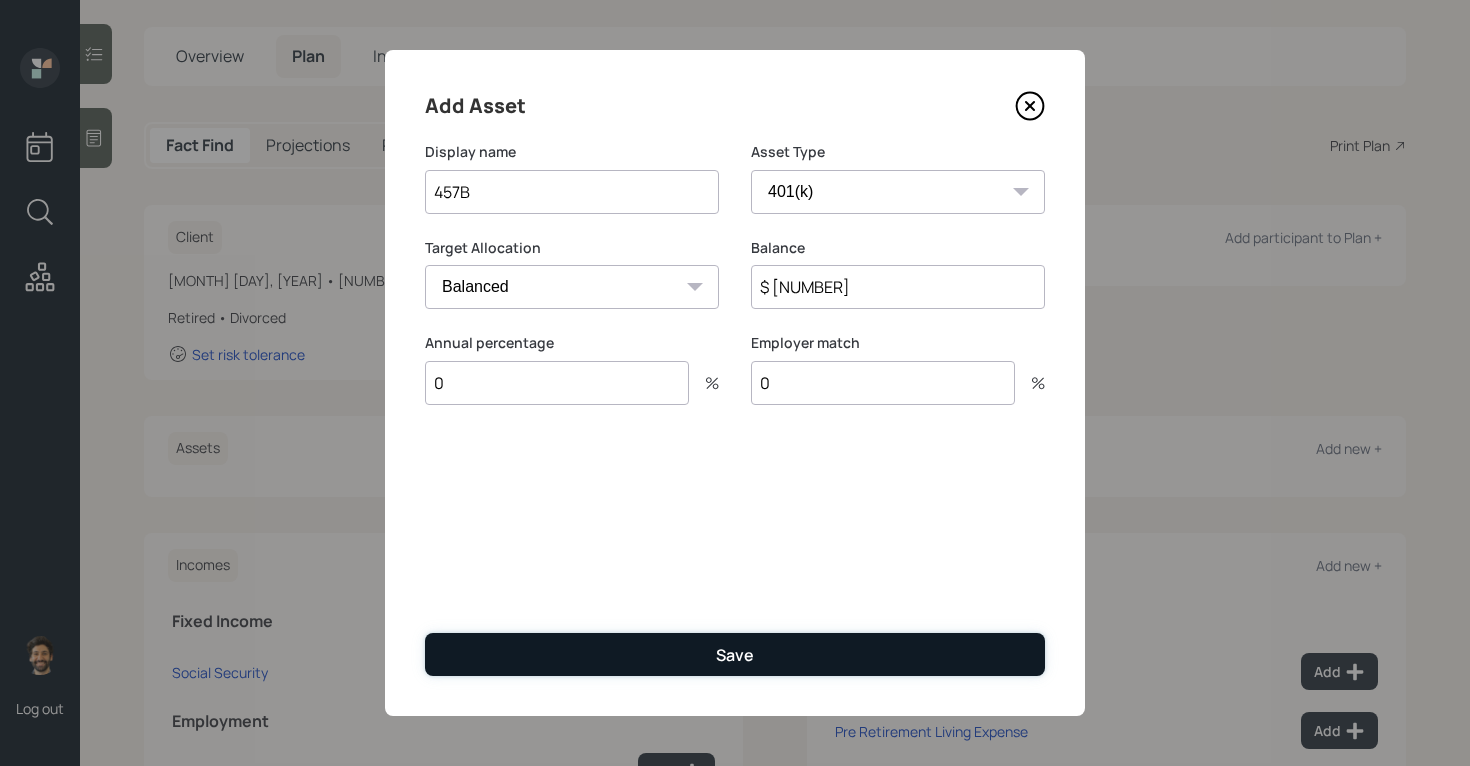 click on "Save" at bounding box center (735, 654) 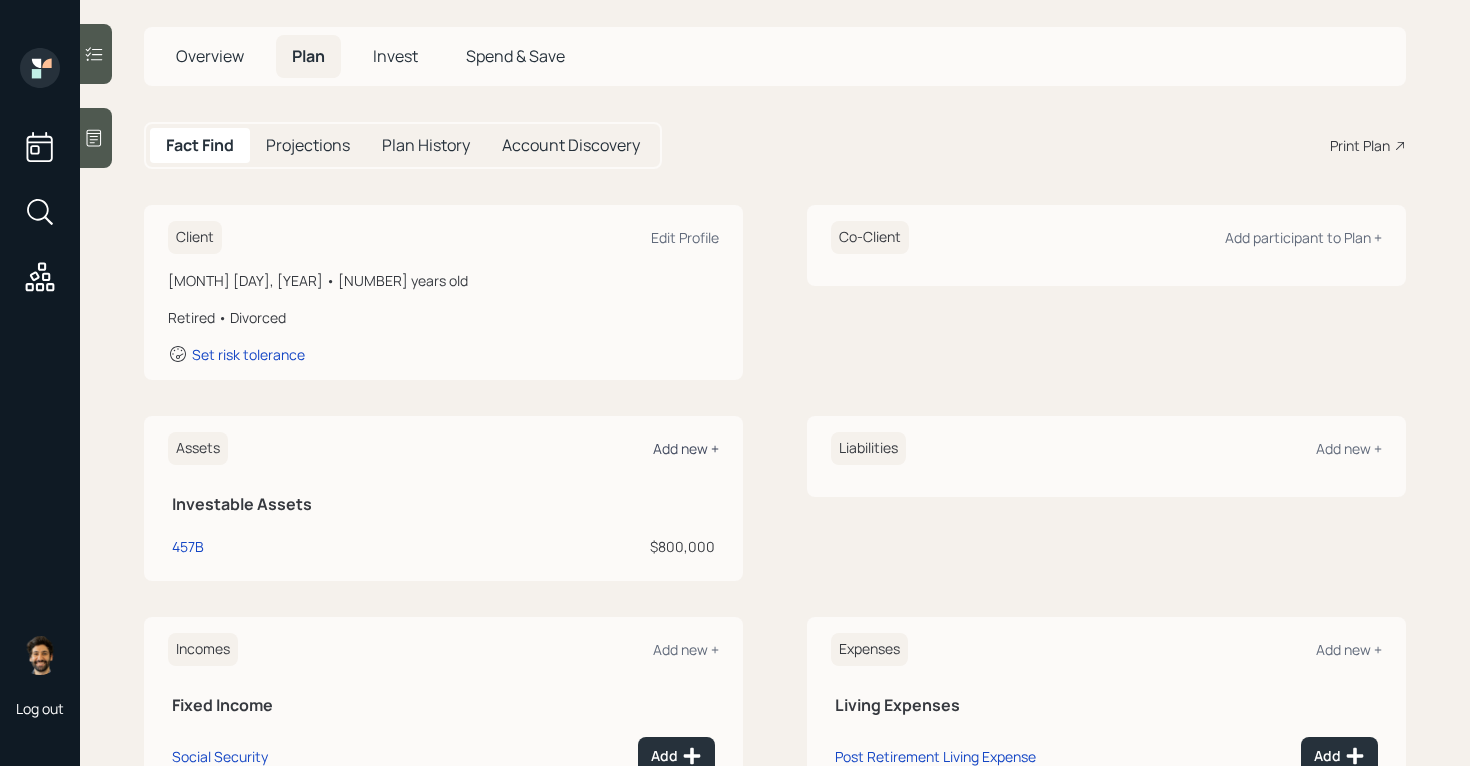 scroll, scrollTop: 98, scrollLeft: 0, axis: vertical 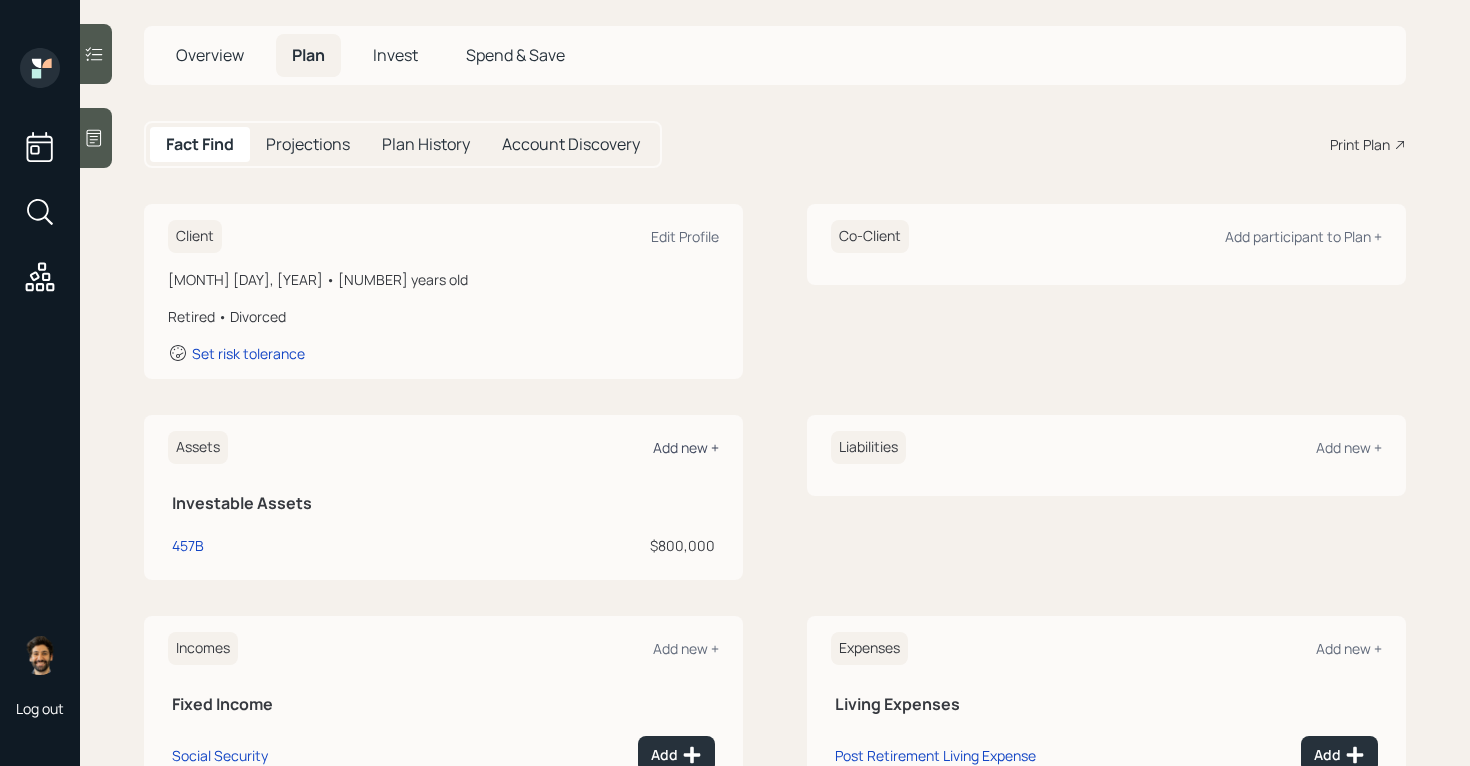 click on "Add new +" at bounding box center [686, 447] 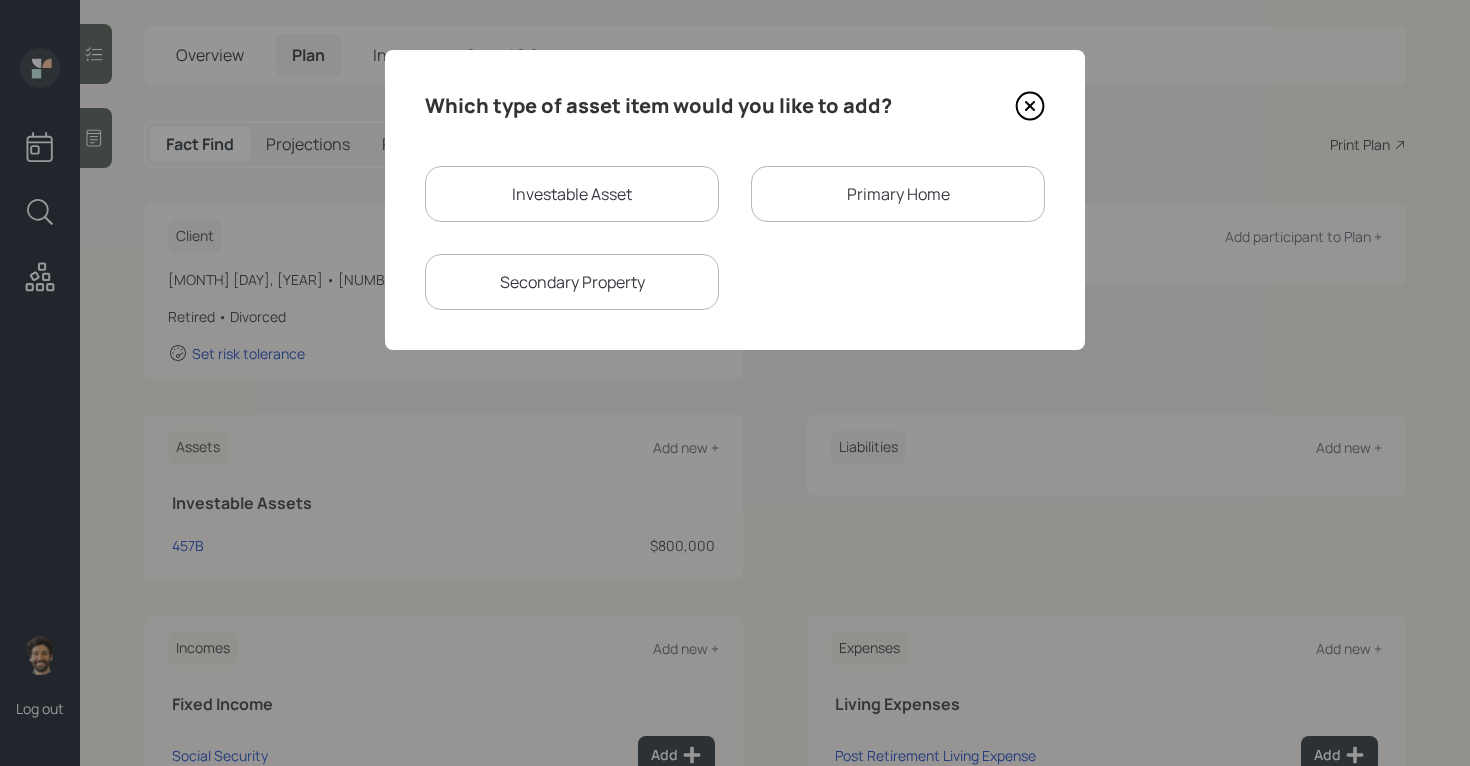 click on "Investable Asset" at bounding box center (572, 194) 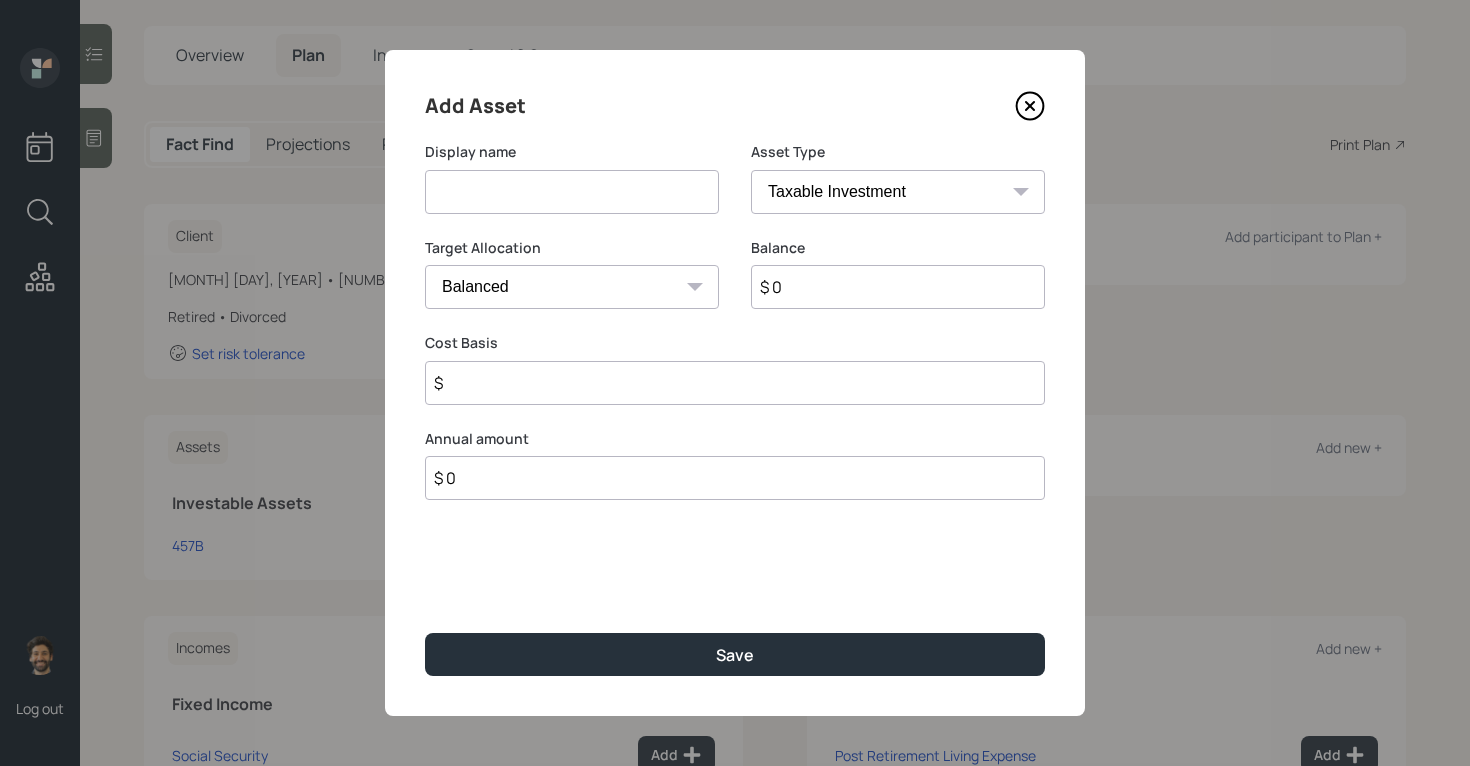 click at bounding box center [572, 192] 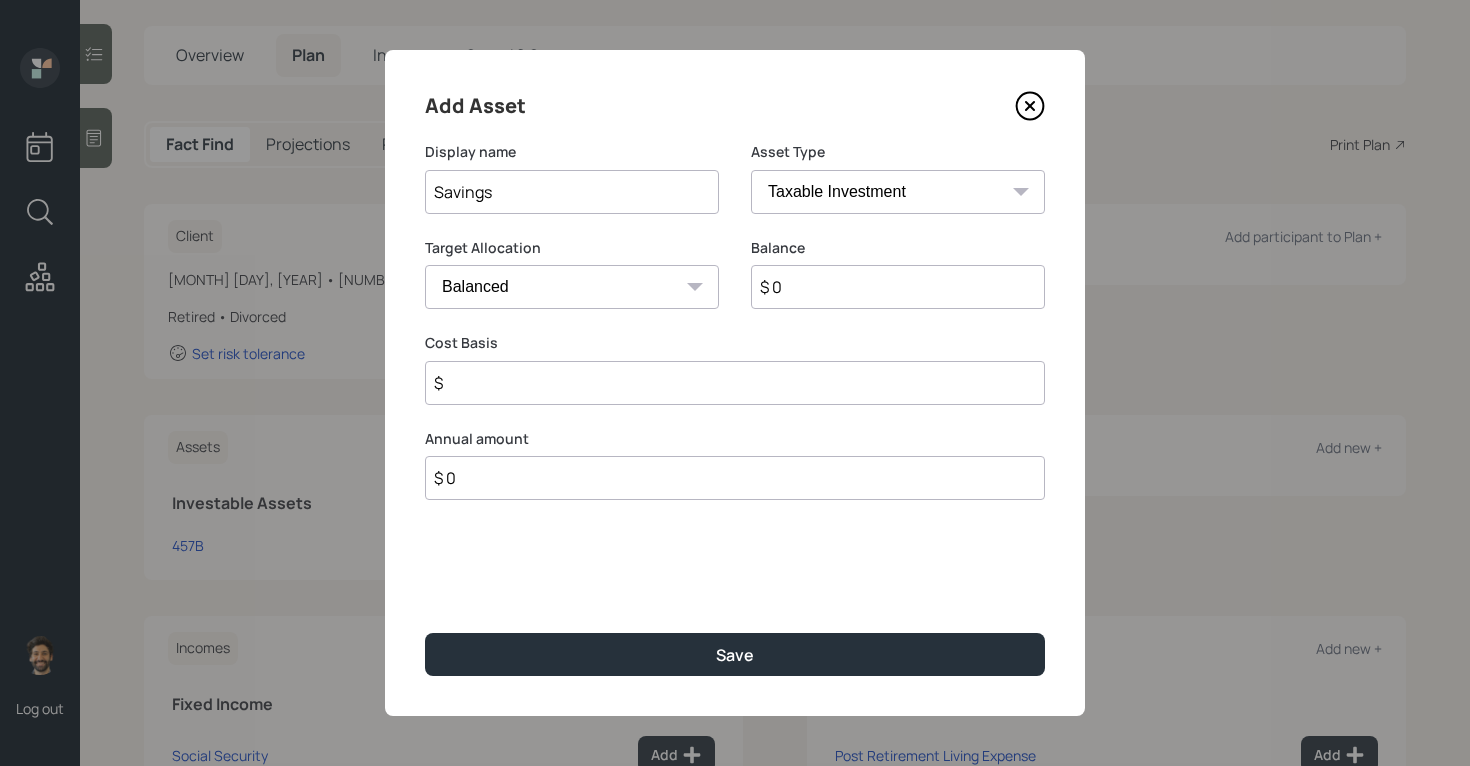 type on "Savings" 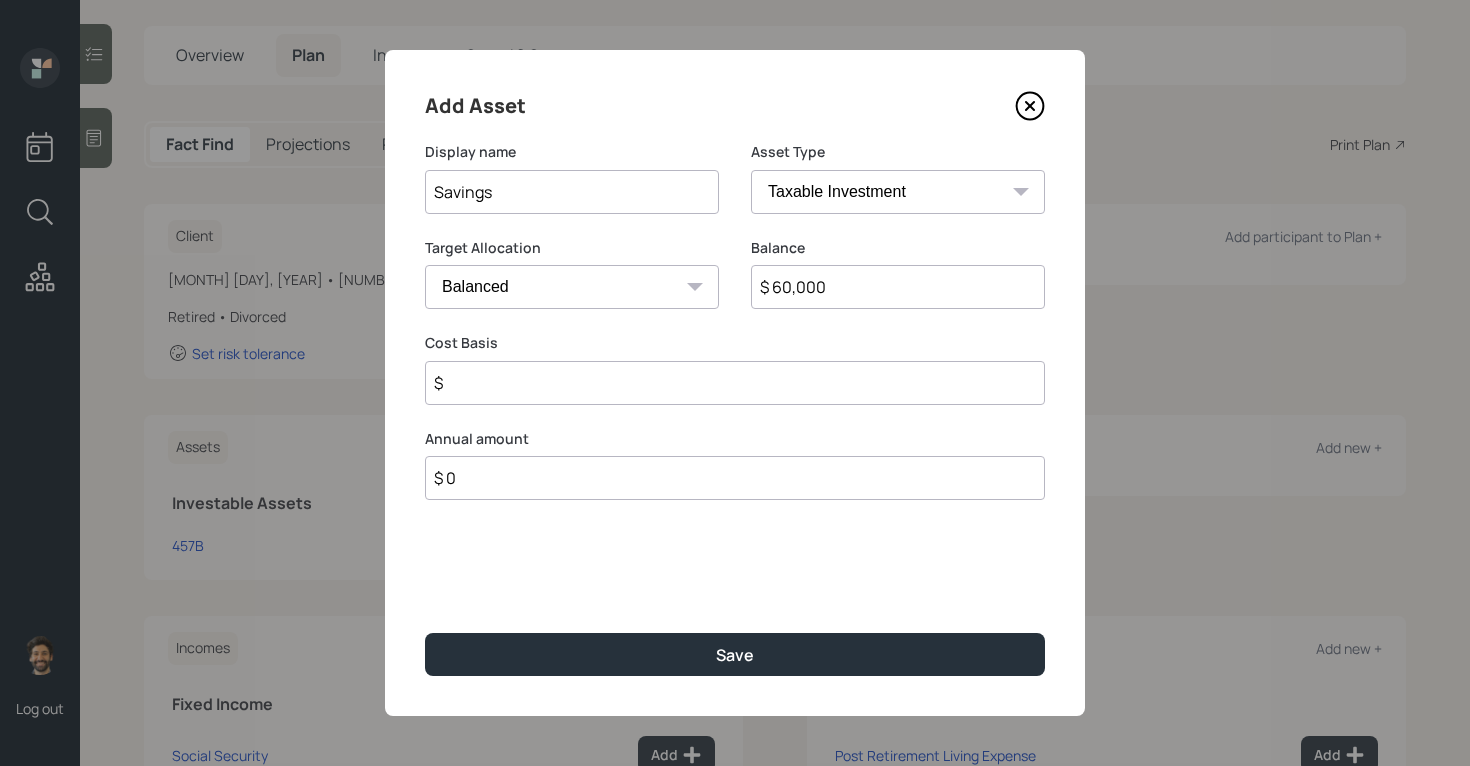 type on "$ 60,000" 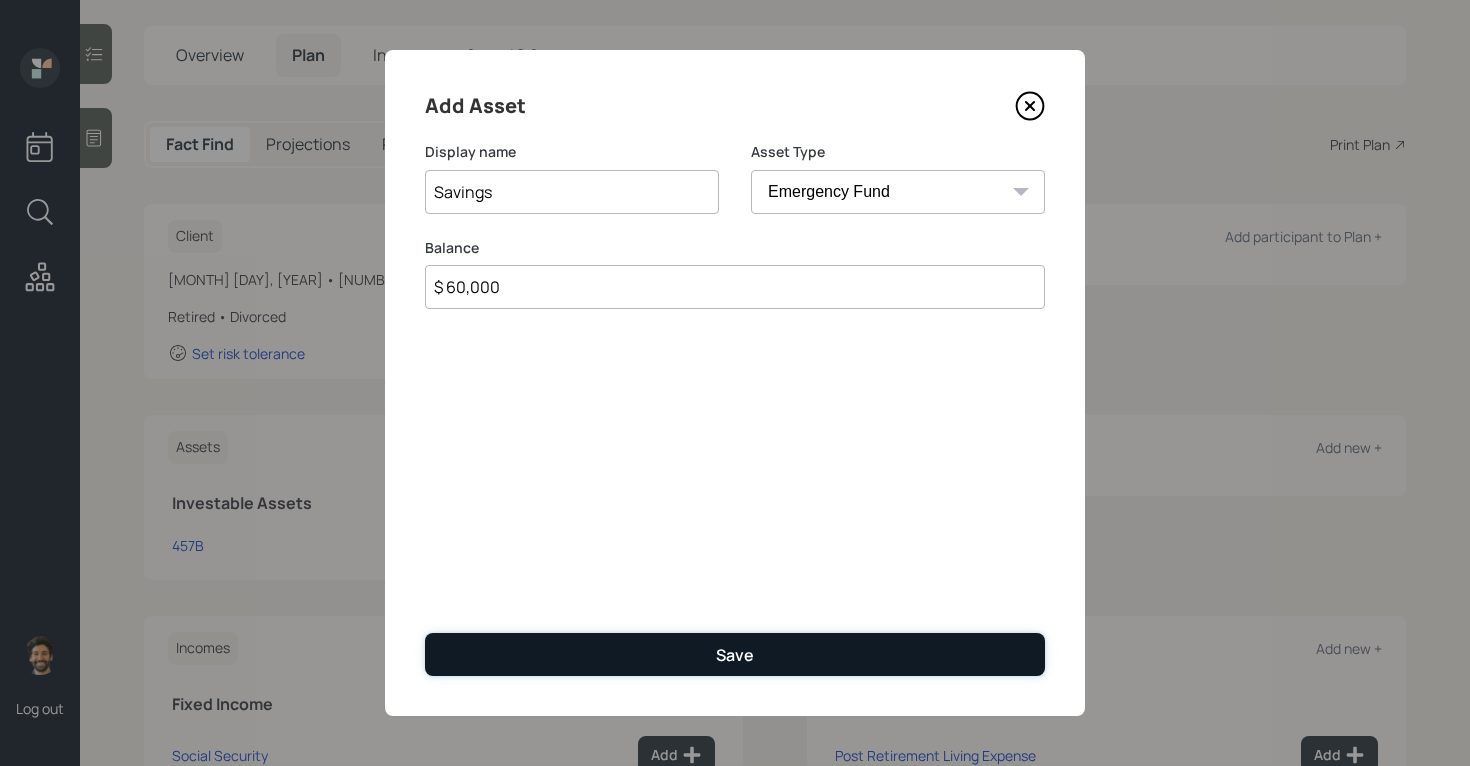 click on "Save" at bounding box center [735, 654] 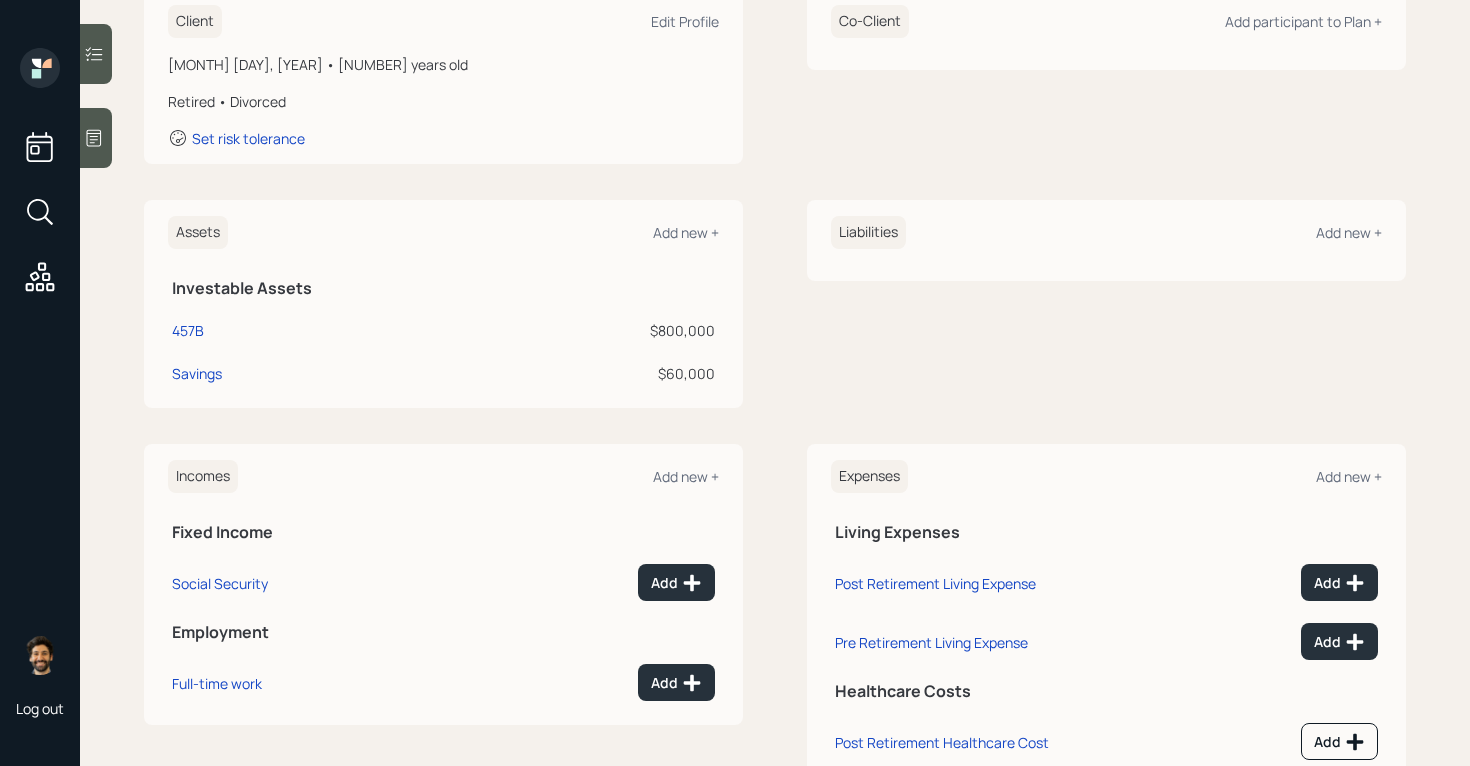 scroll, scrollTop: 324, scrollLeft: 0, axis: vertical 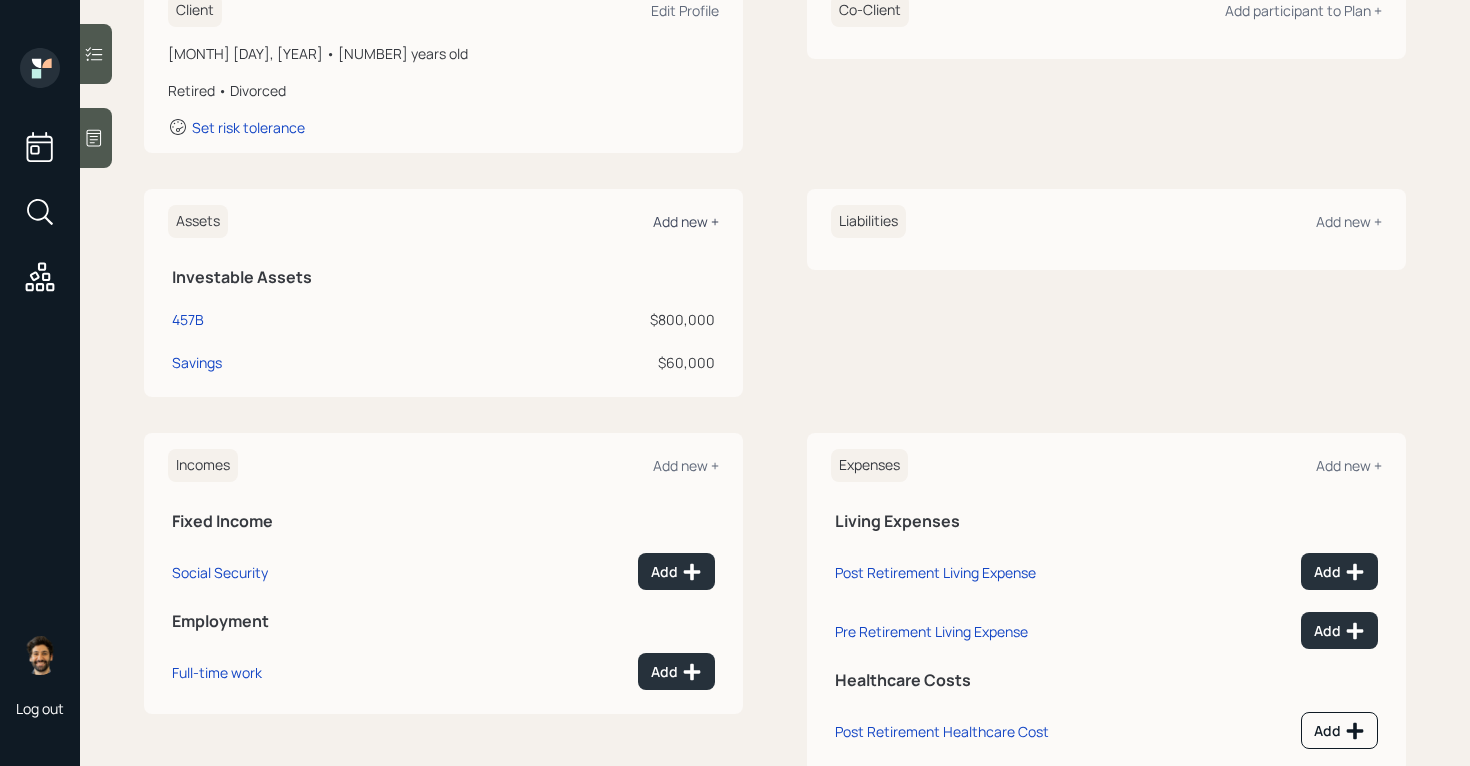 click on "Add new +" at bounding box center (686, 221) 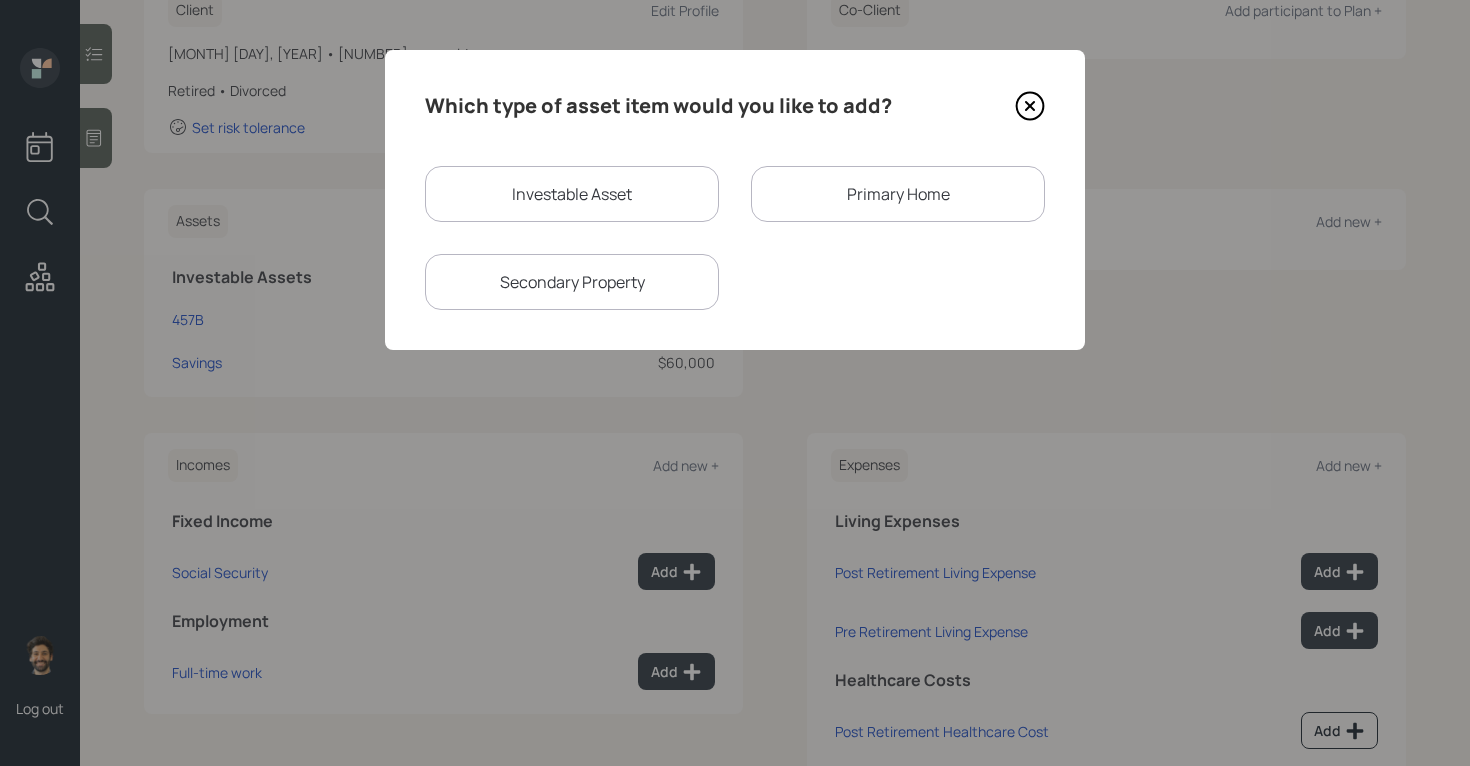 click on "Primary Home" at bounding box center (898, 194) 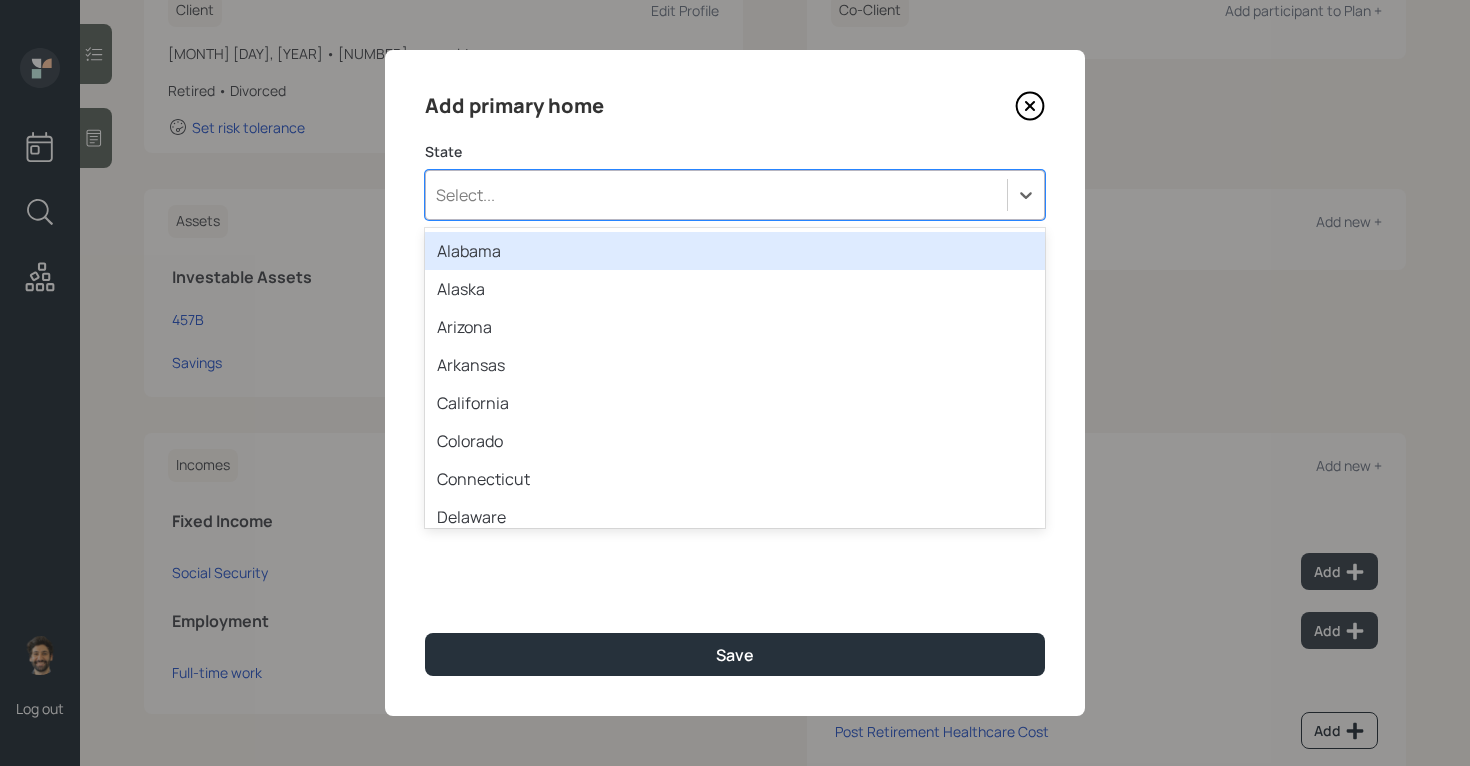 click on "Select..." at bounding box center (465, 195) 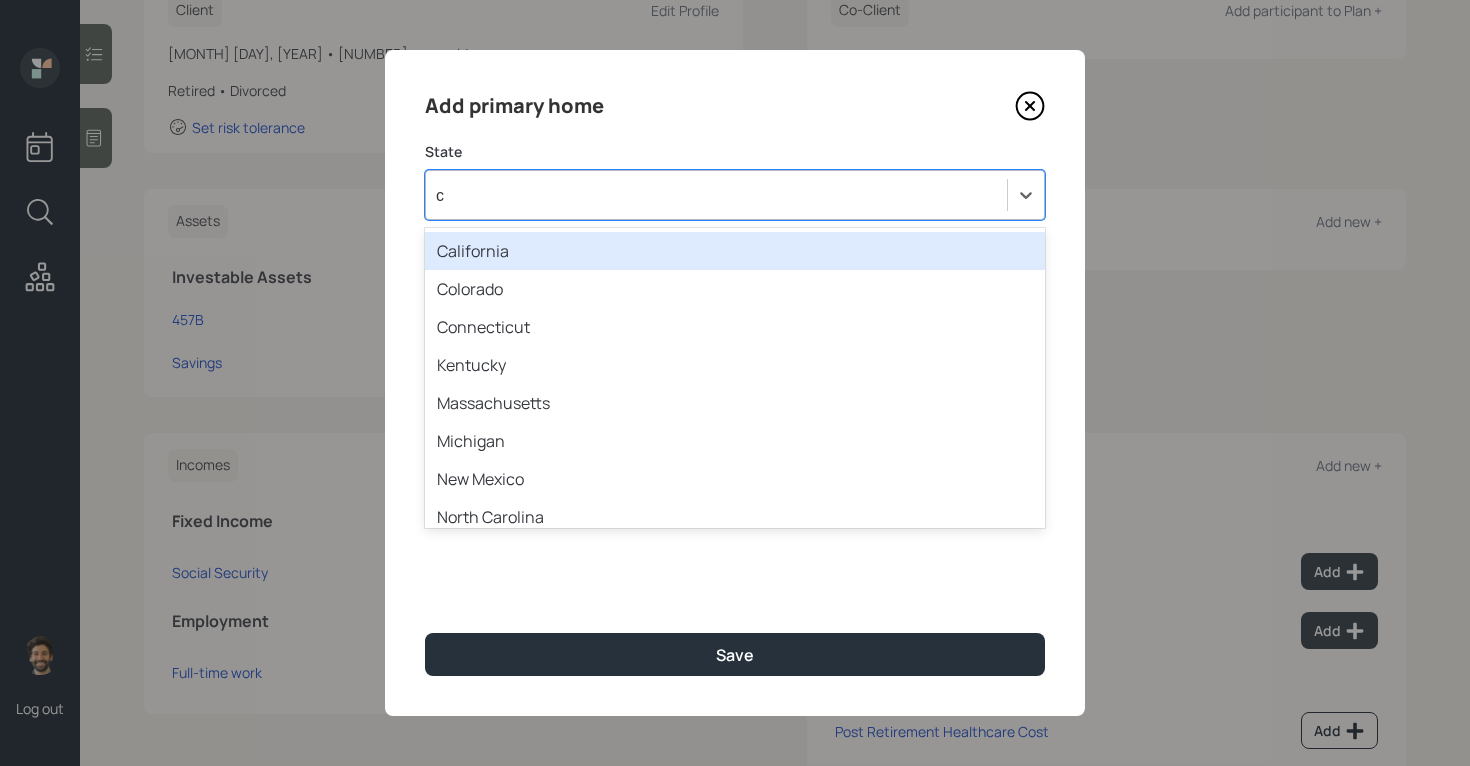 type on "ca" 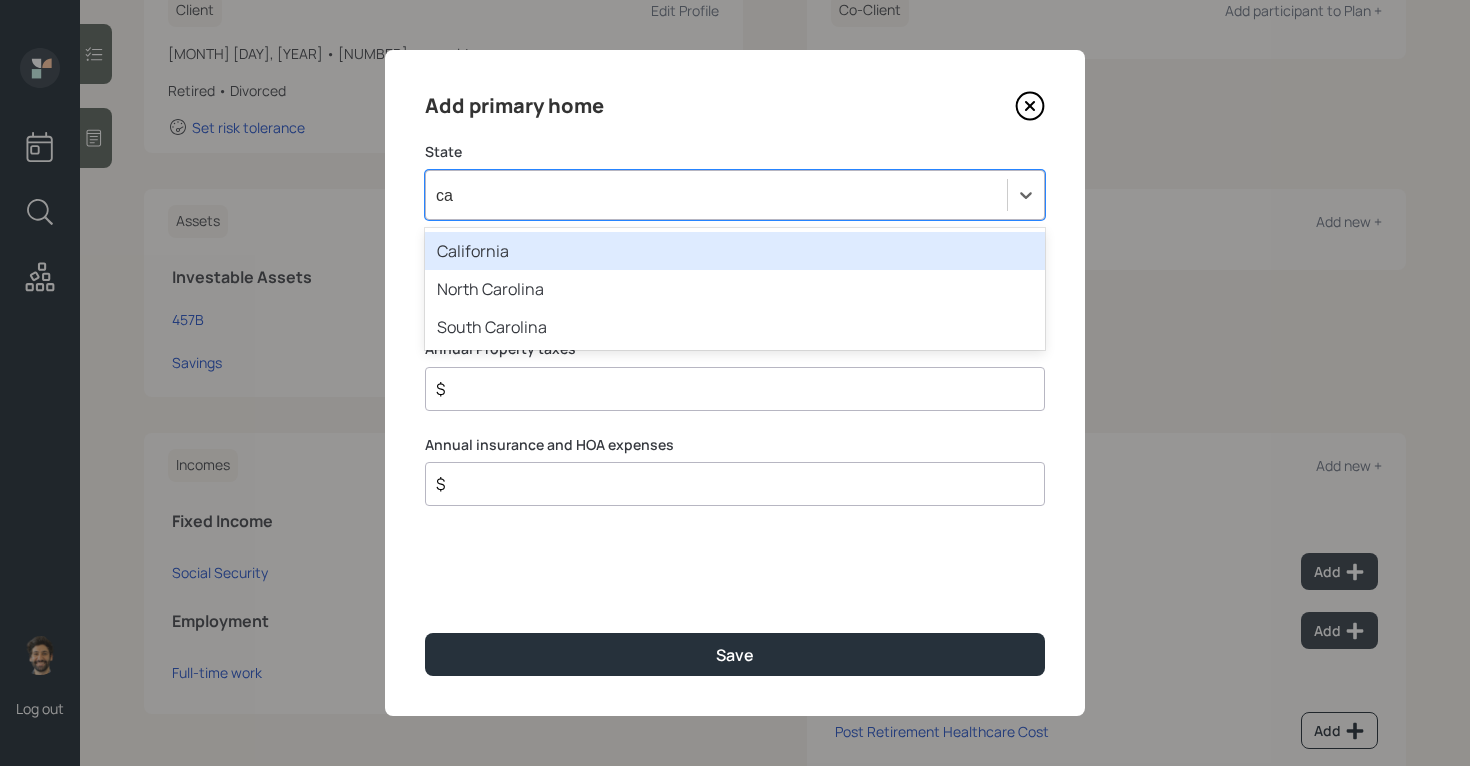 click on "California" at bounding box center (735, 251) 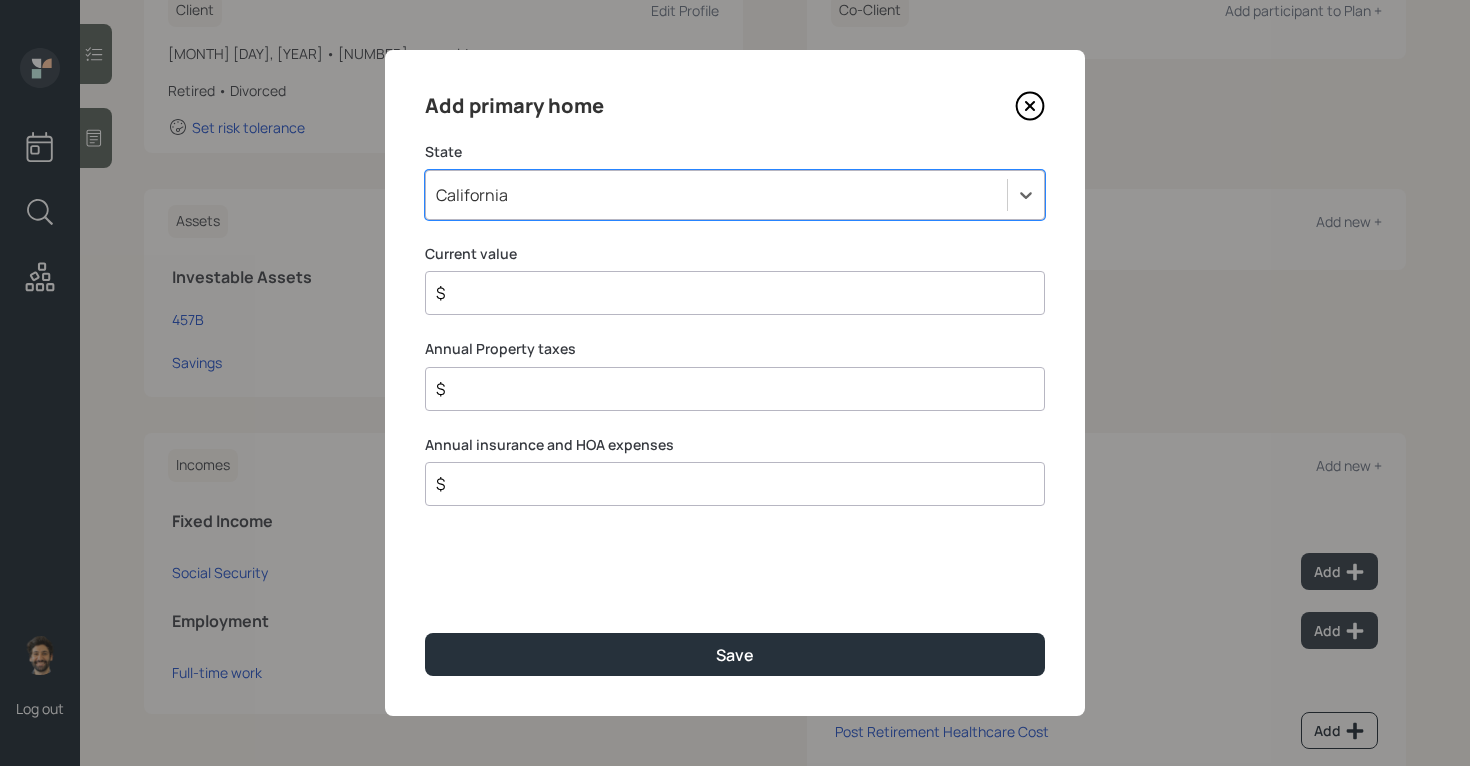 click on "$" at bounding box center (727, 293) 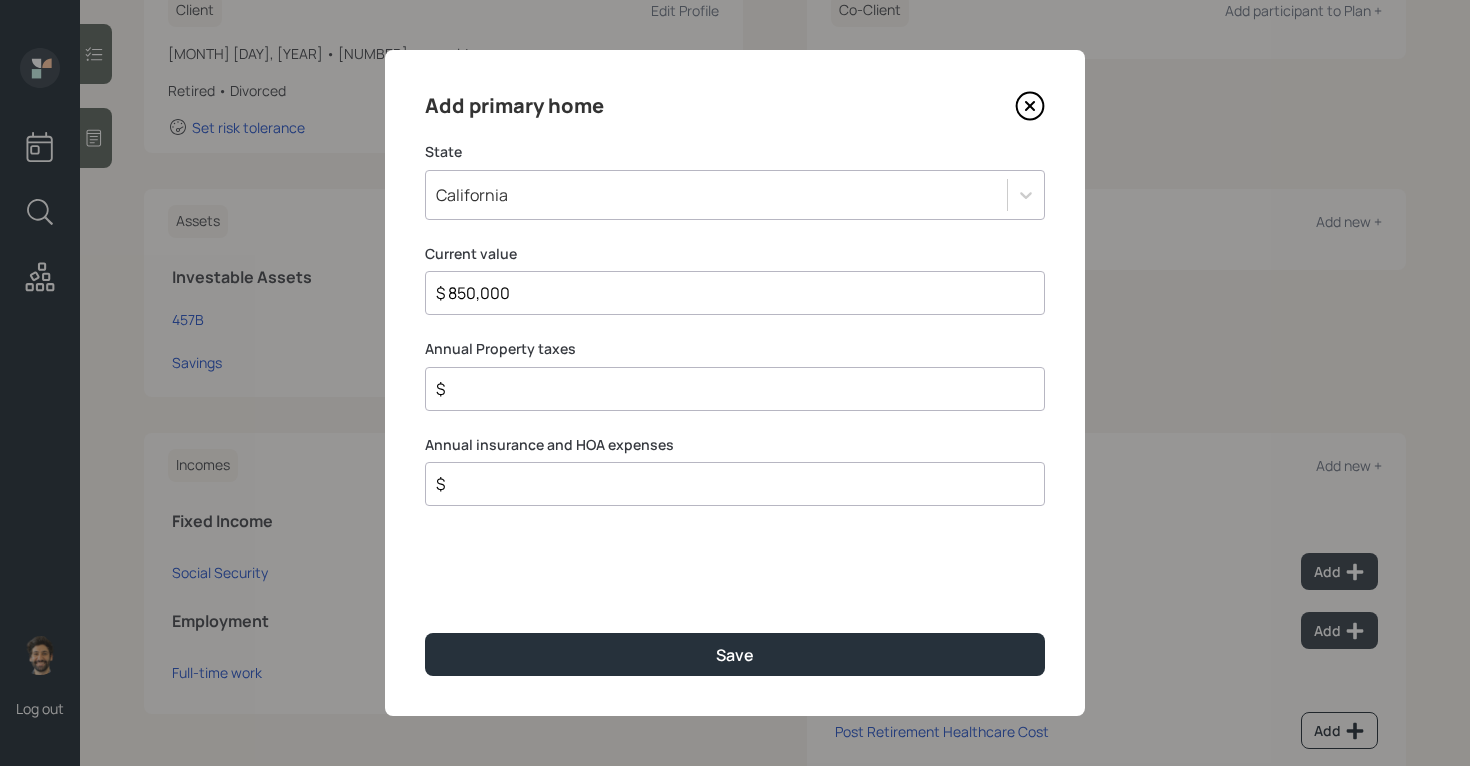 type on "$ 850,000" 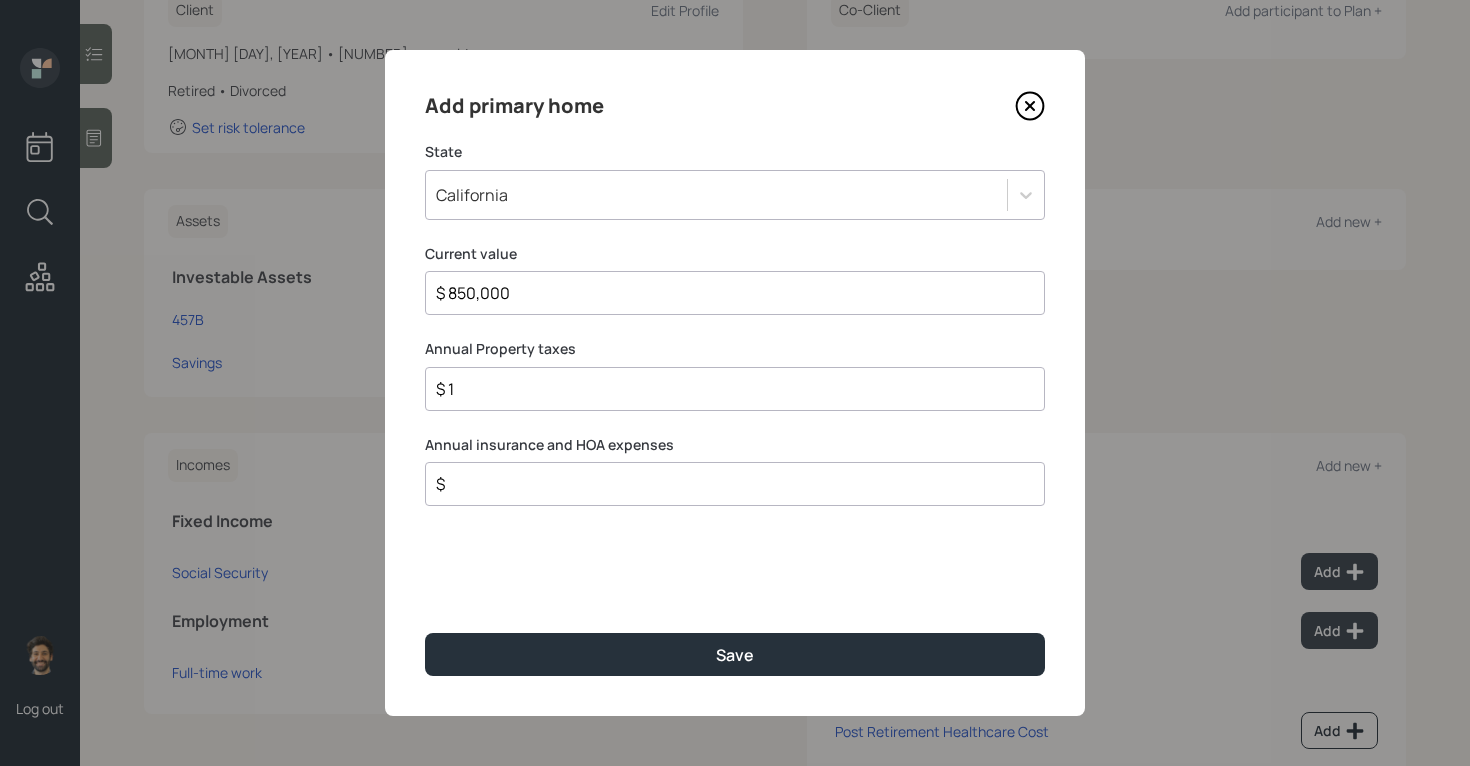 type on "$ 1" 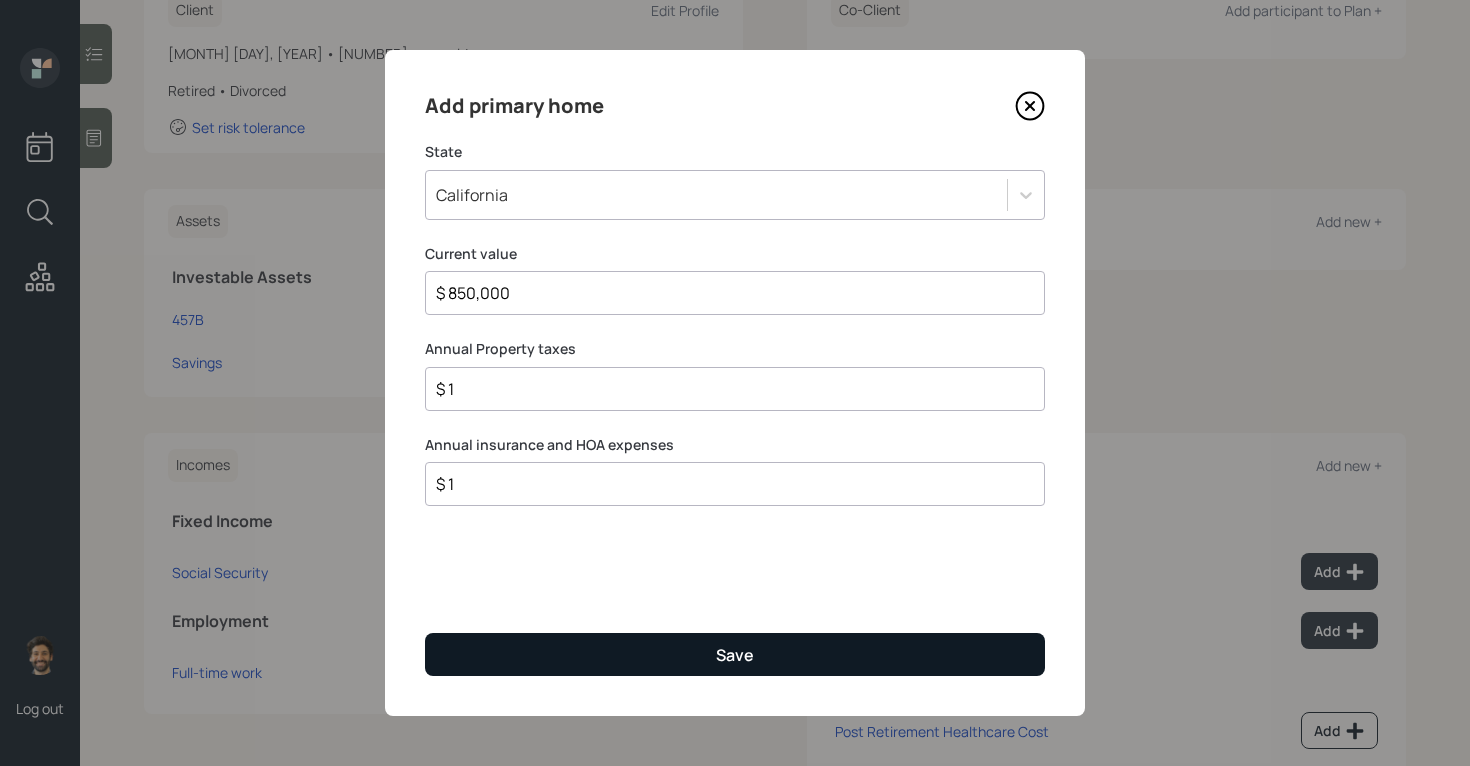 type on "$ 1" 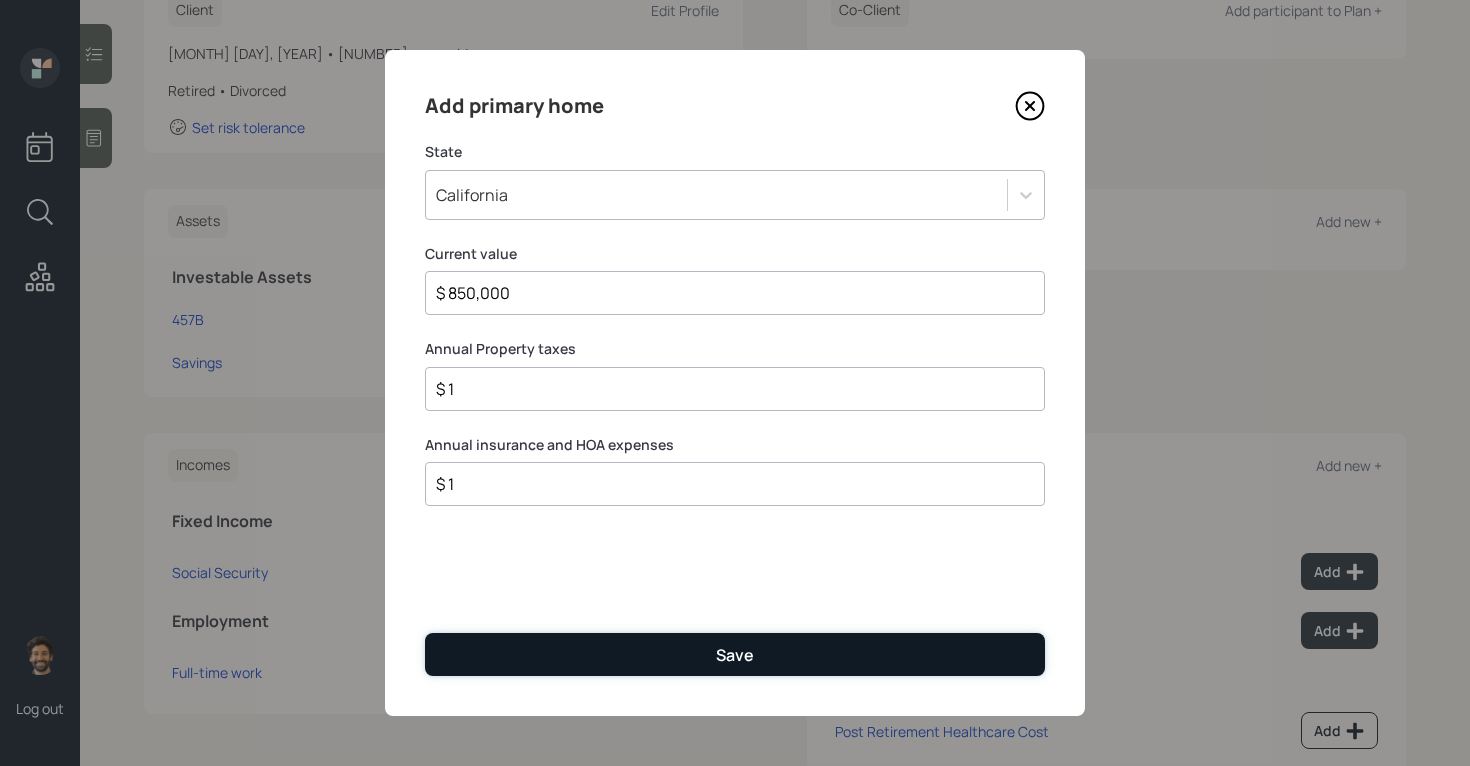 click on "Save" at bounding box center (735, 654) 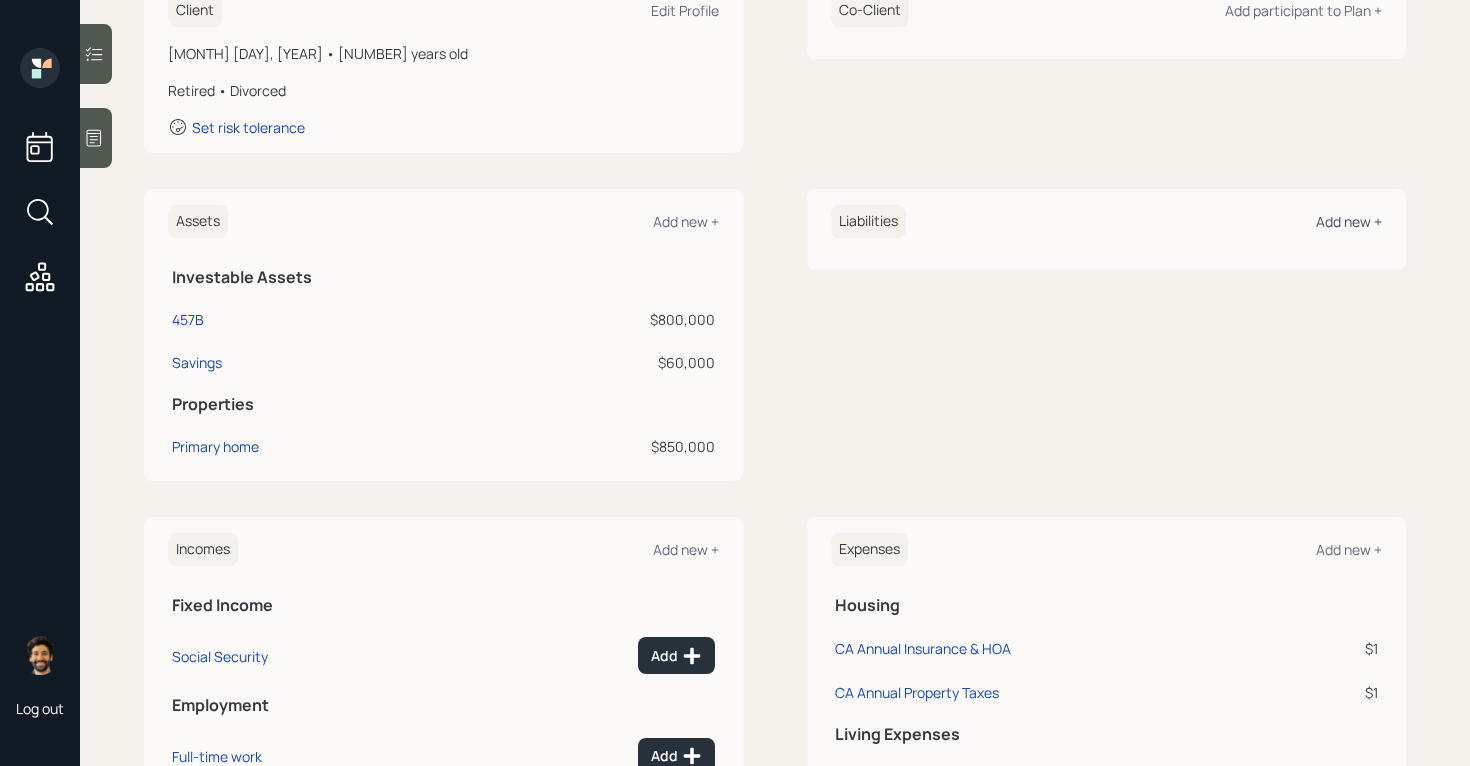 click on "Add new +" at bounding box center [1349, 221] 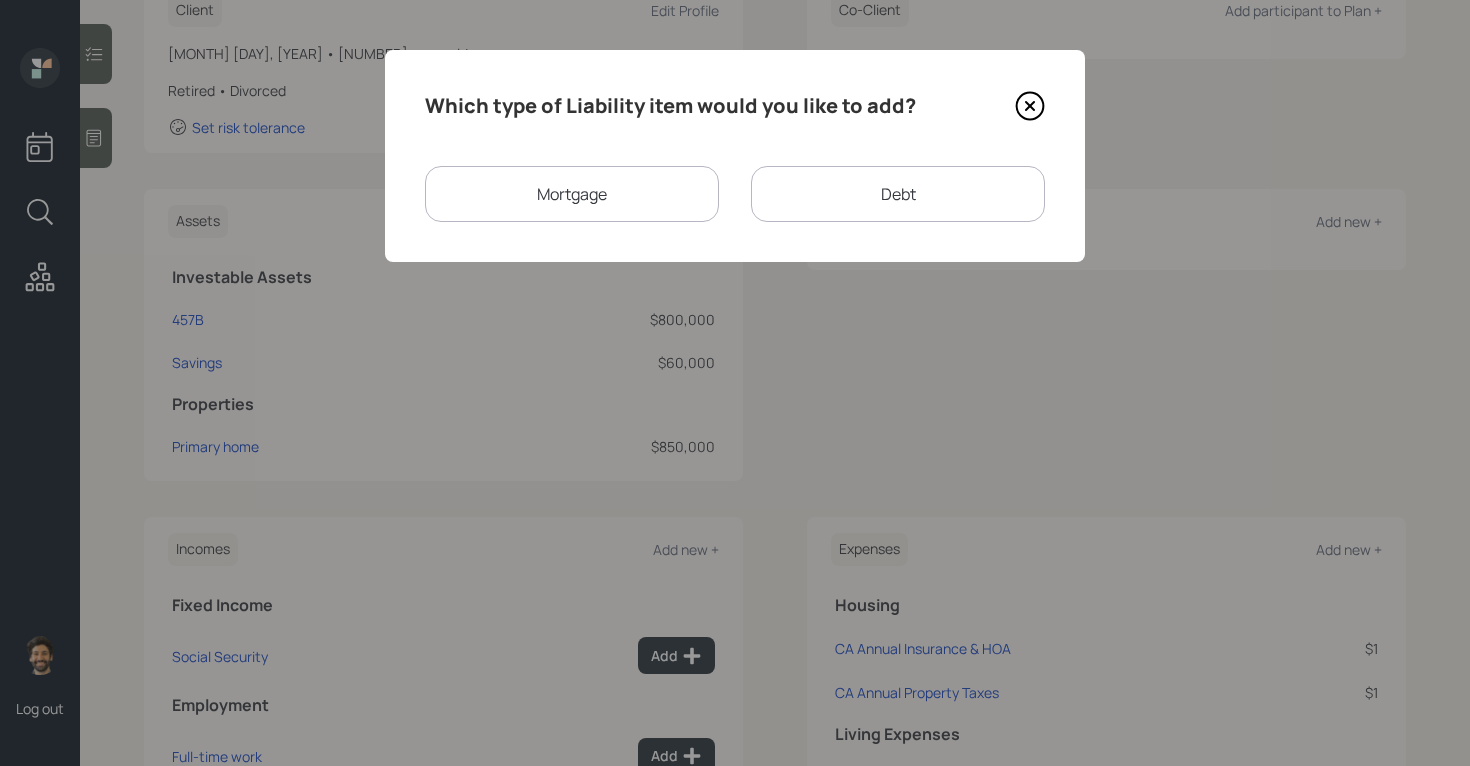 click on "Mortgage" at bounding box center (572, 194) 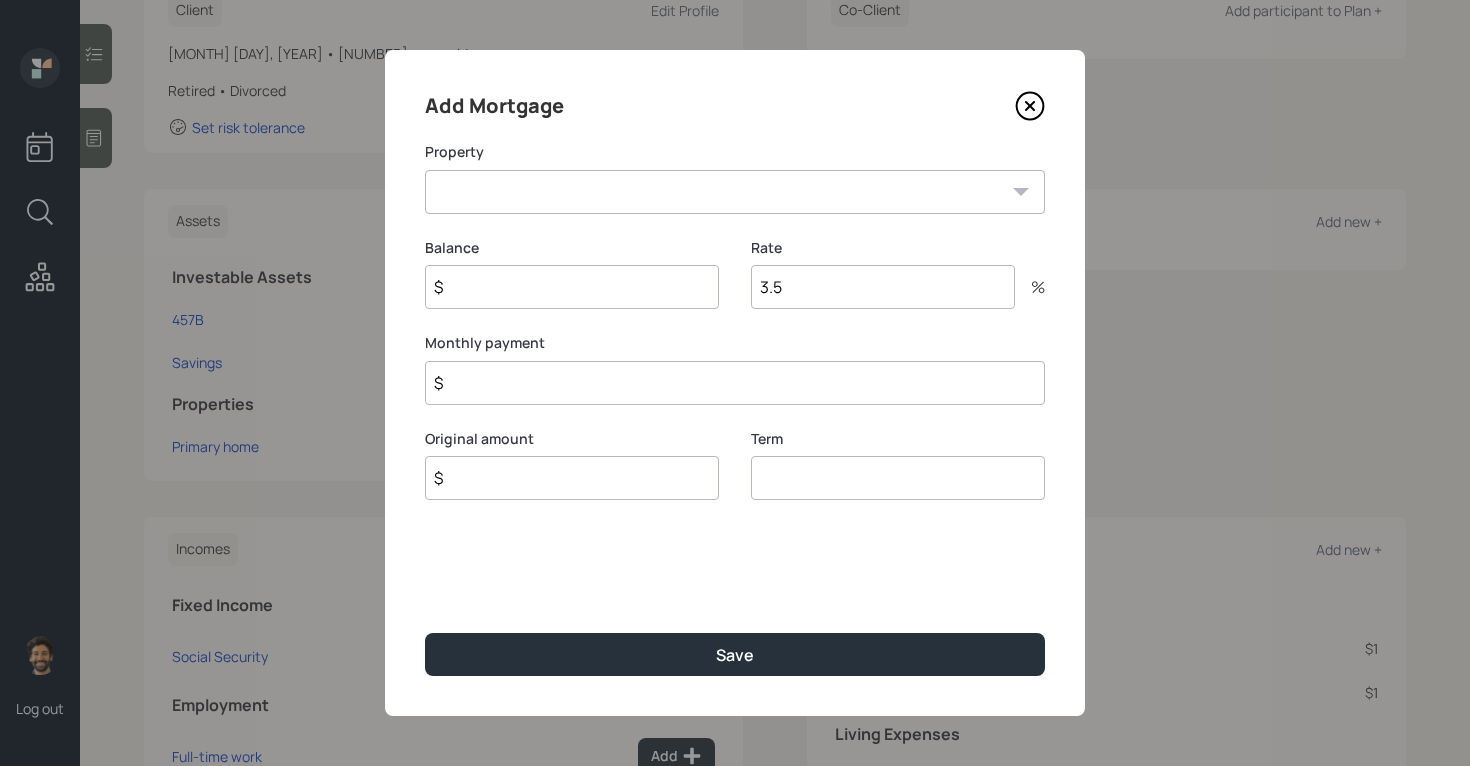 click on "CA Primary home" at bounding box center (735, 192) 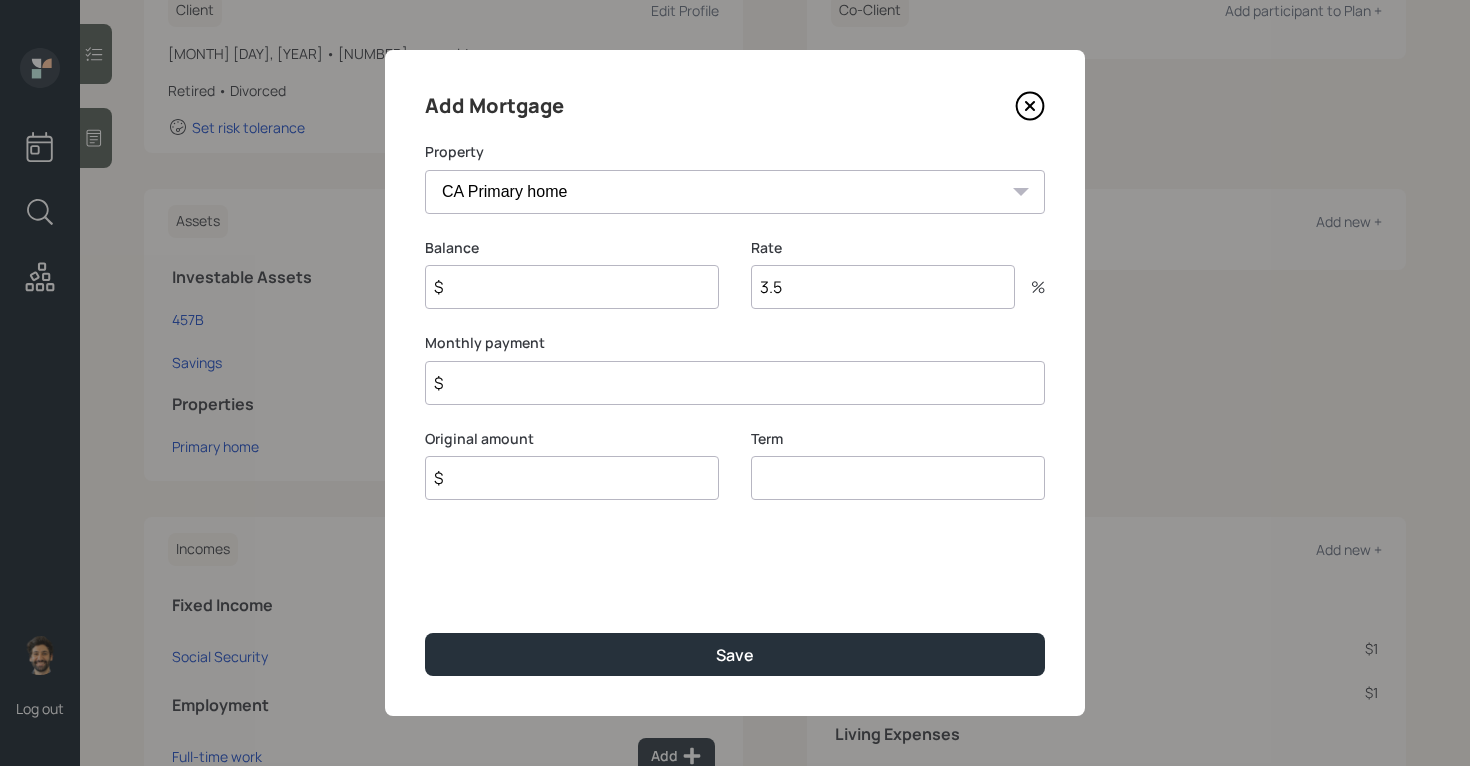 click on "$" at bounding box center [572, 287] 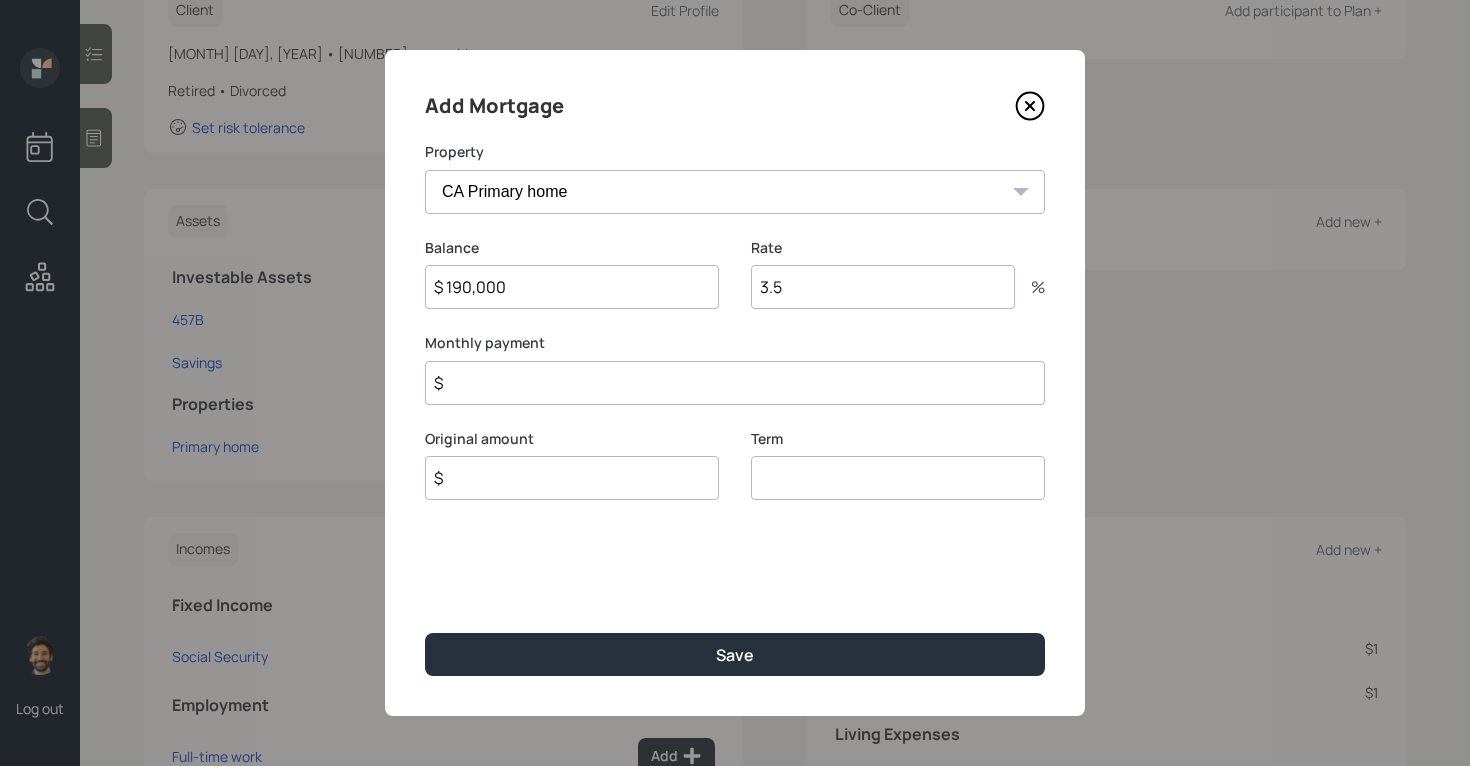 type on "$ 190,000" 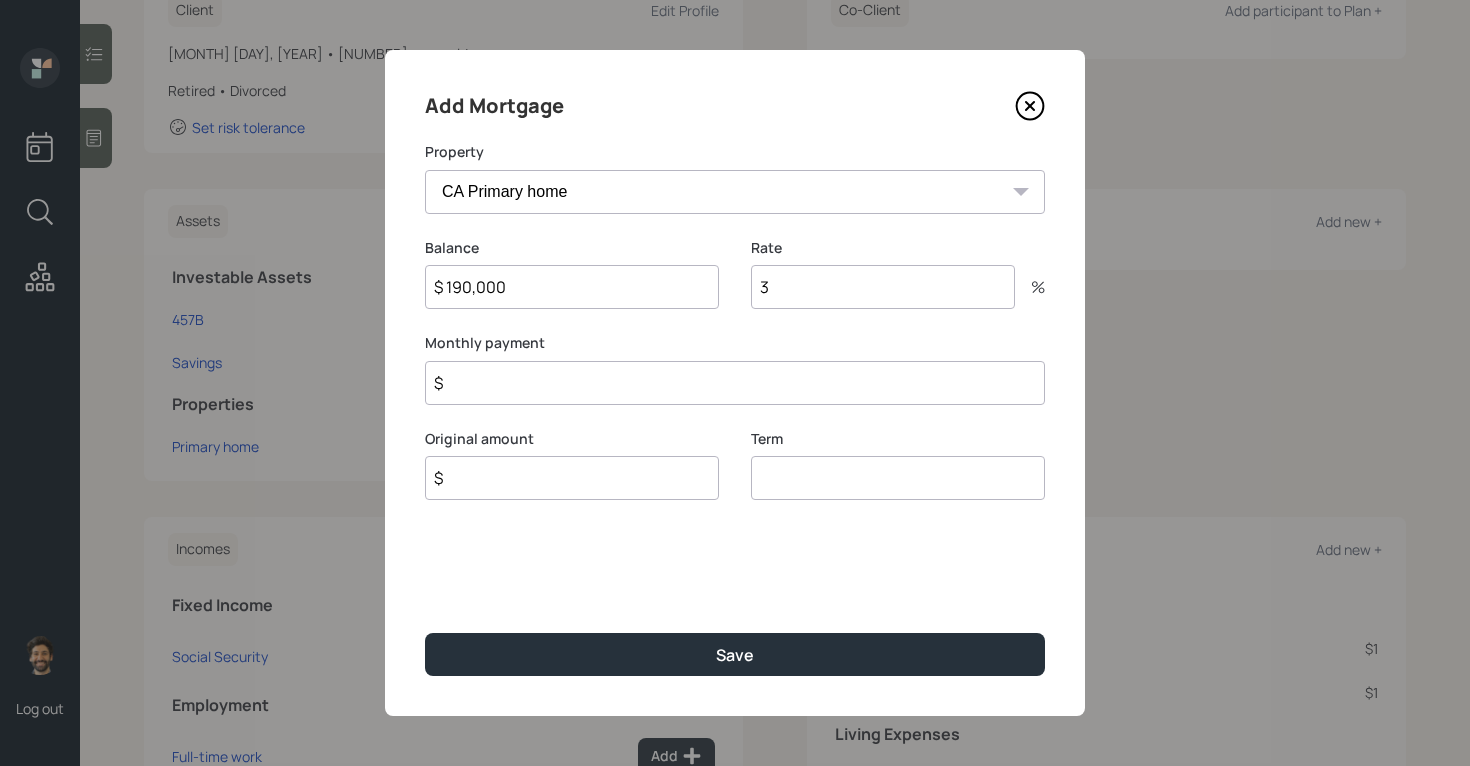 type on "3" 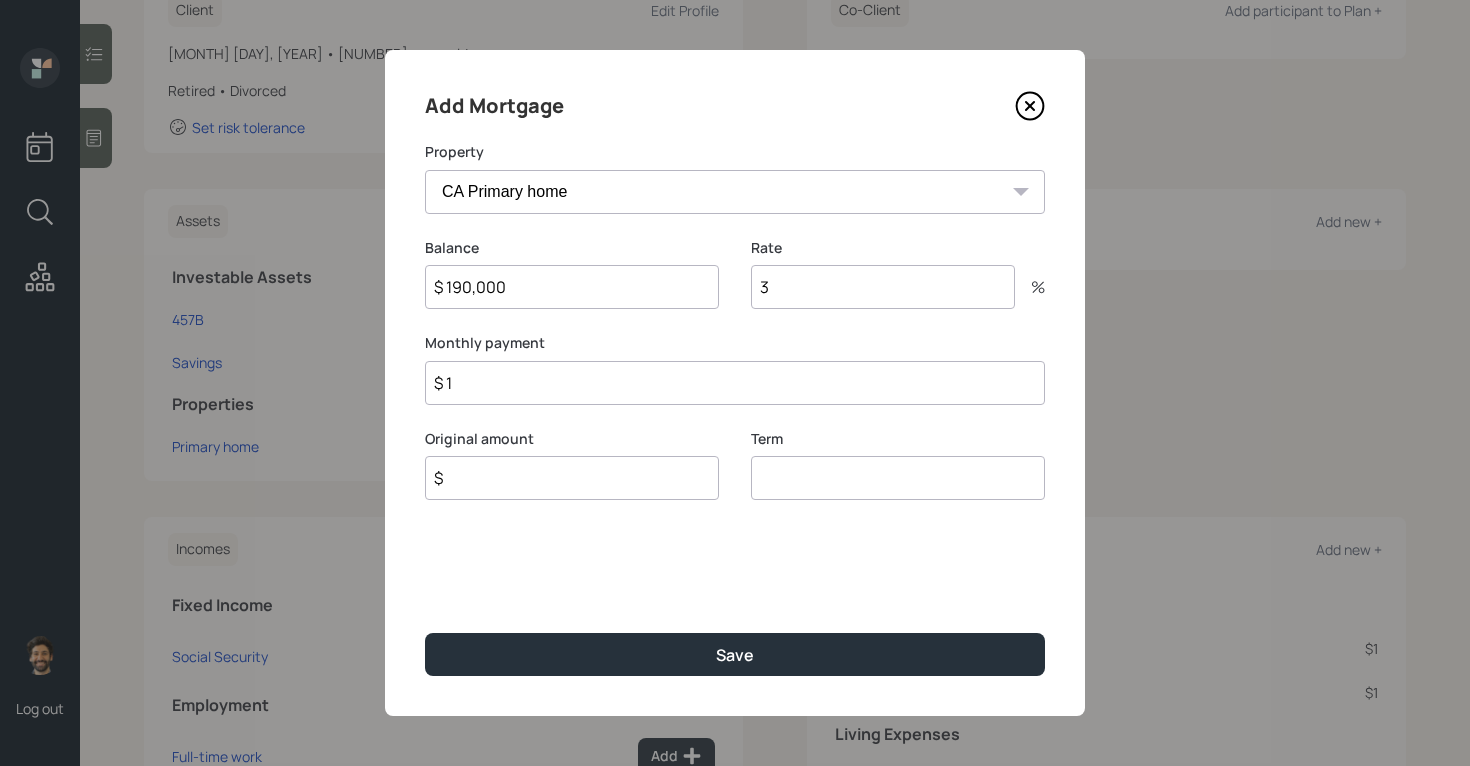 type on "$ 1" 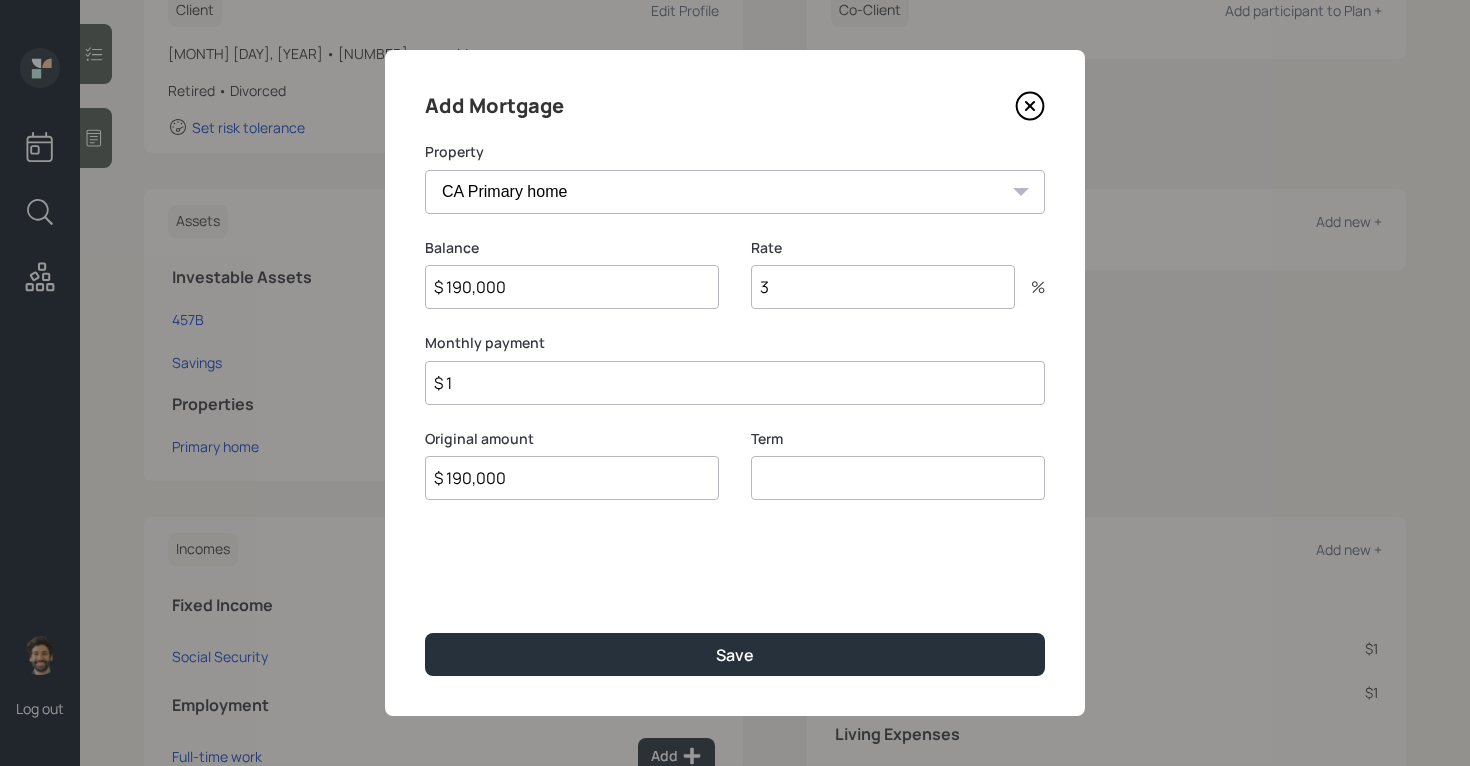 type on "$ 190,000" 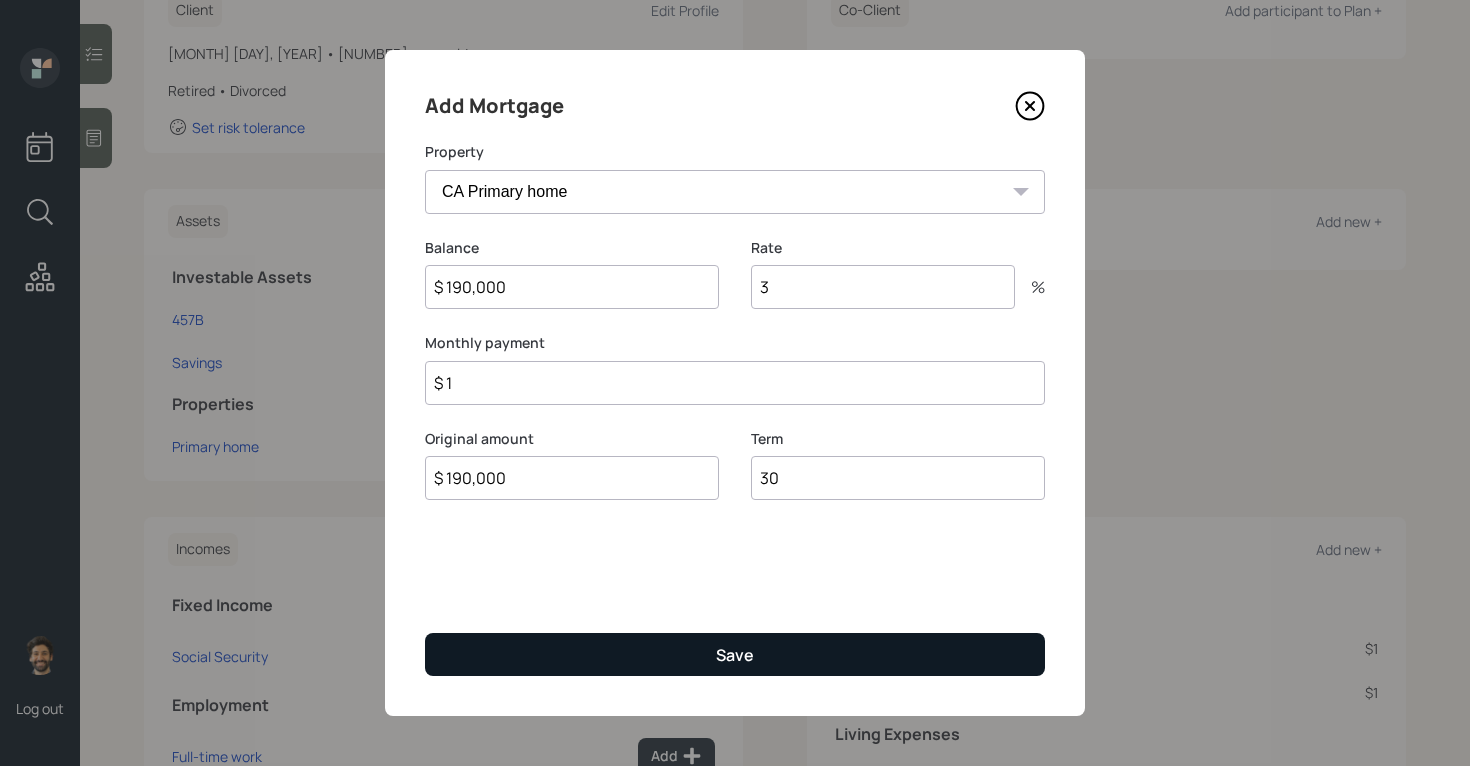 type on "30" 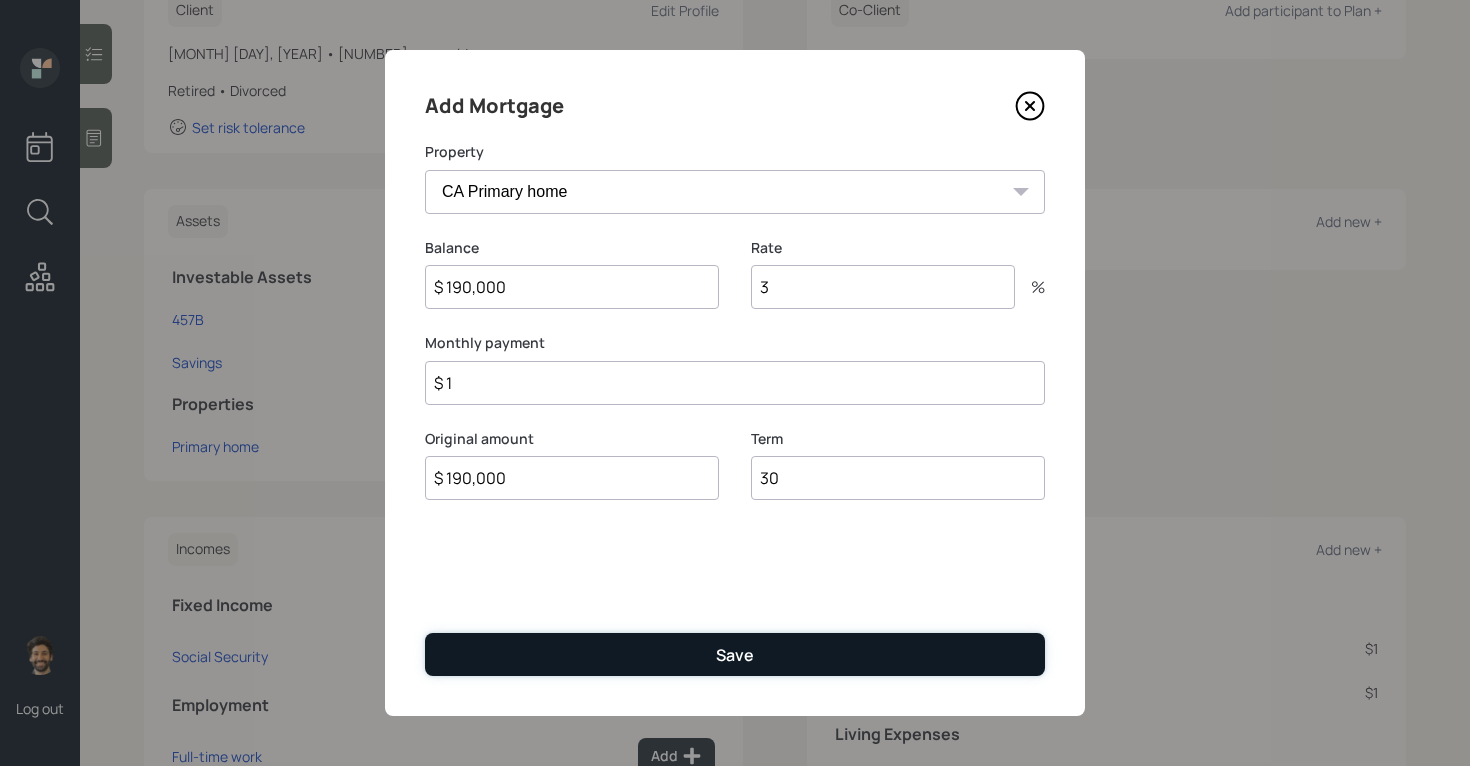 click on "Save" at bounding box center (735, 654) 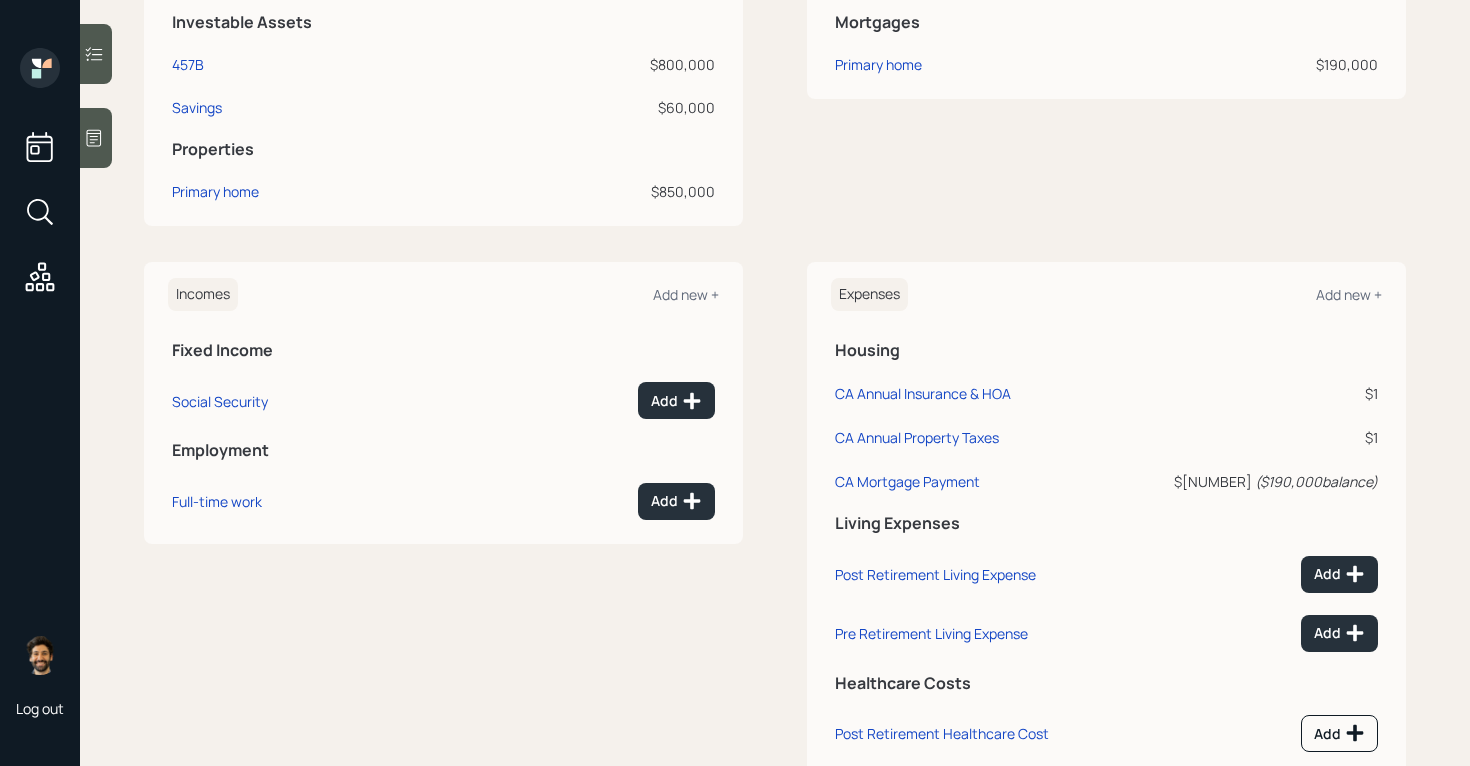 scroll, scrollTop: 570, scrollLeft: 0, axis: vertical 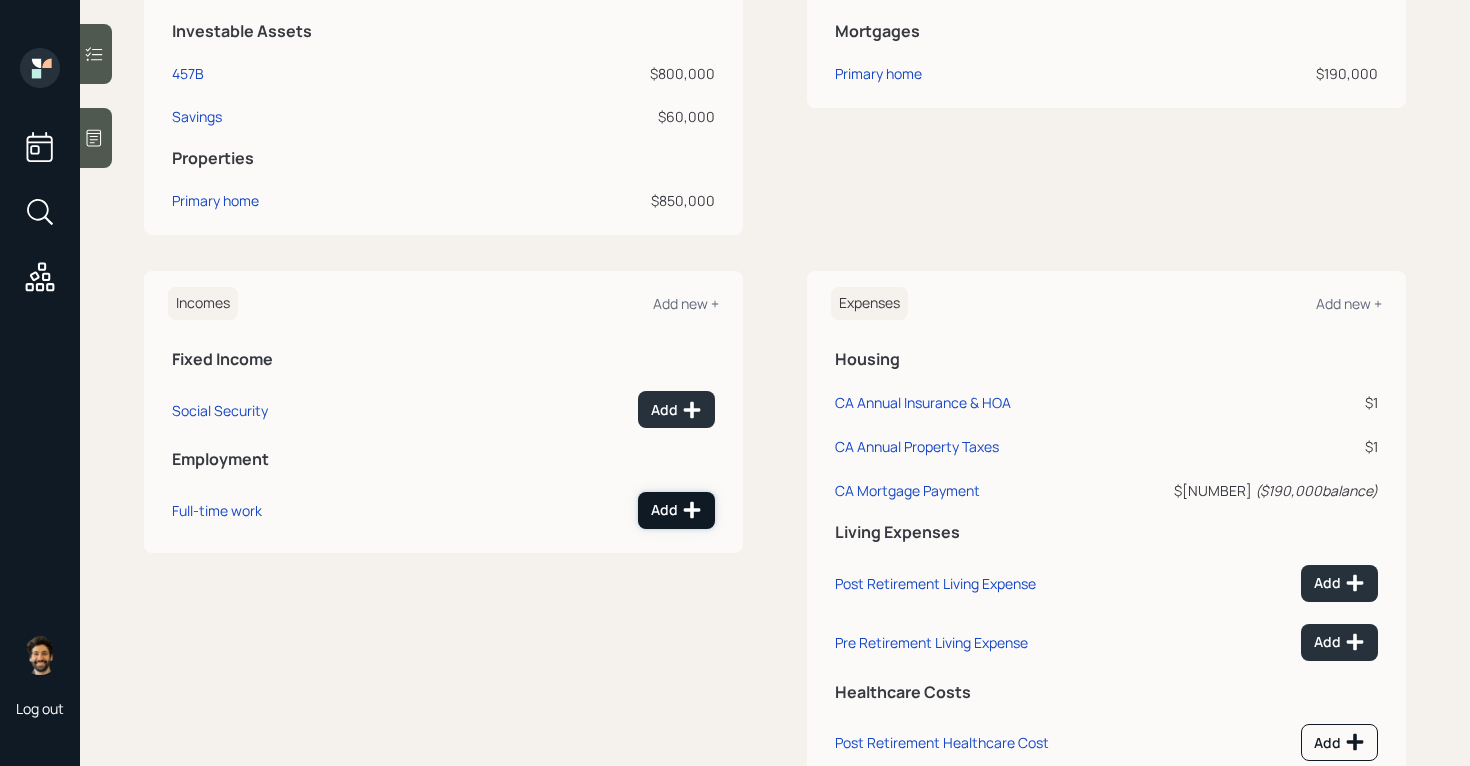 click on "Add" at bounding box center (676, 510) 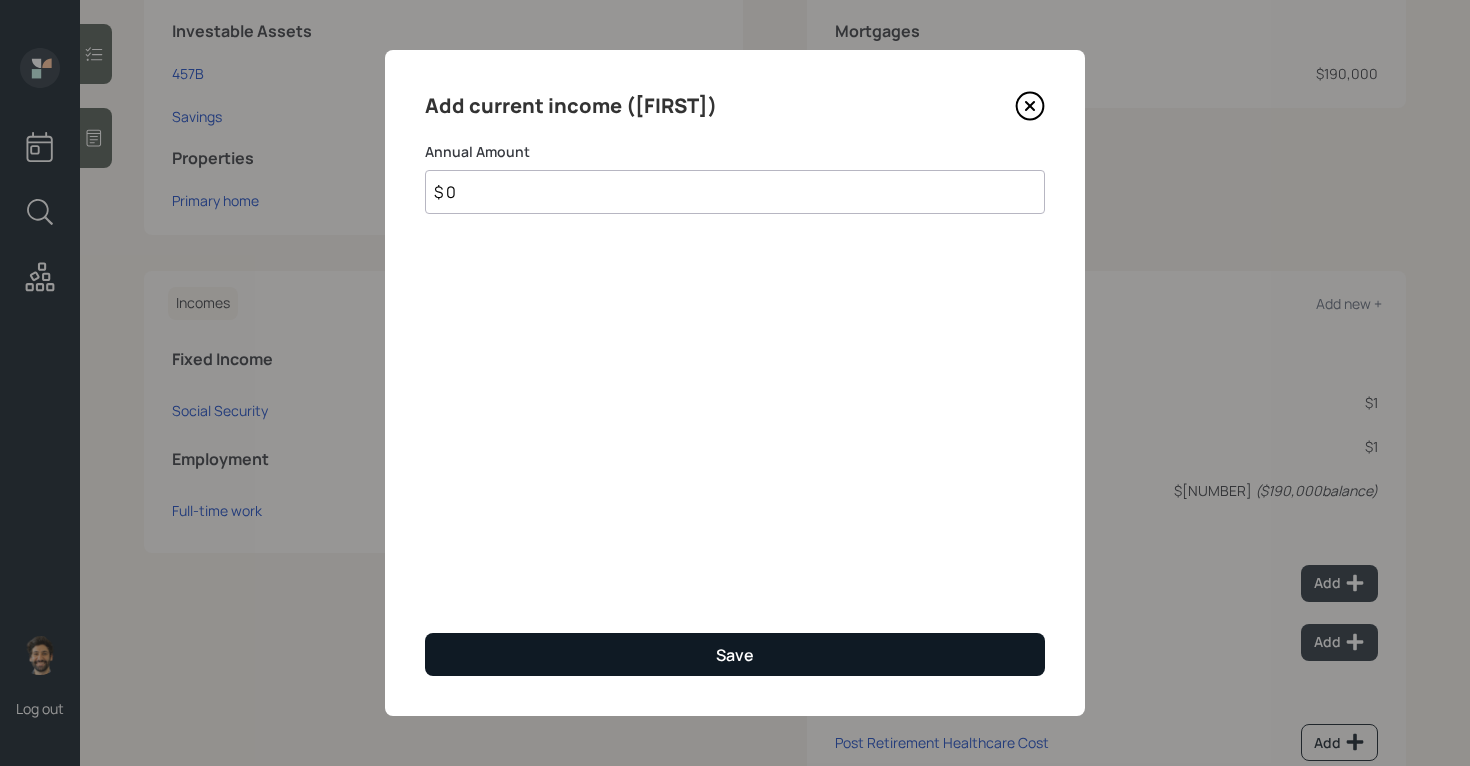 type on "$ 0" 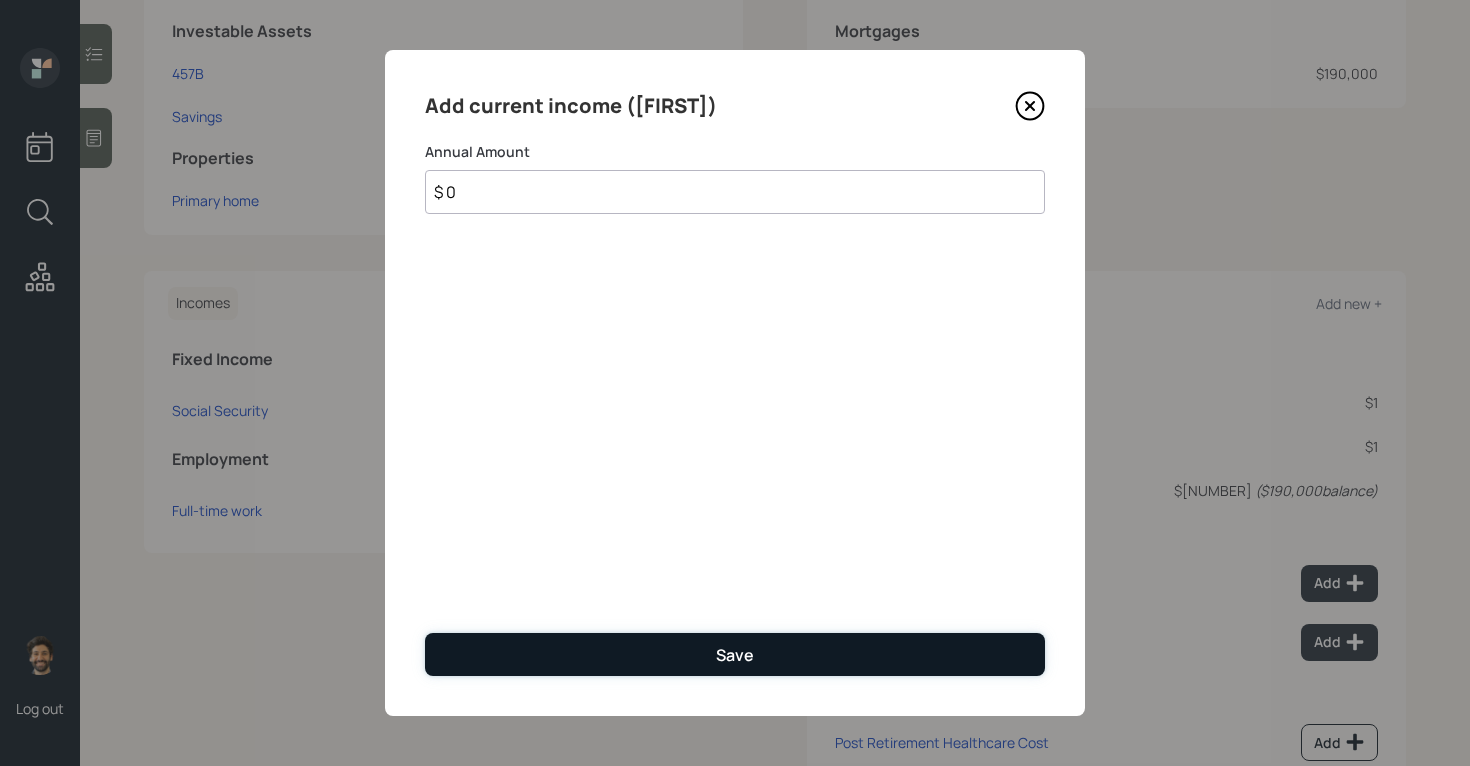 click on "Save" at bounding box center (735, 654) 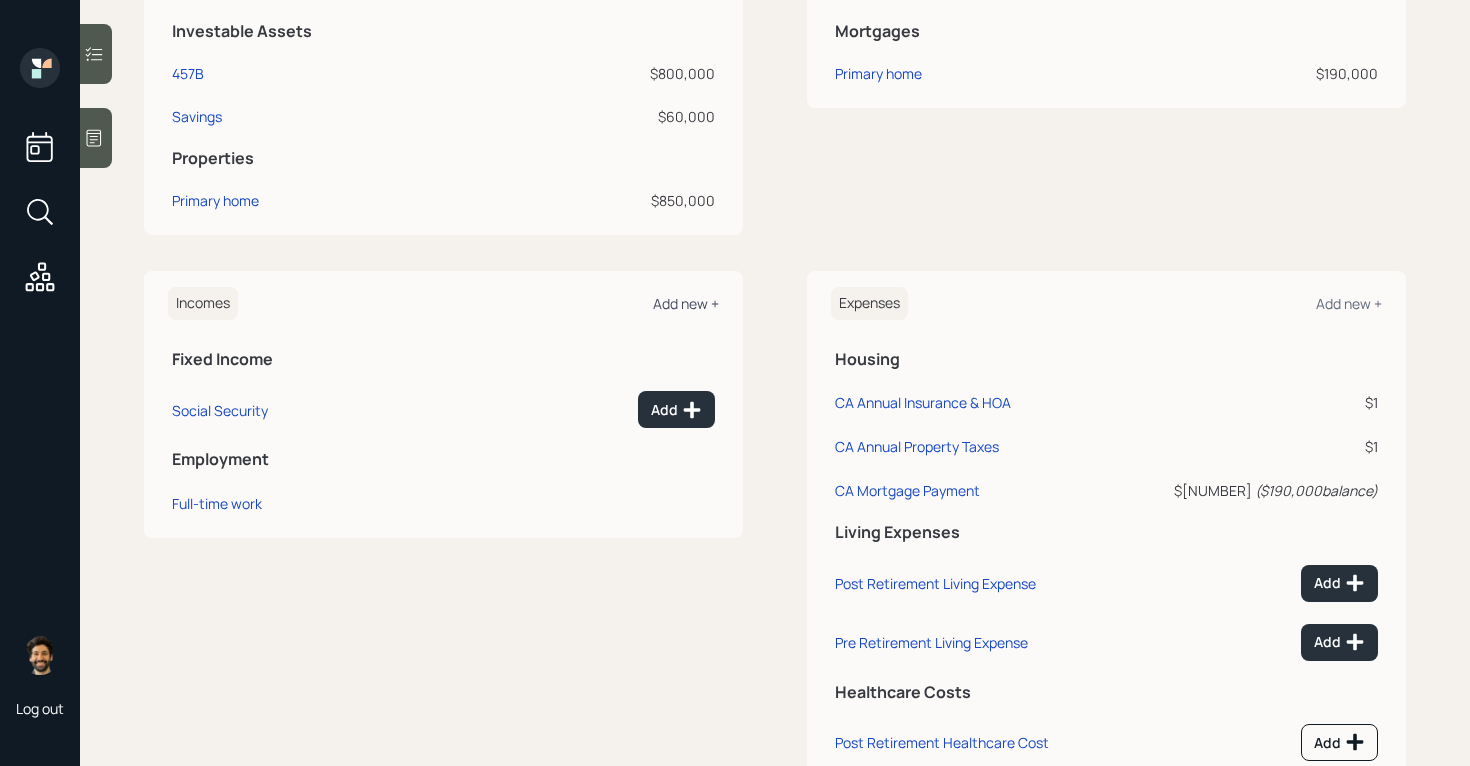 click on "Add new +" at bounding box center (686, 303) 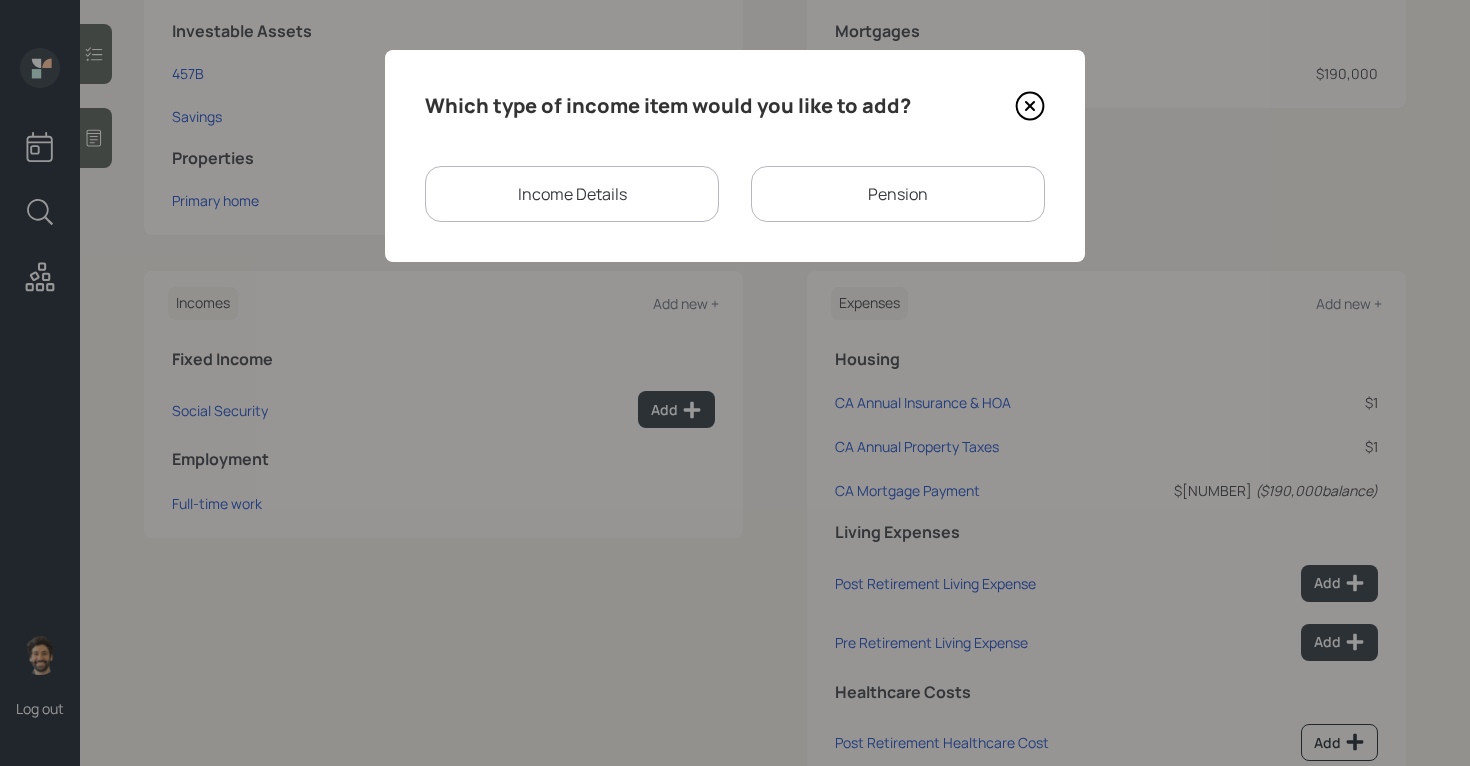click on "Pension" at bounding box center (898, 194) 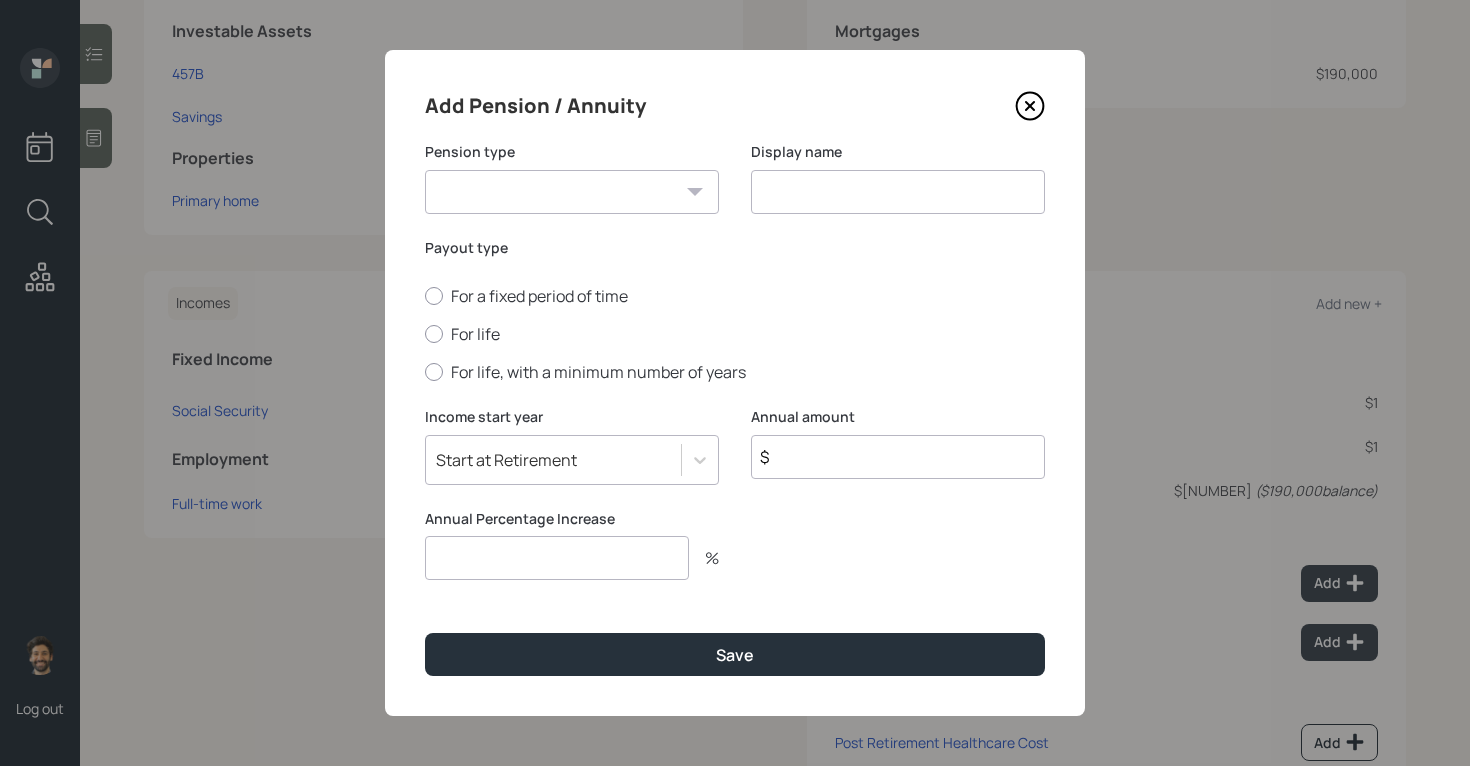 click on "Pension Annuity" at bounding box center [572, 192] 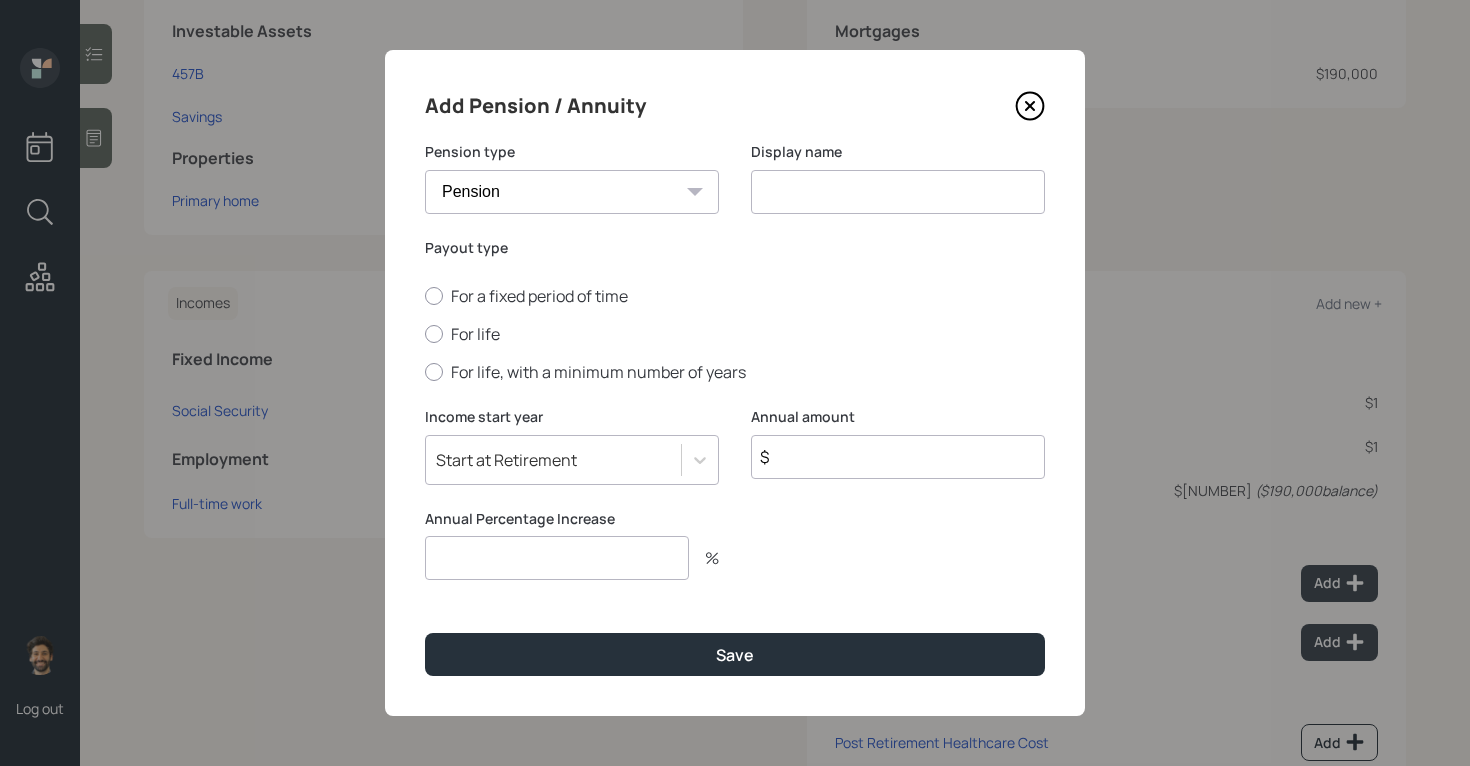 click at bounding box center [898, 192] 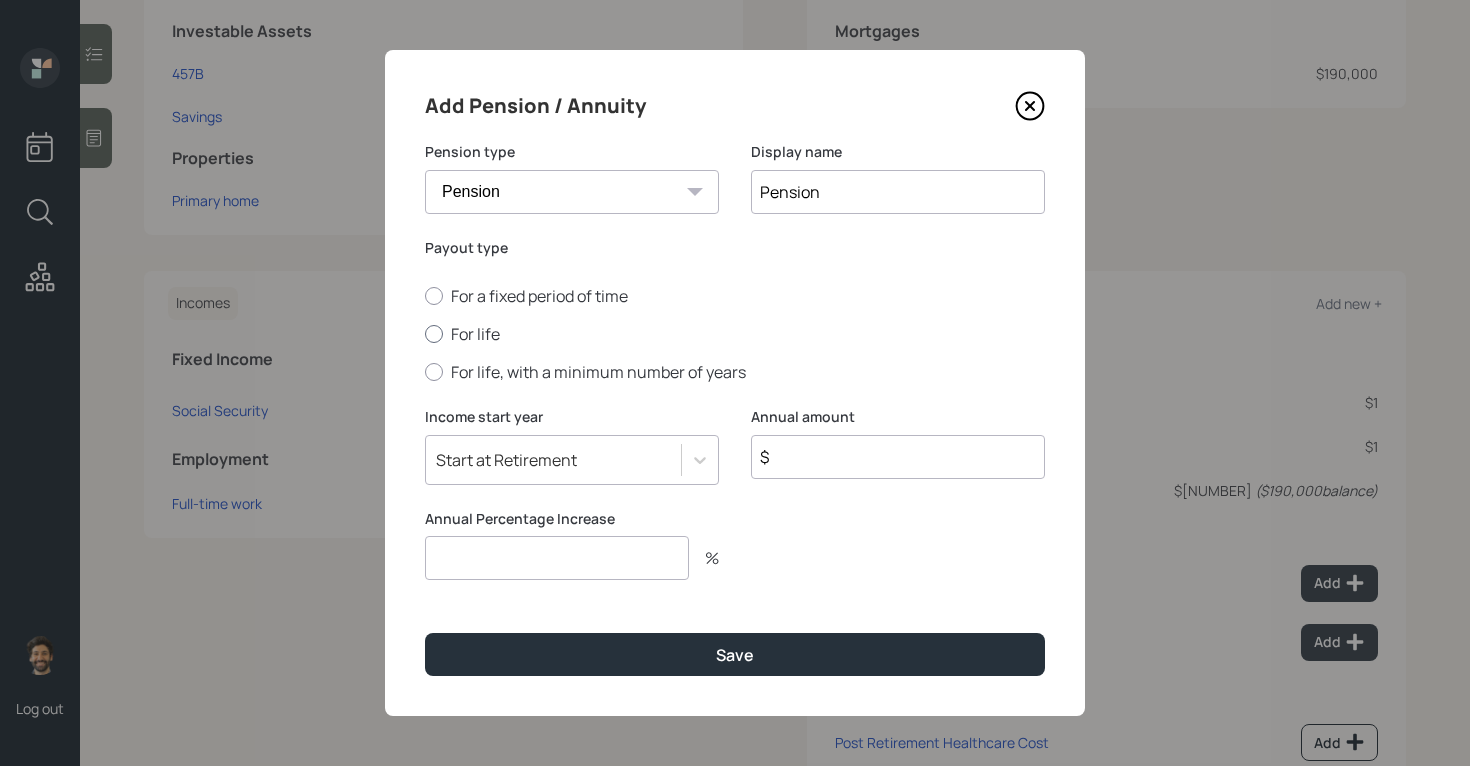 type on "Pension" 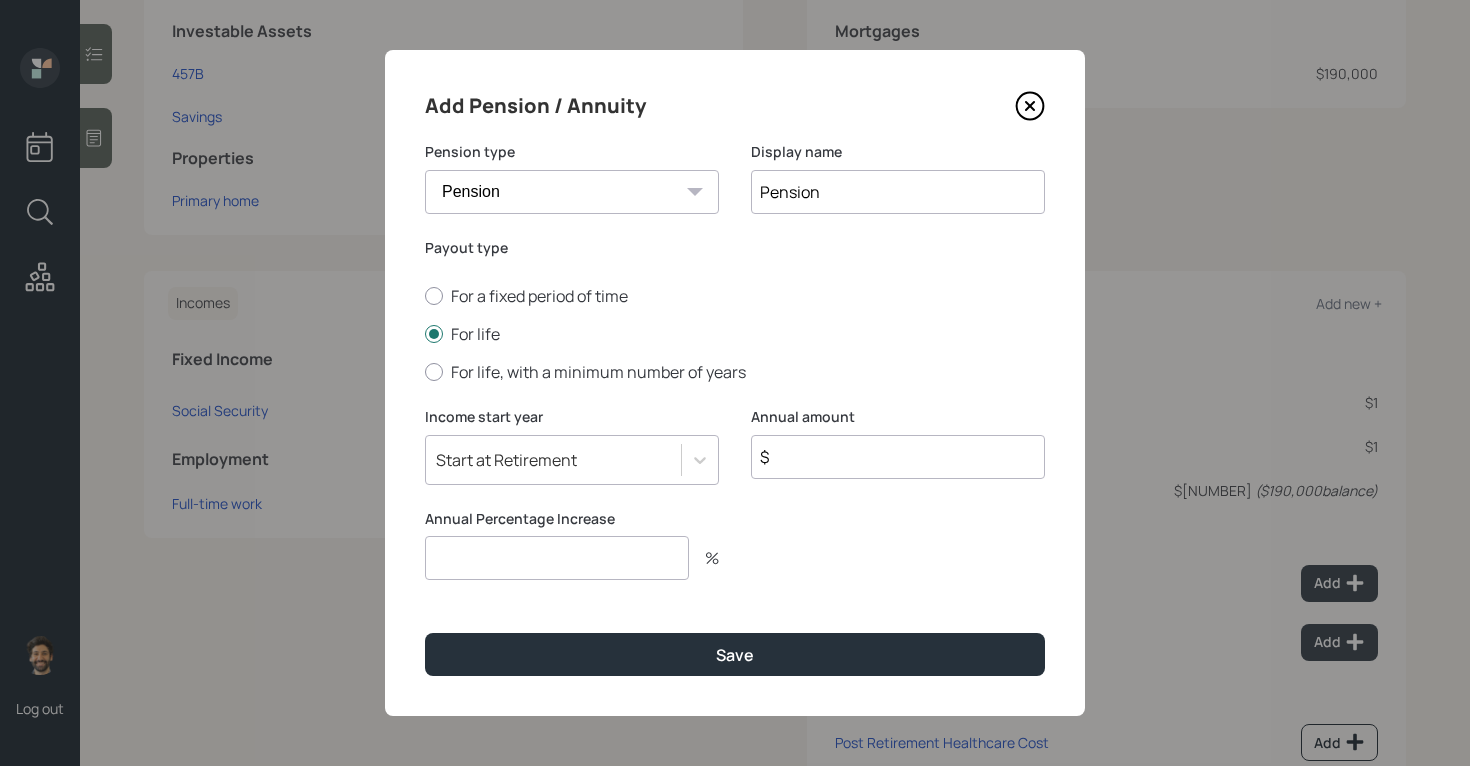 click on "$" at bounding box center (898, 457) 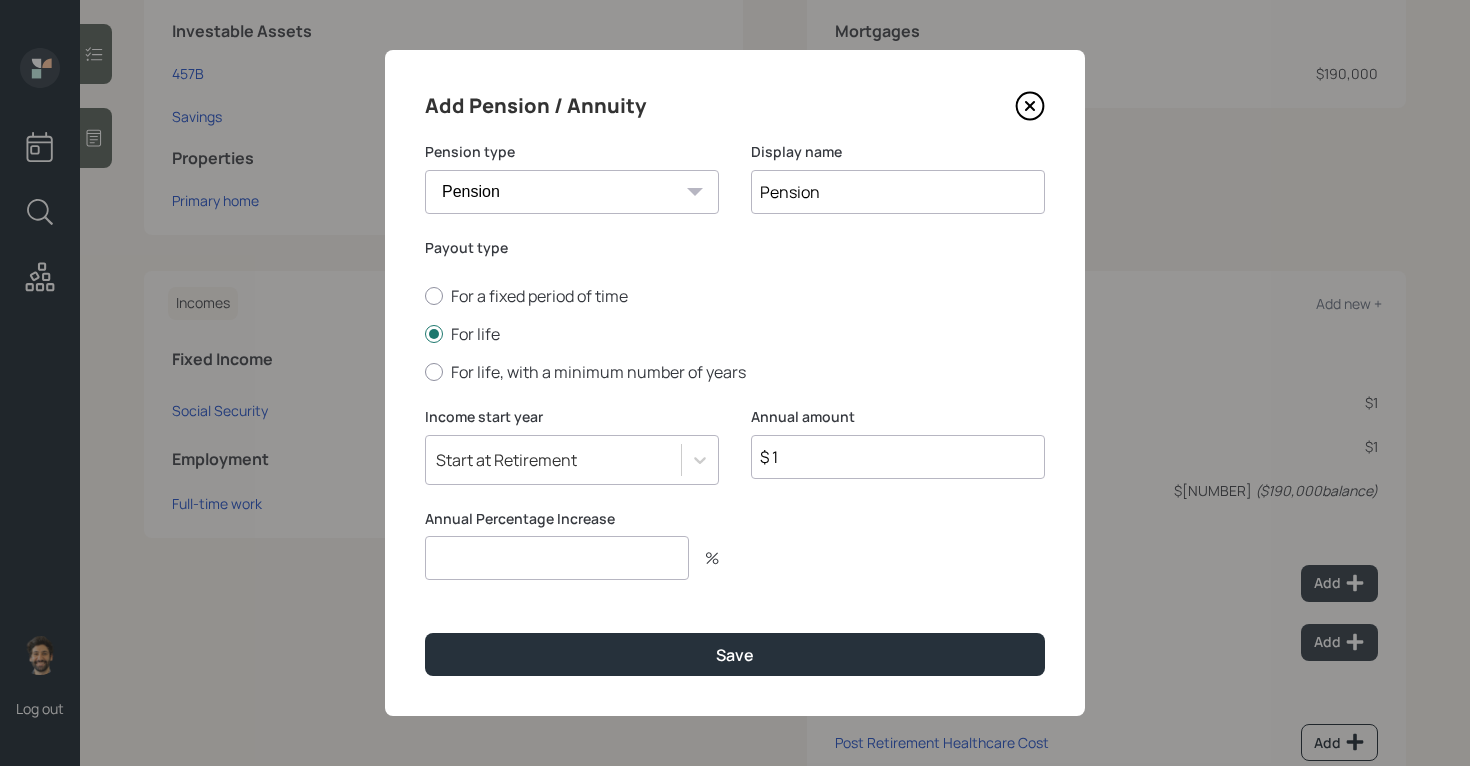 type on "$ 1" 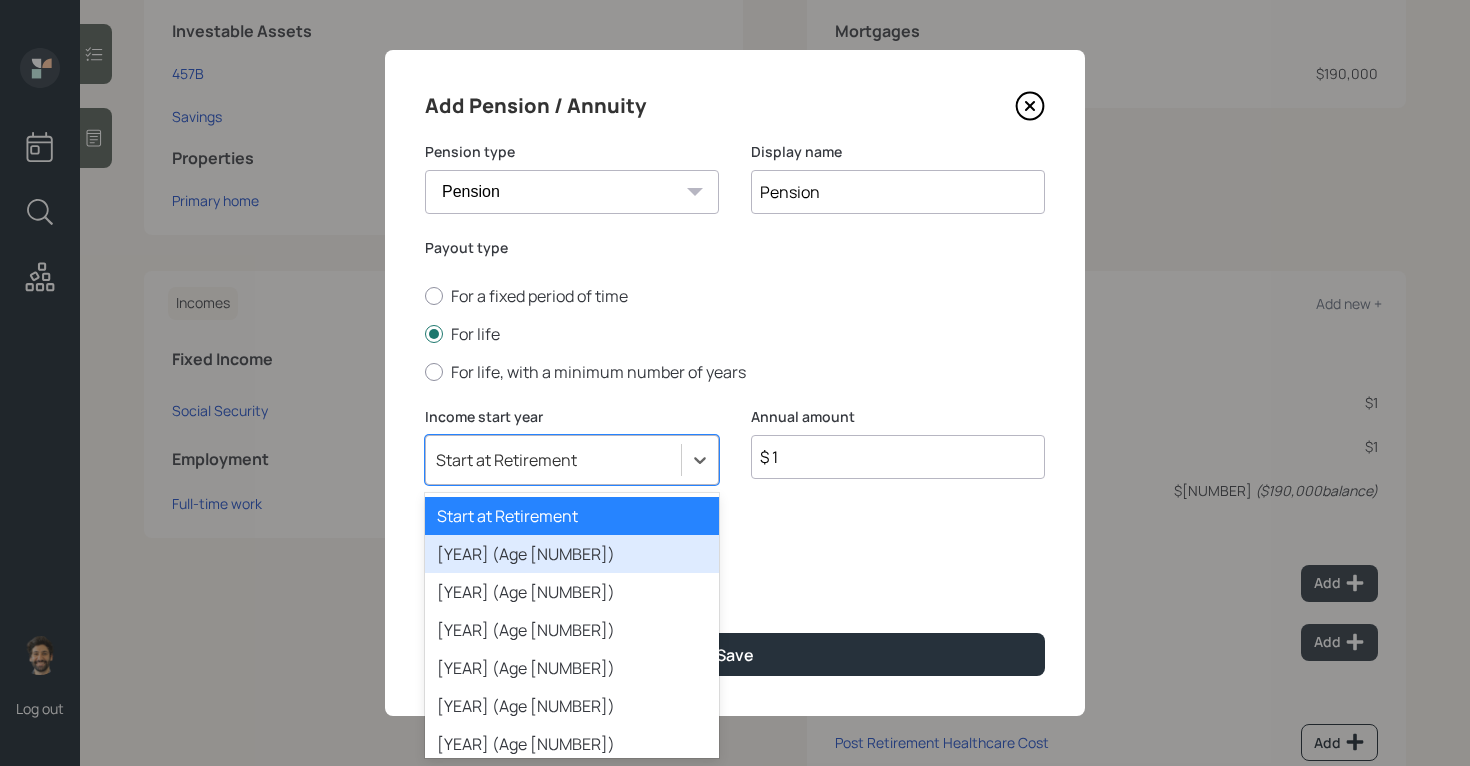 click on "2022 (Age 59)" at bounding box center (572, 554) 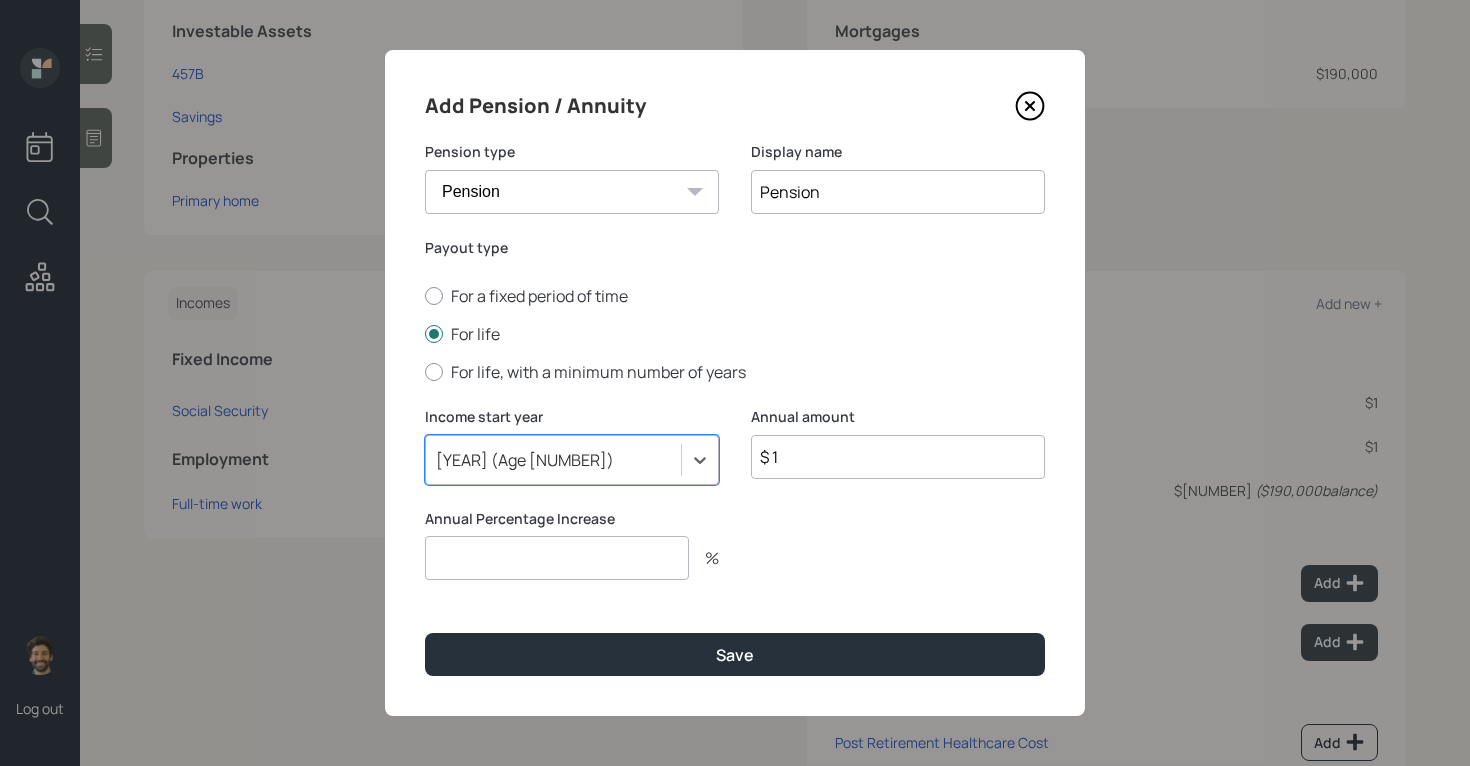 click at bounding box center (557, 558) 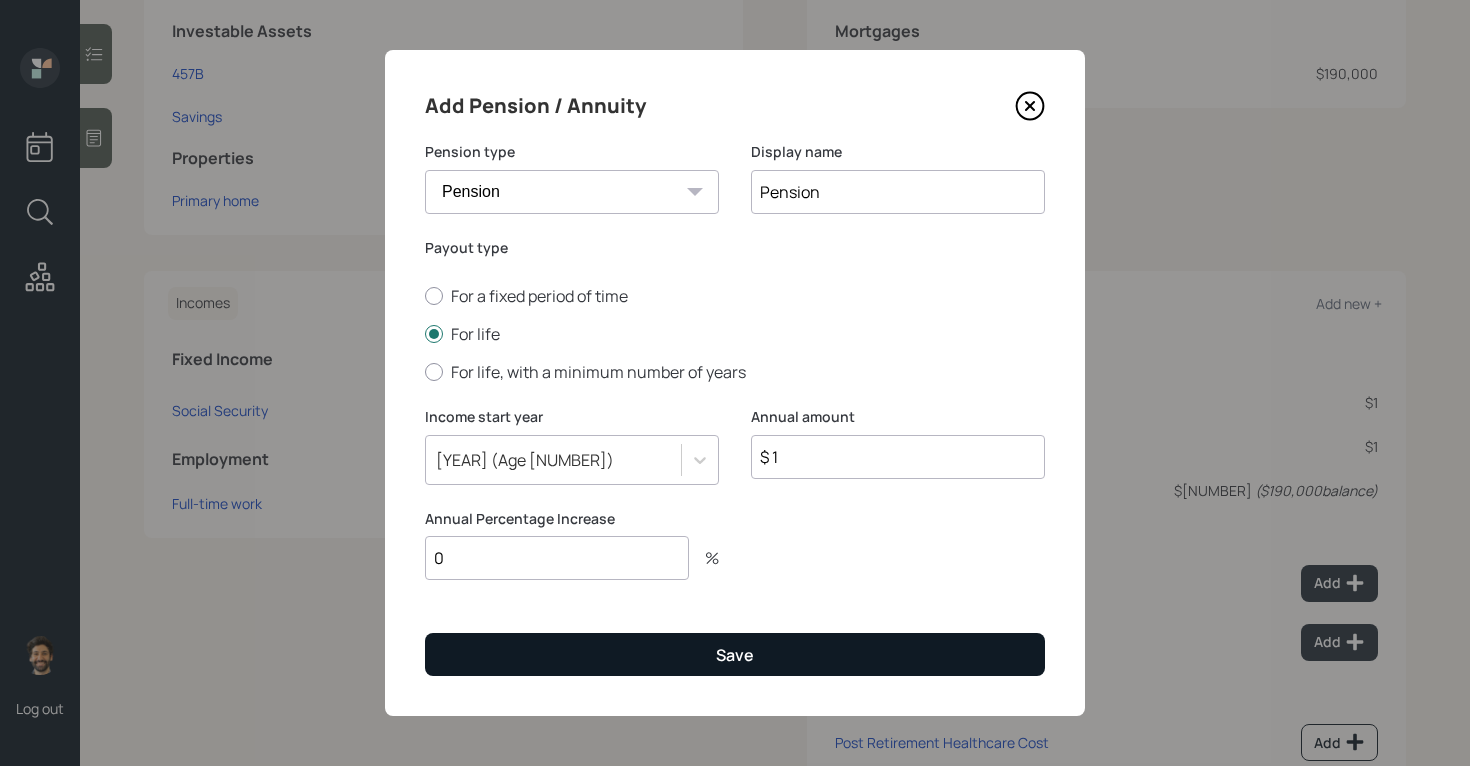 type on "0" 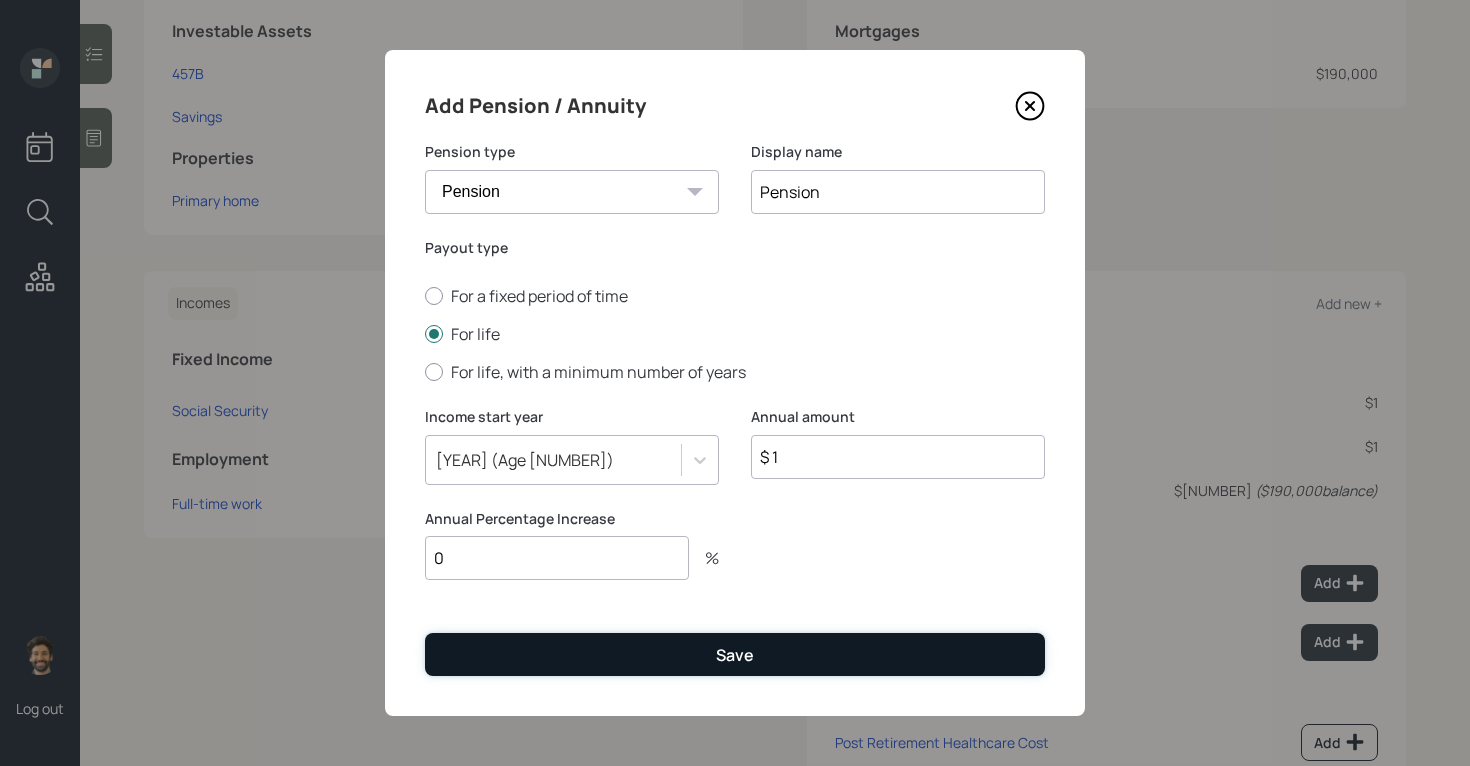 click on "Save" at bounding box center (735, 654) 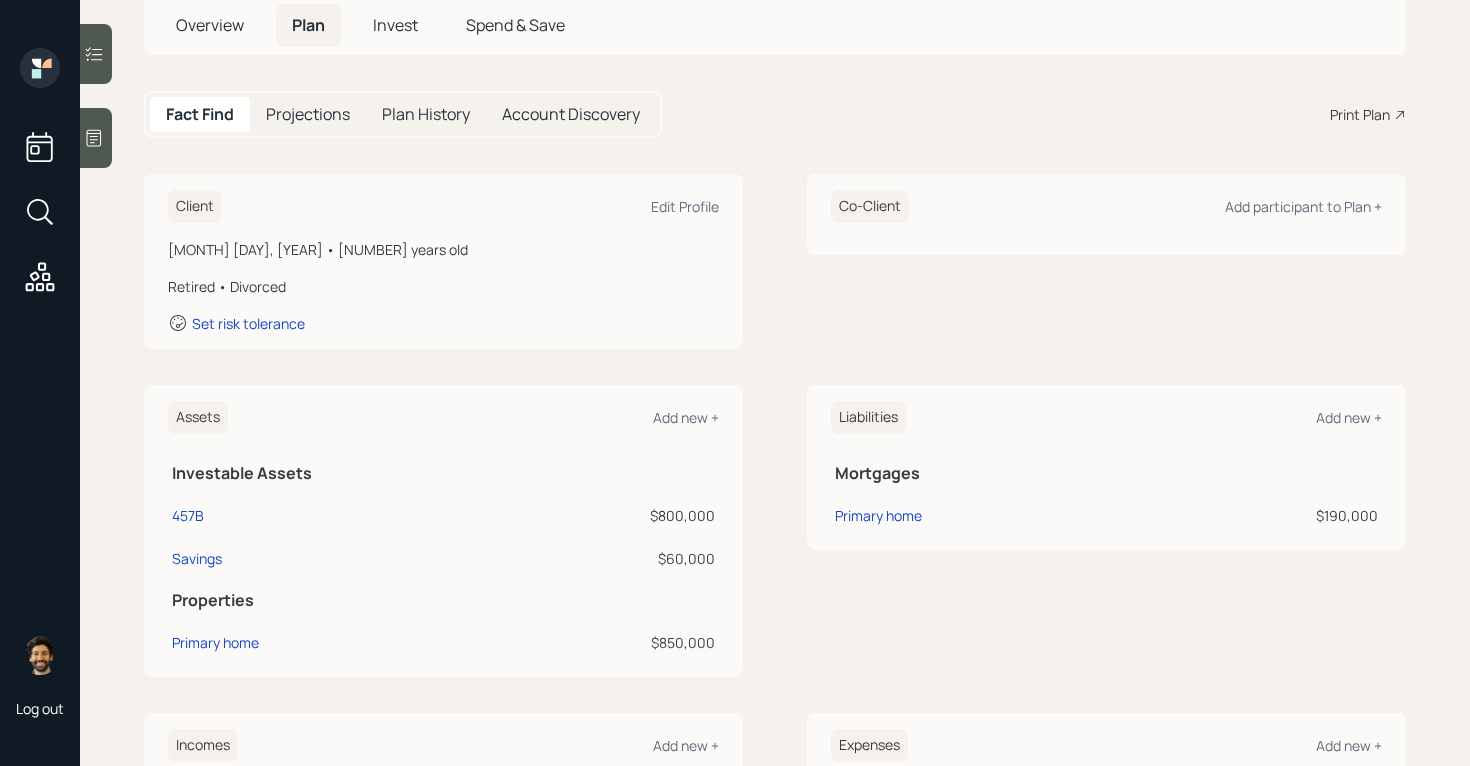scroll, scrollTop: 55, scrollLeft: 0, axis: vertical 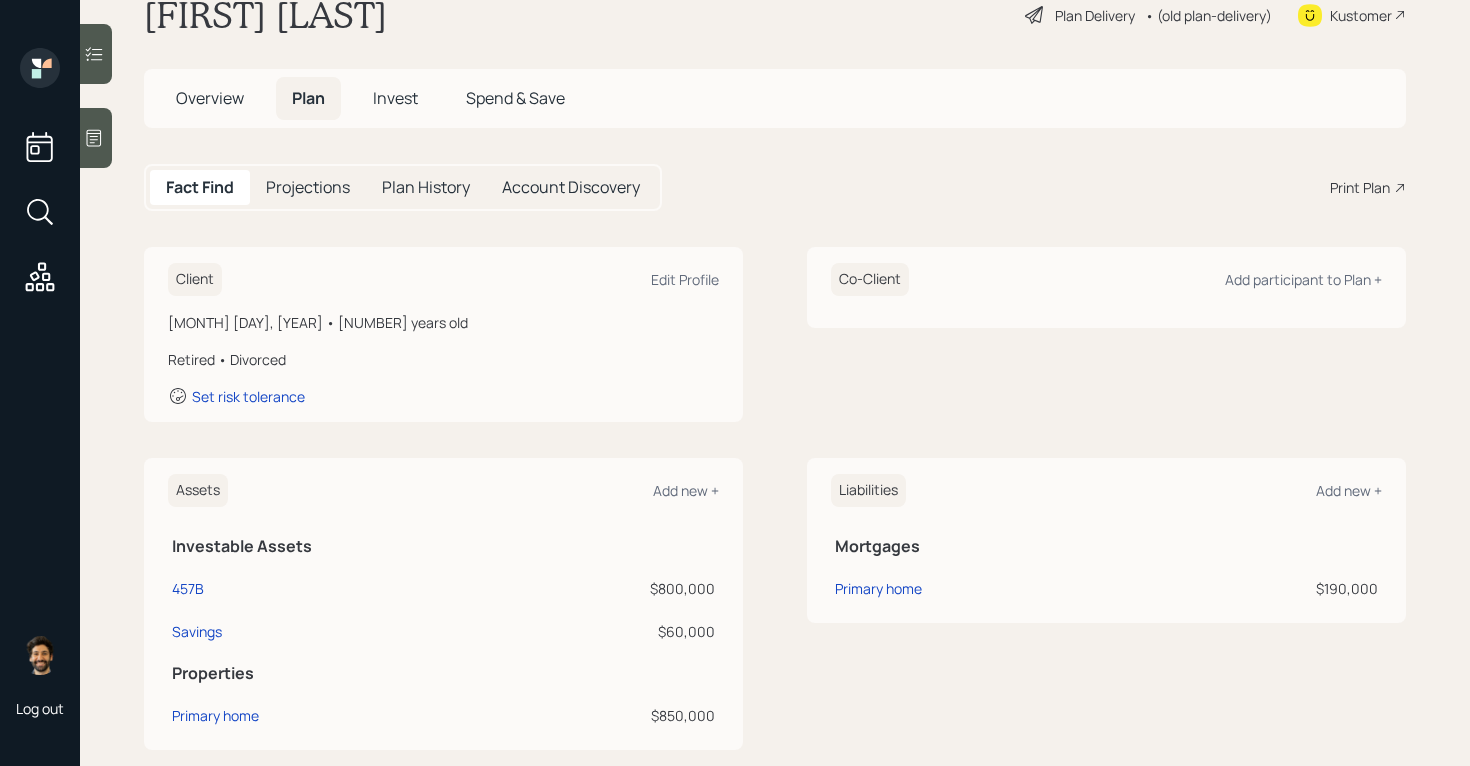 click on "Invest" at bounding box center (395, 98) 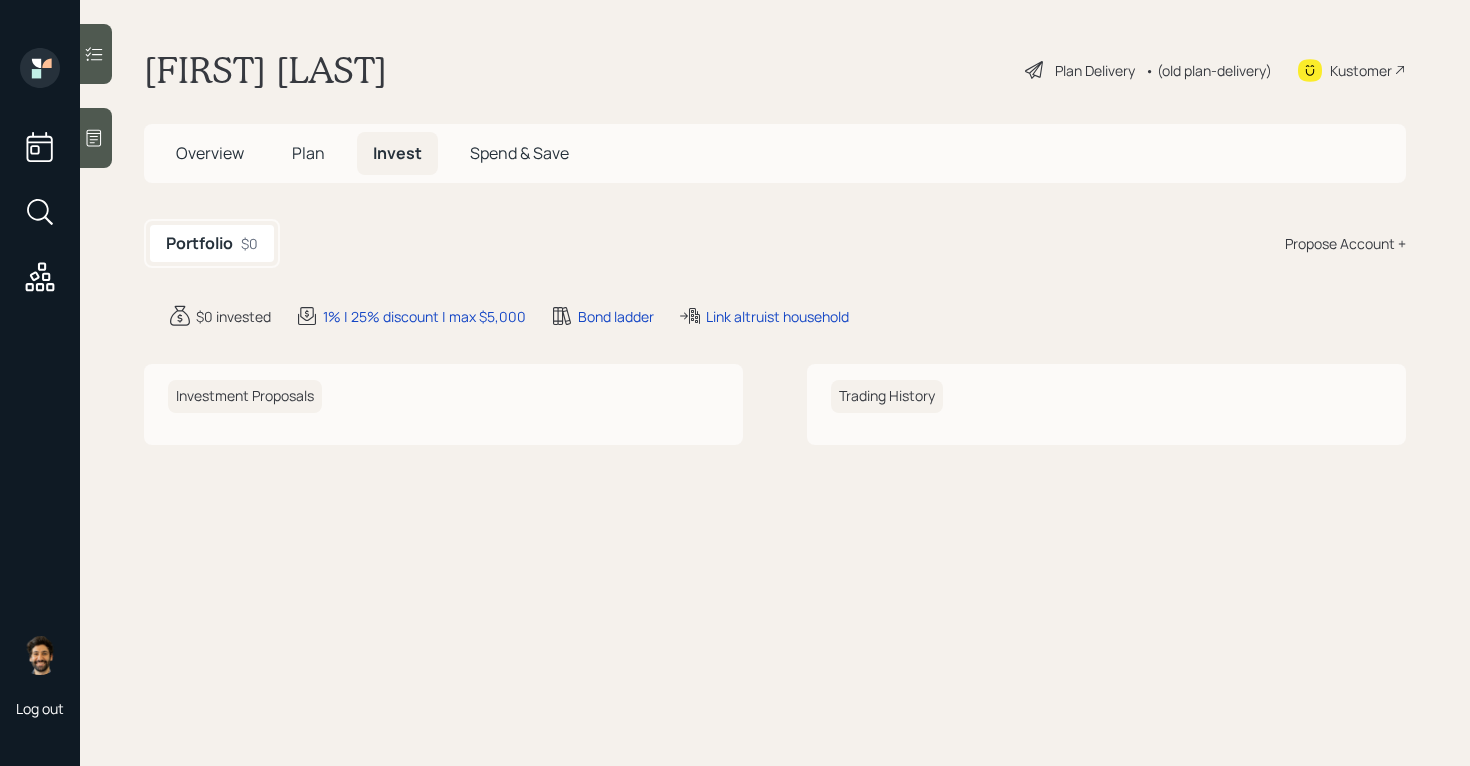 click on "Propose Account +" at bounding box center [1345, 243] 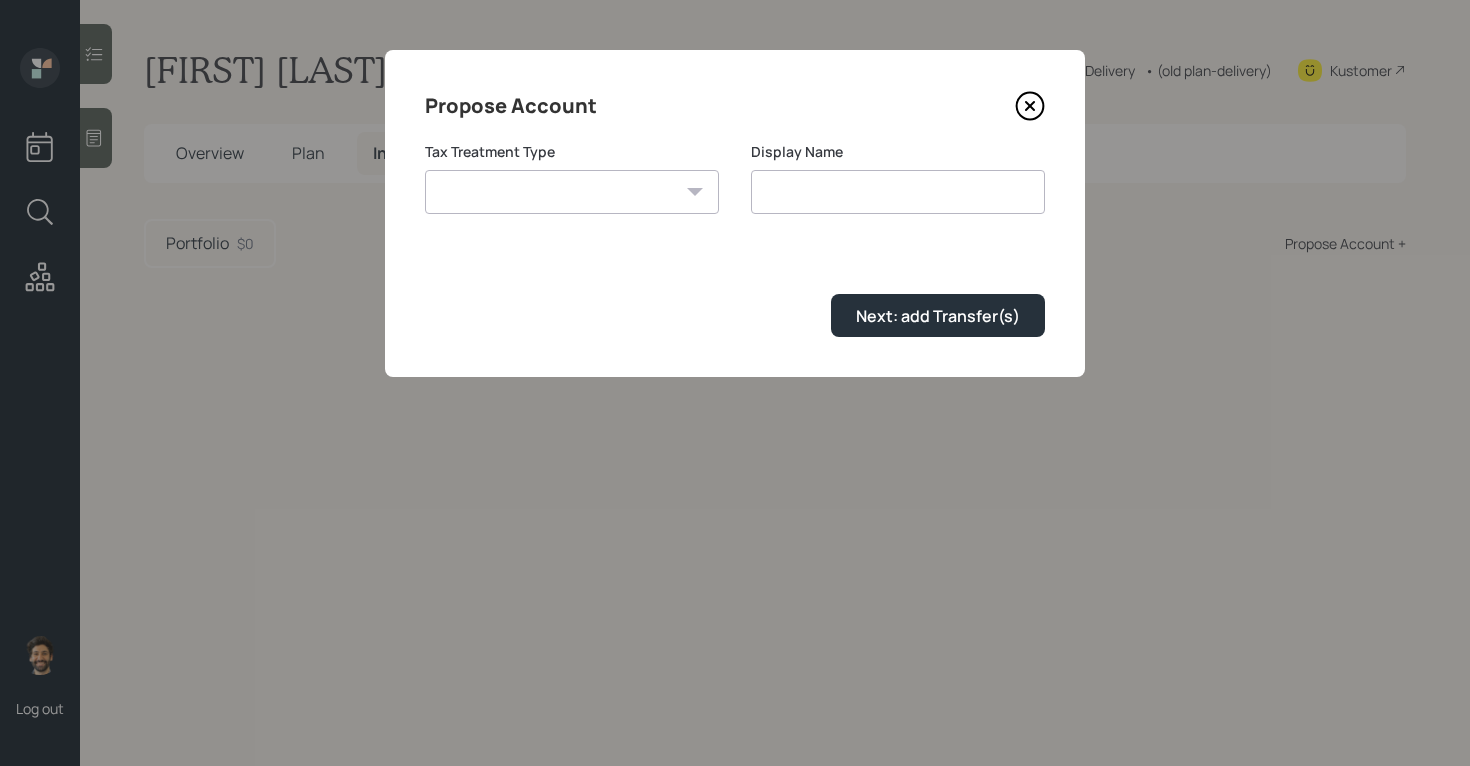 click on "Roth Taxable Traditional" at bounding box center [572, 192] 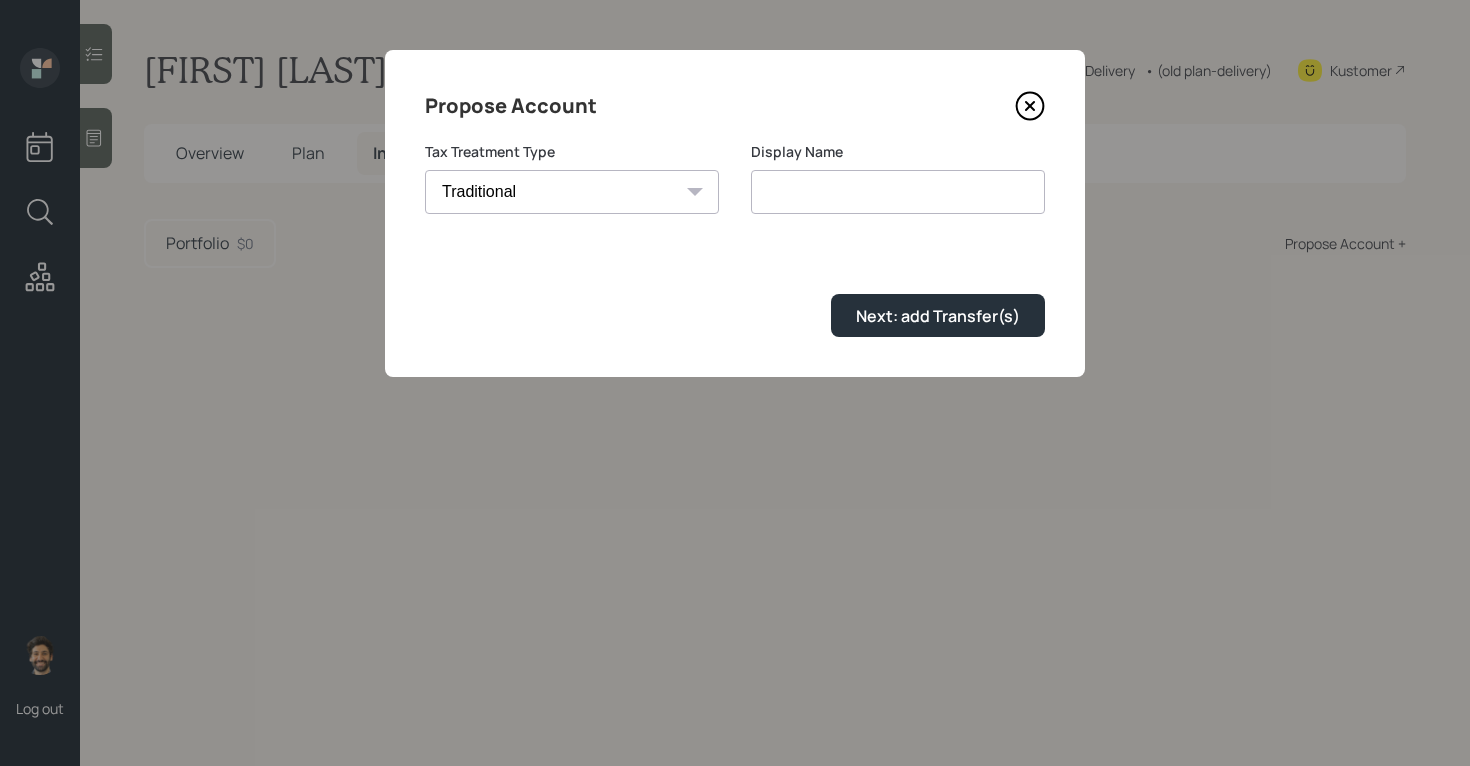 type on "Traditional" 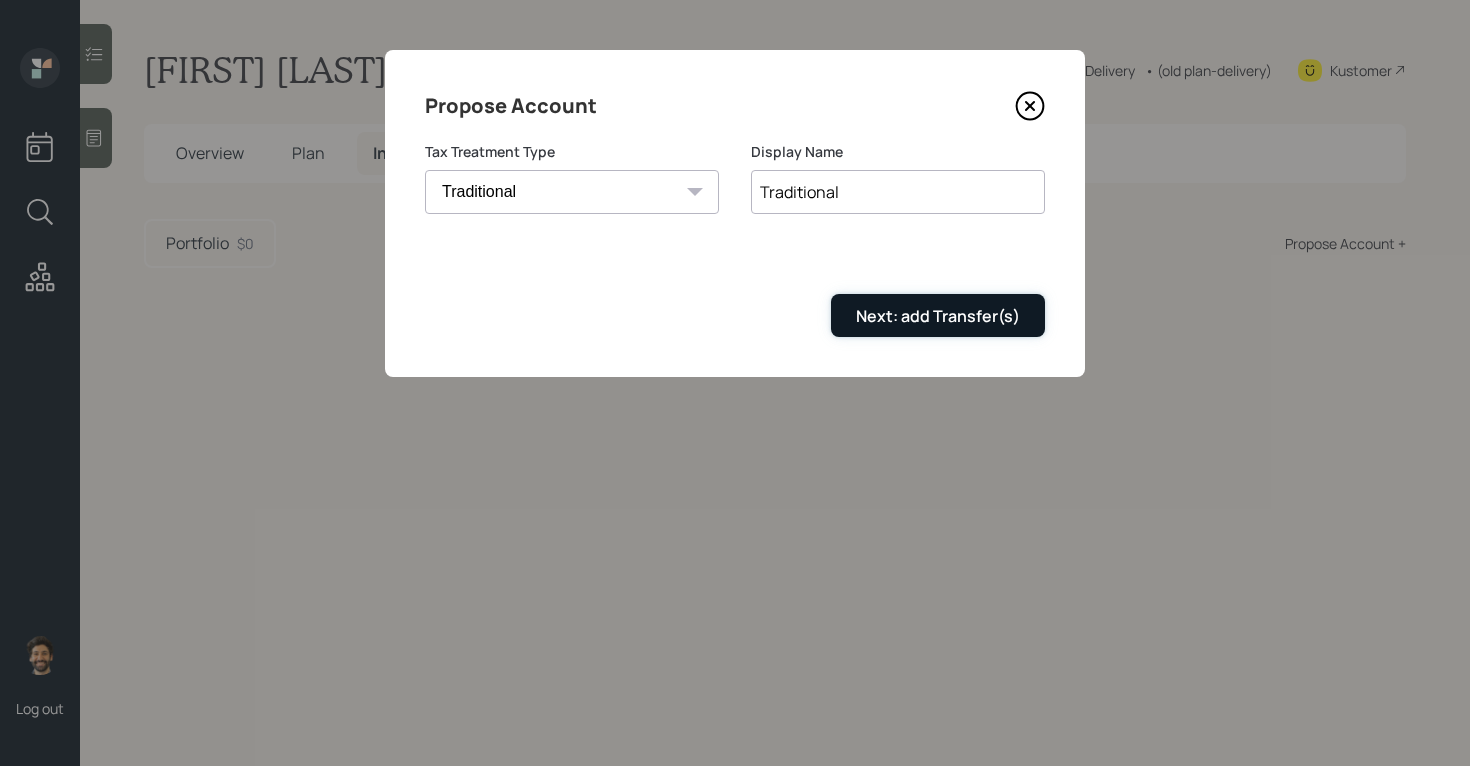 click on "Next: add Transfer(s)" at bounding box center (938, 315) 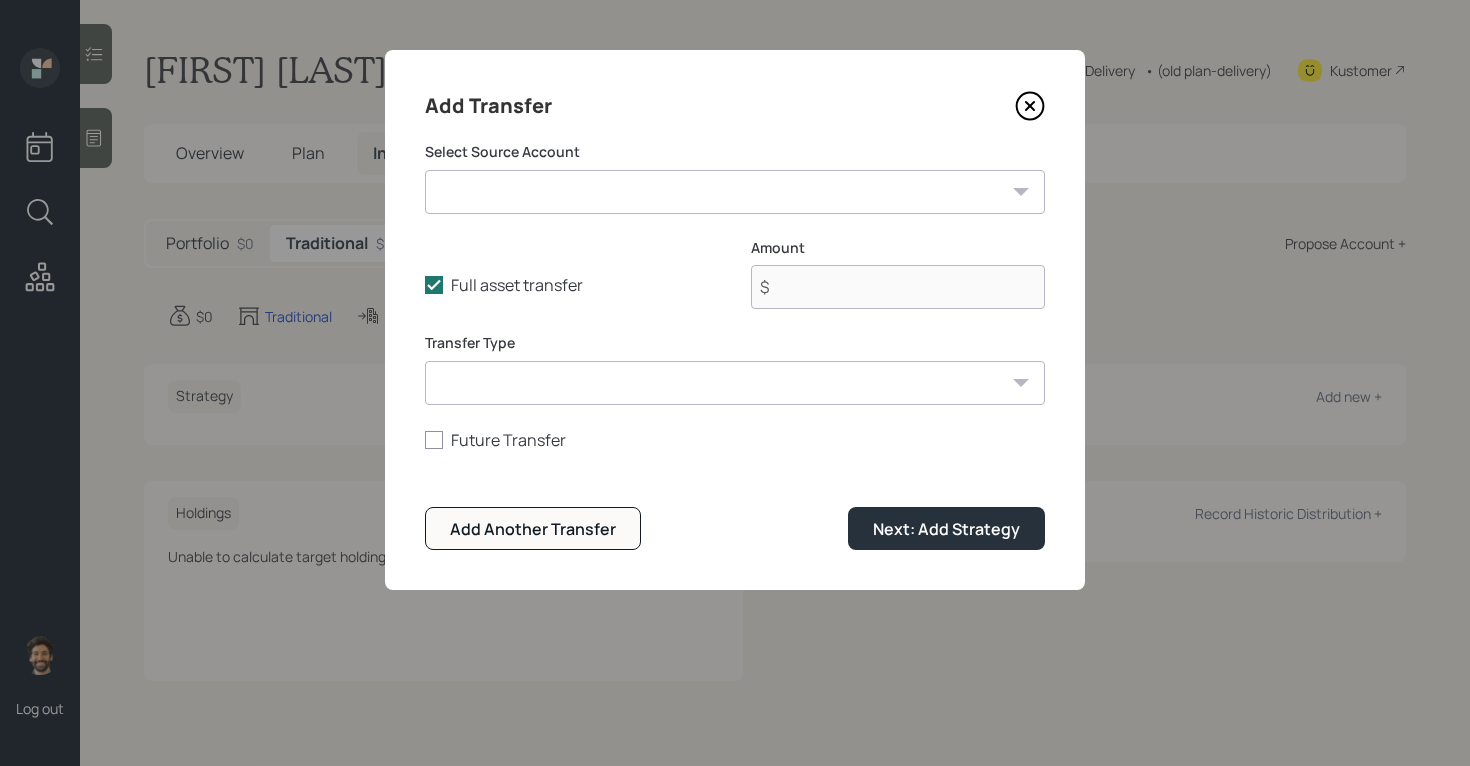 click on "457B ($800,000 | 401(k)) Savings ($60,000 | Emergency Fund)" at bounding box center [735, 192] 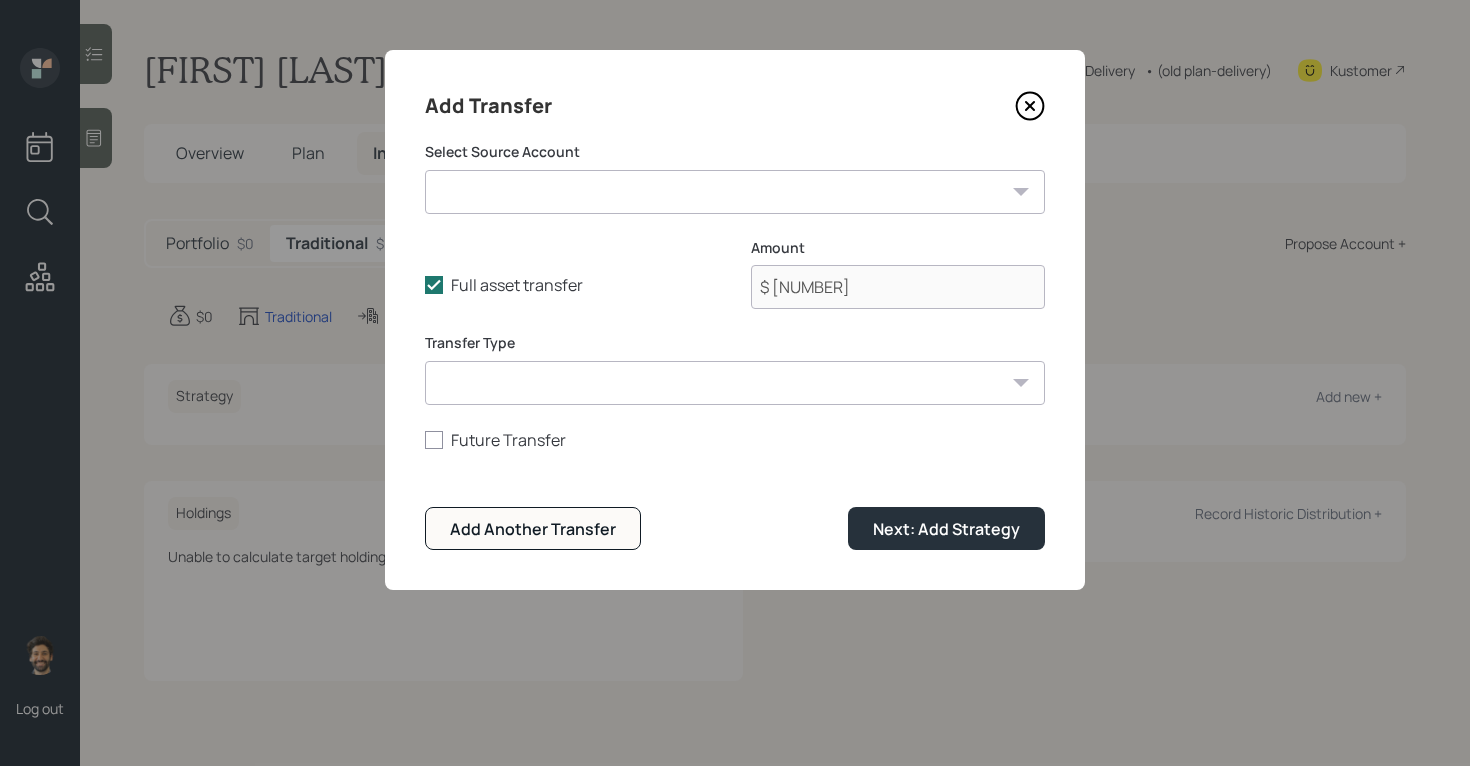 click on "ACAT Transfer Non ACAT Transfer Capitalize Rollover Rollover Deposit" at bounding box center [735, 383] 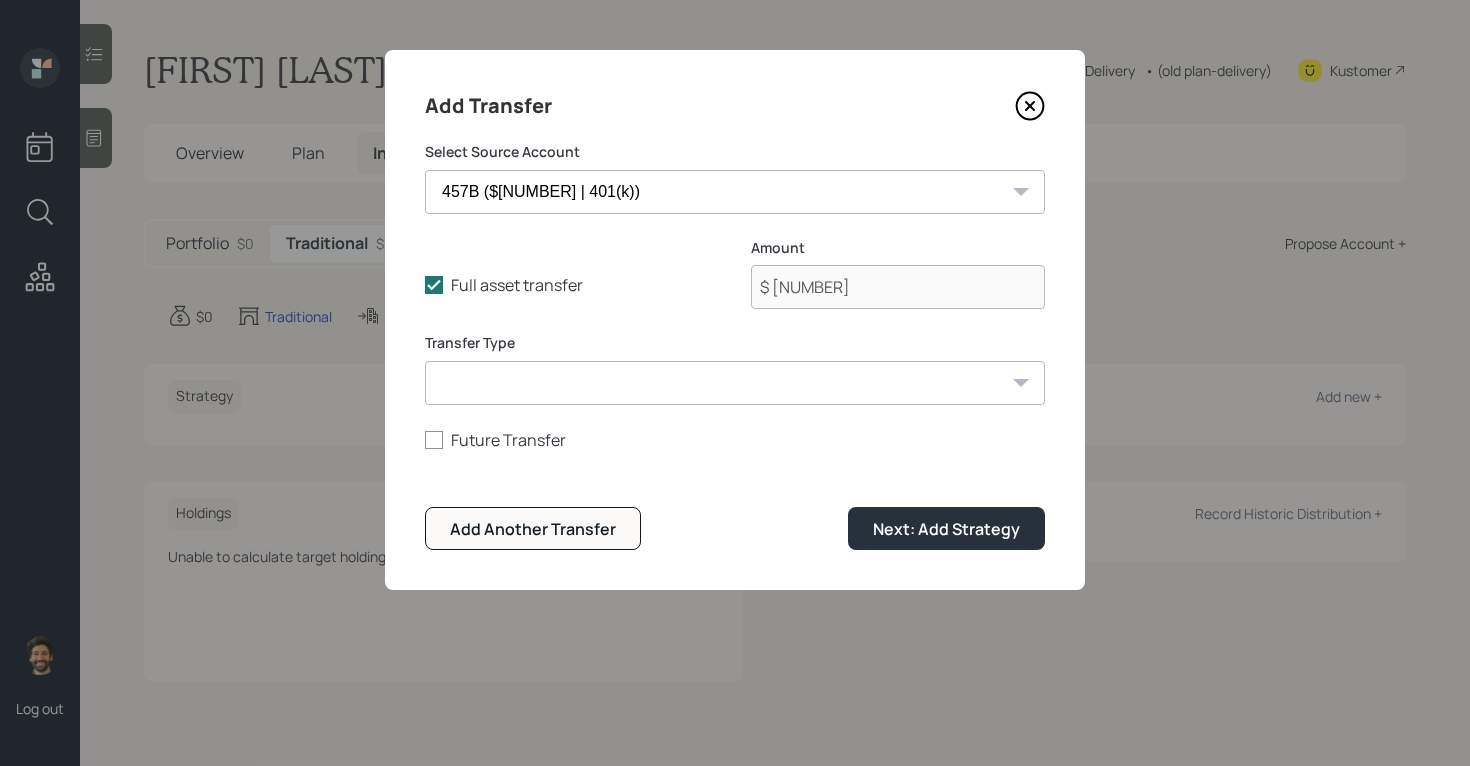 select on "acat_transfer" 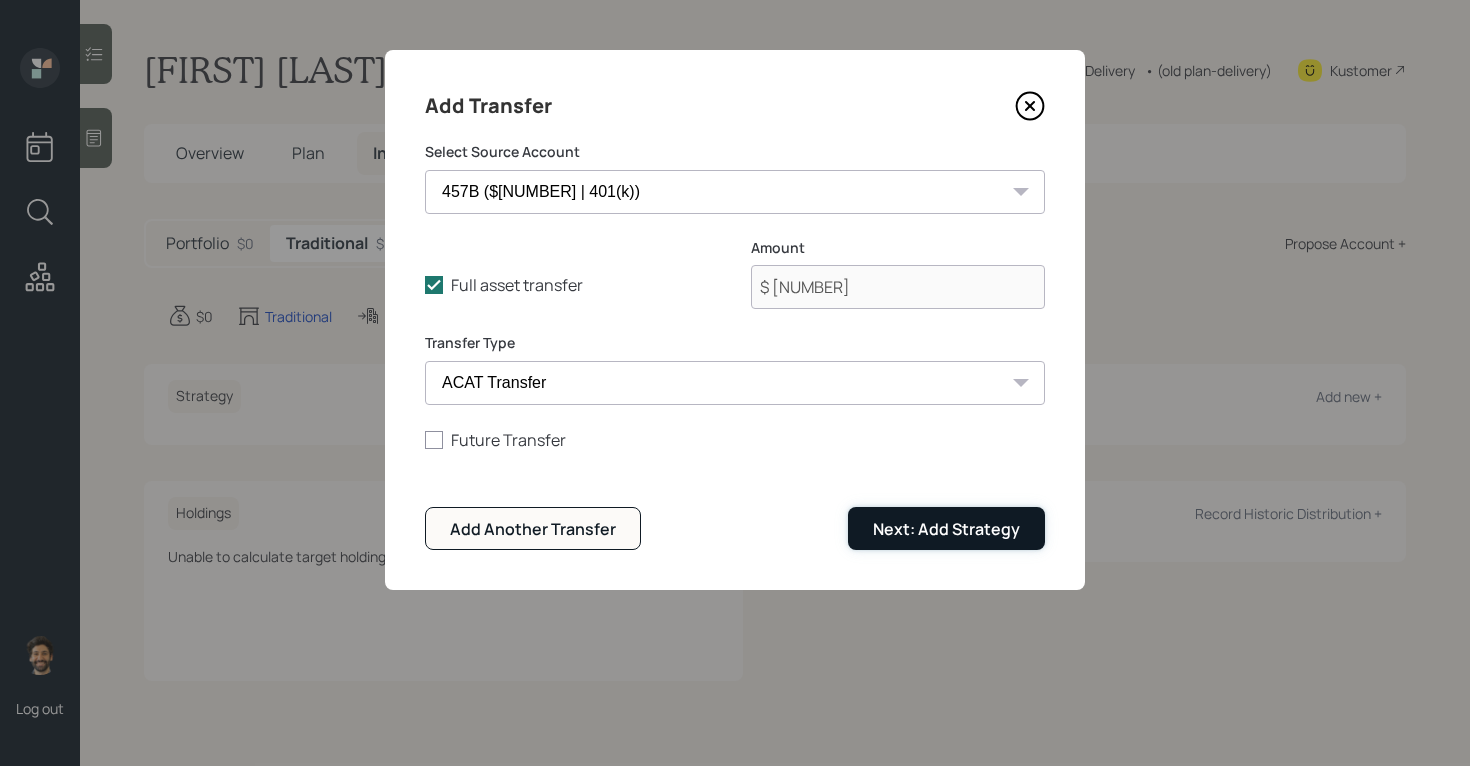 click on "Next: Add Strategy" at bounding box center (946, 529) 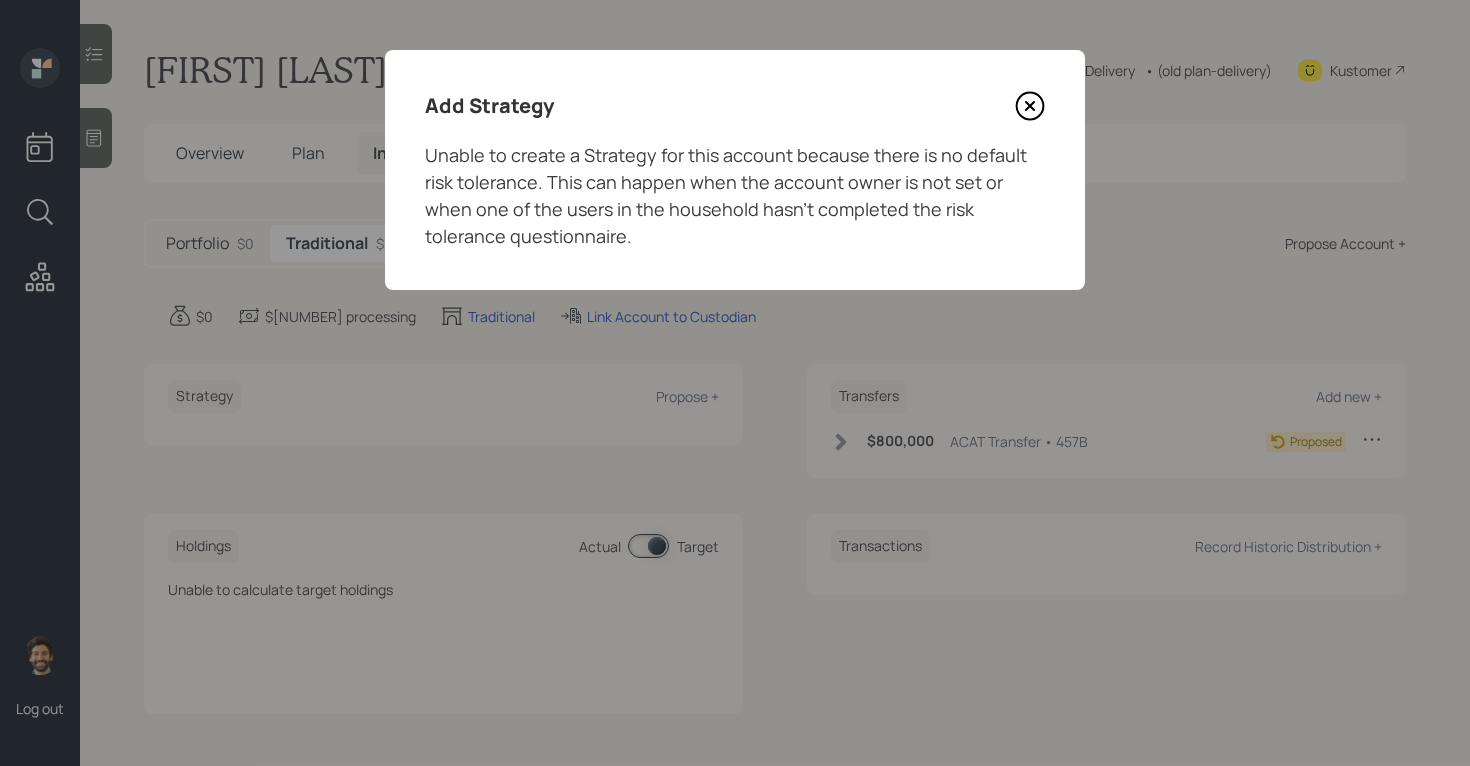 click 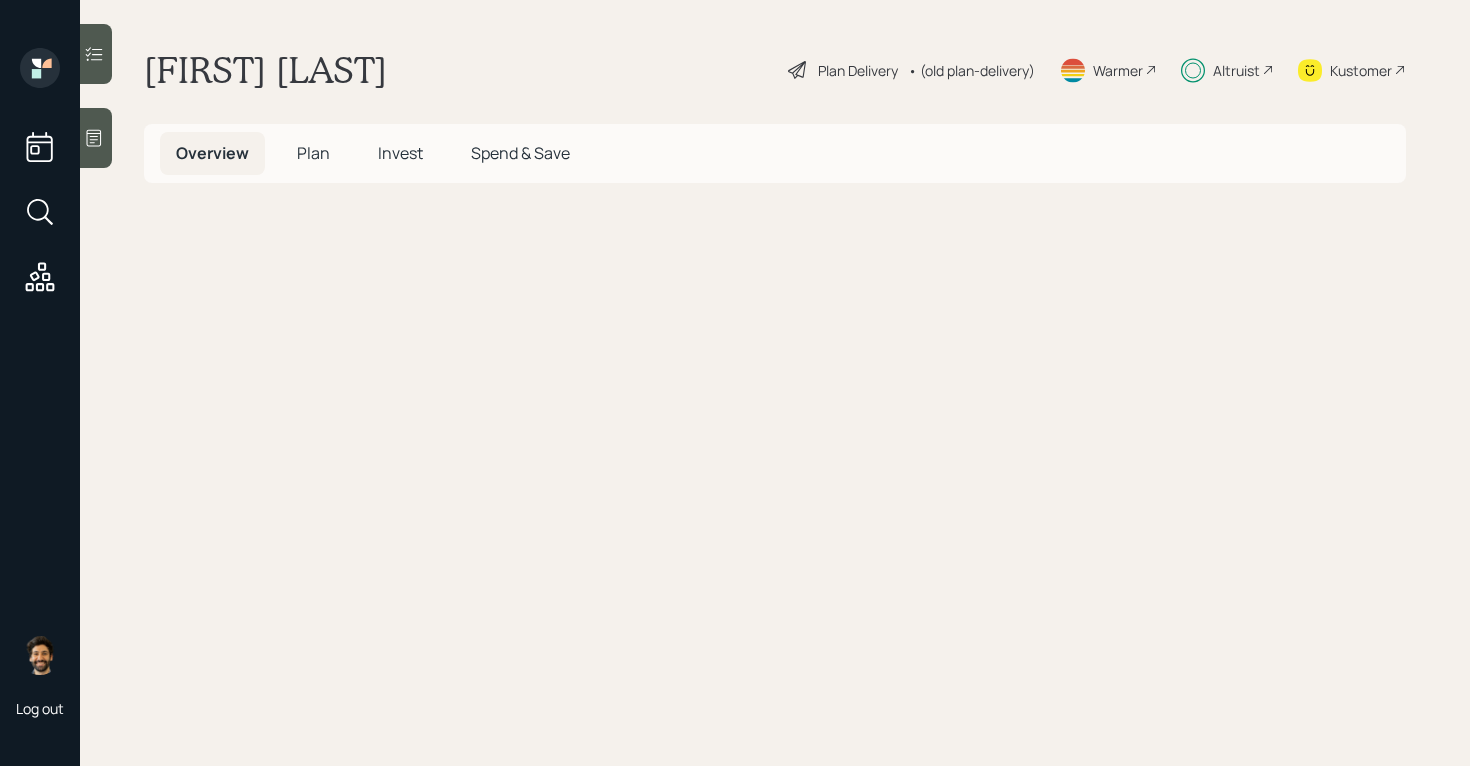 scroll, scrollTop: 0, scrollLeft: 0, axis: both 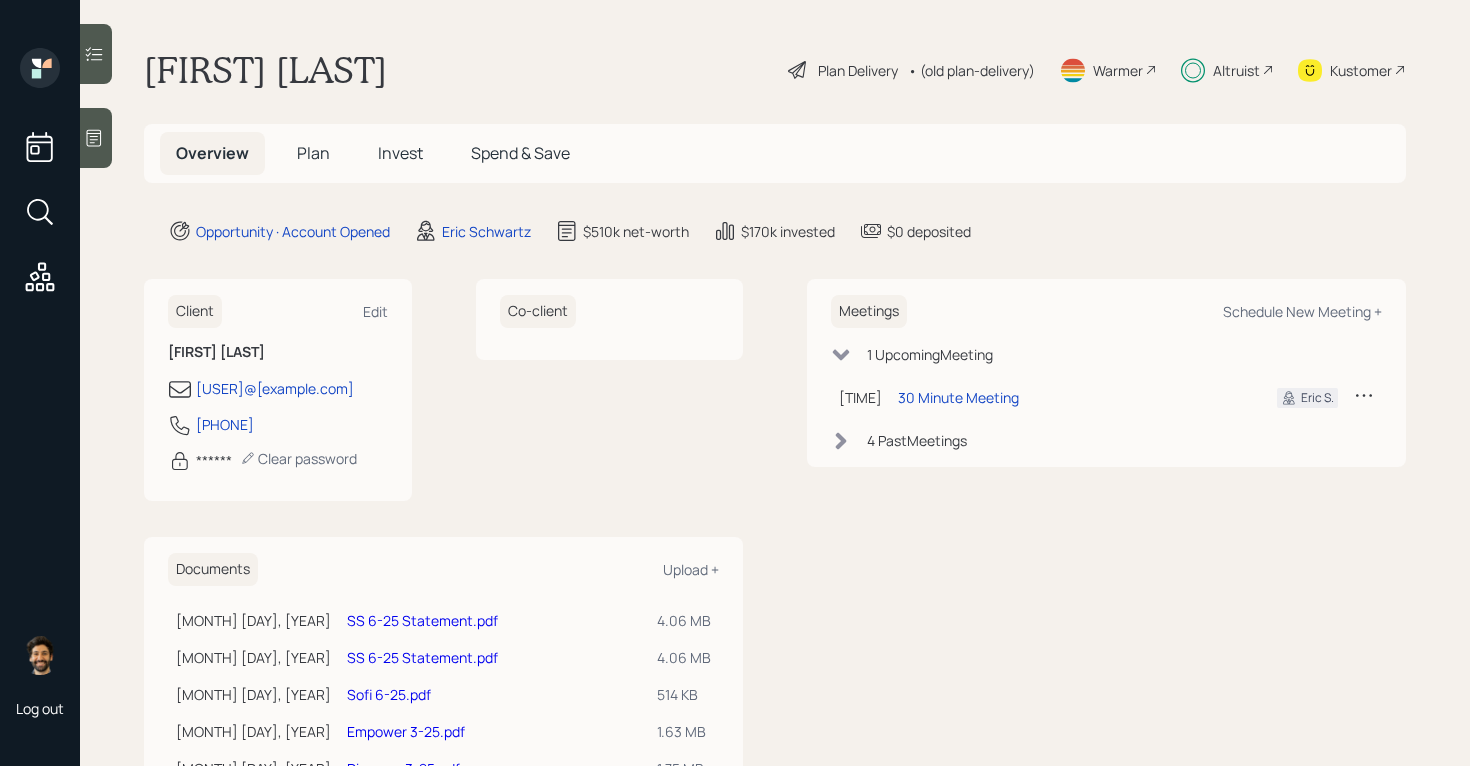 click on "Invest" at bounding box center [400, 153] 